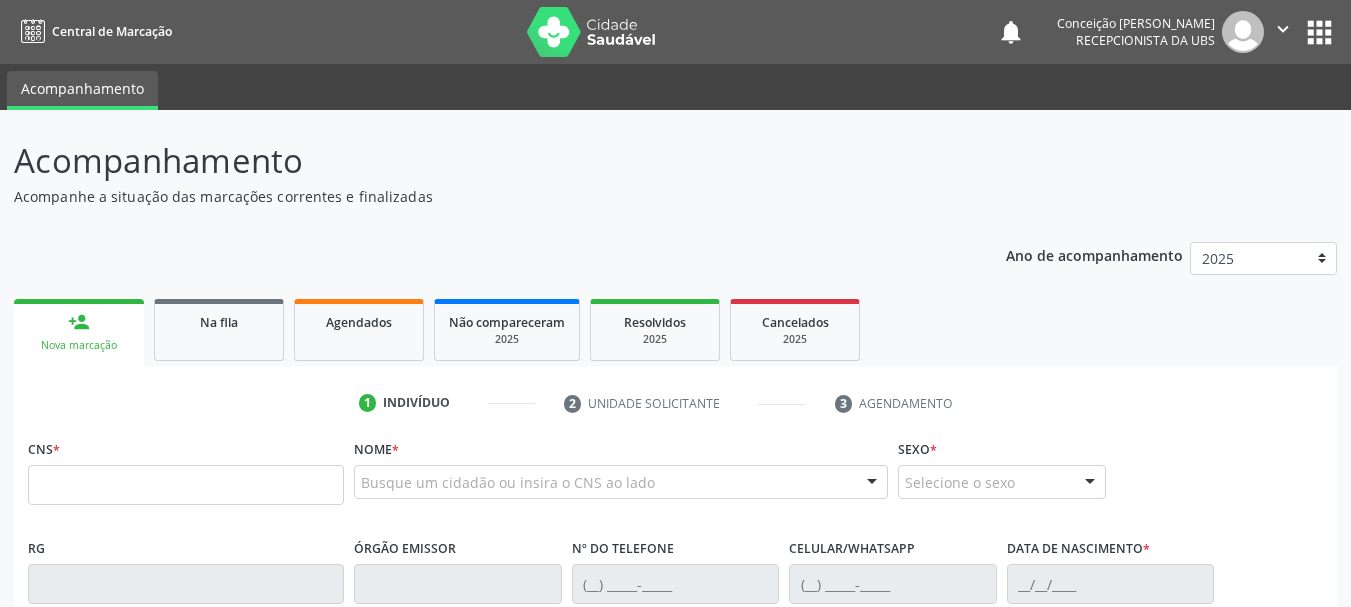 scroll, scrollTop: 0, scrollLeft: 0, axis: both 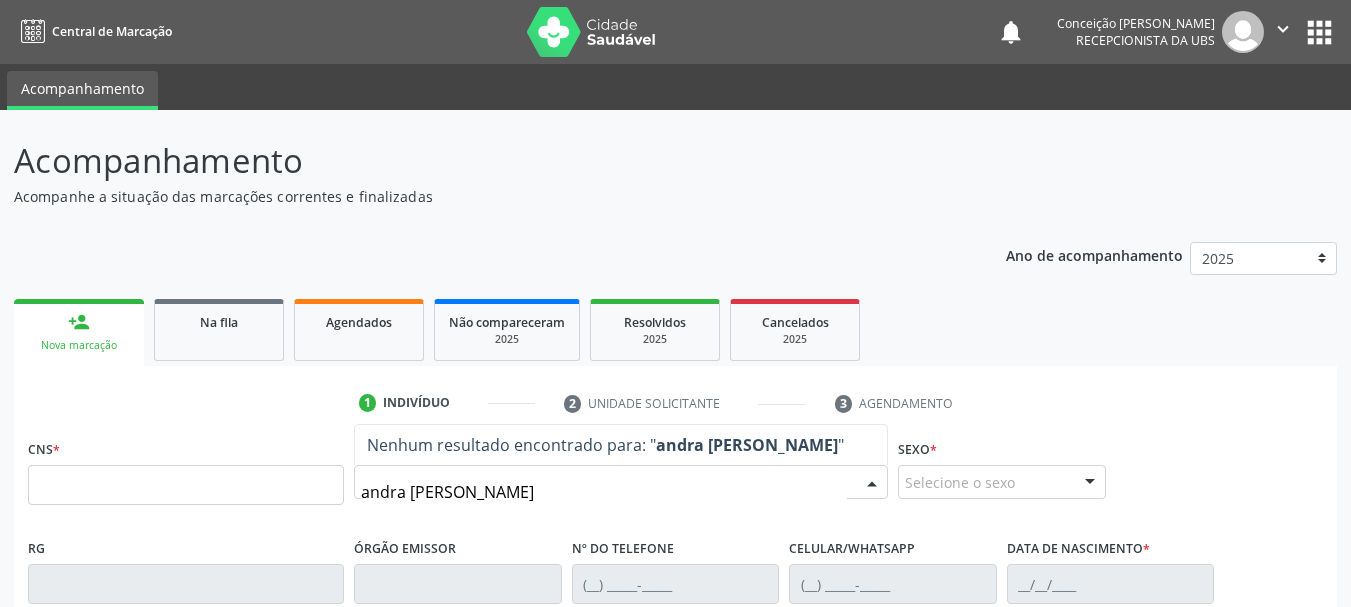 click on "andra [PERSON_NAME]" at bounding box center [604, 492] 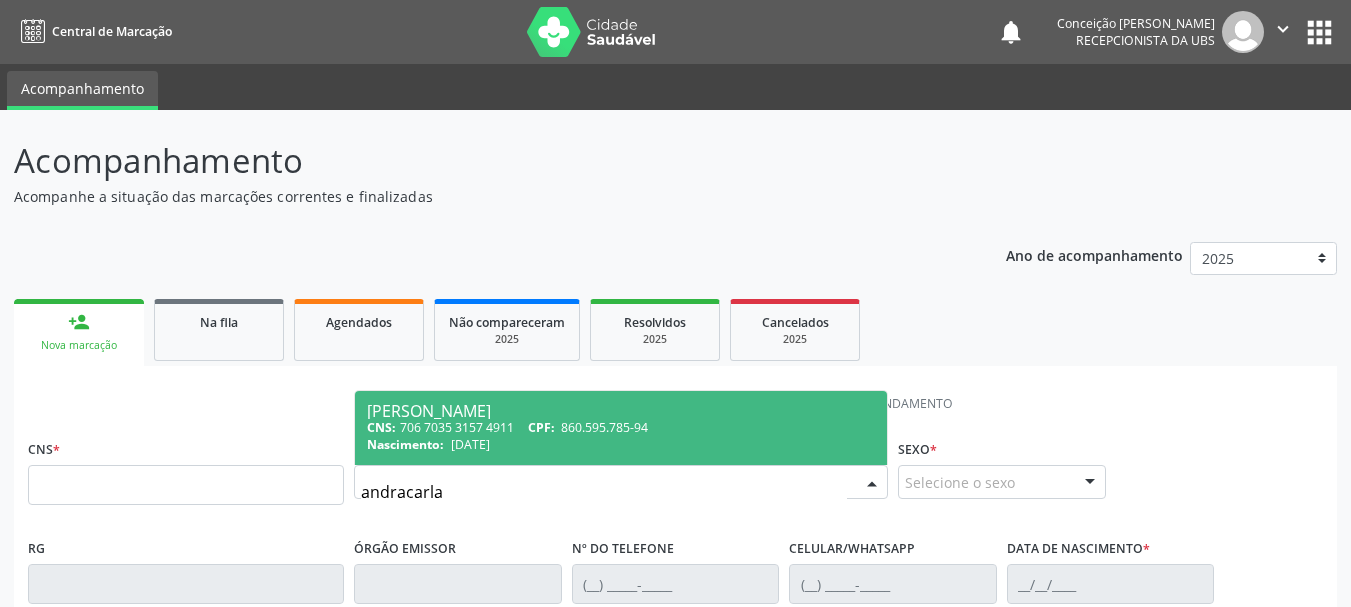 click on "[DATE]" at bounding box center [470, 444] 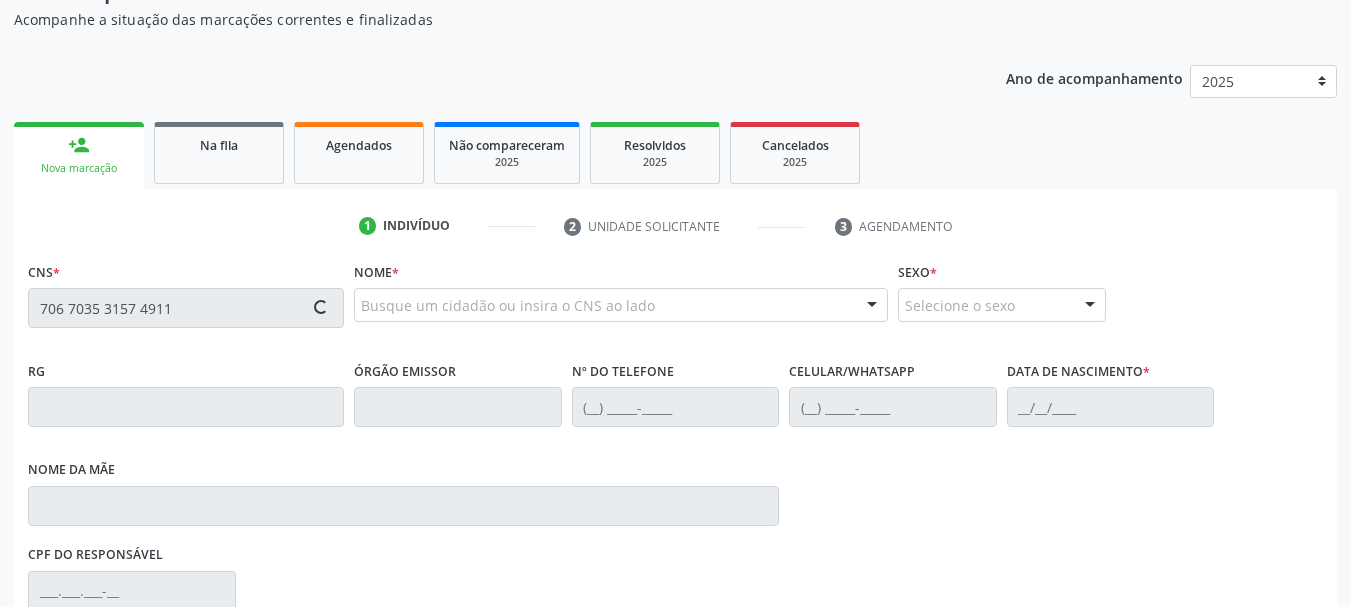 type on "706 7035 3157 4911" 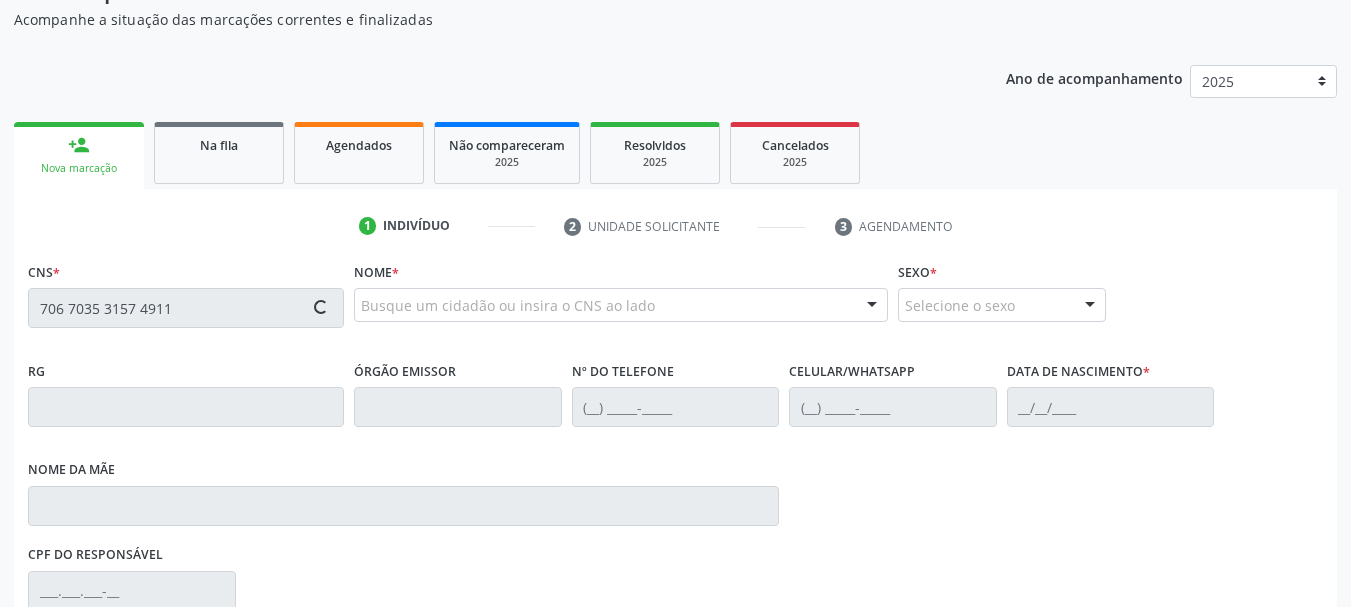 type 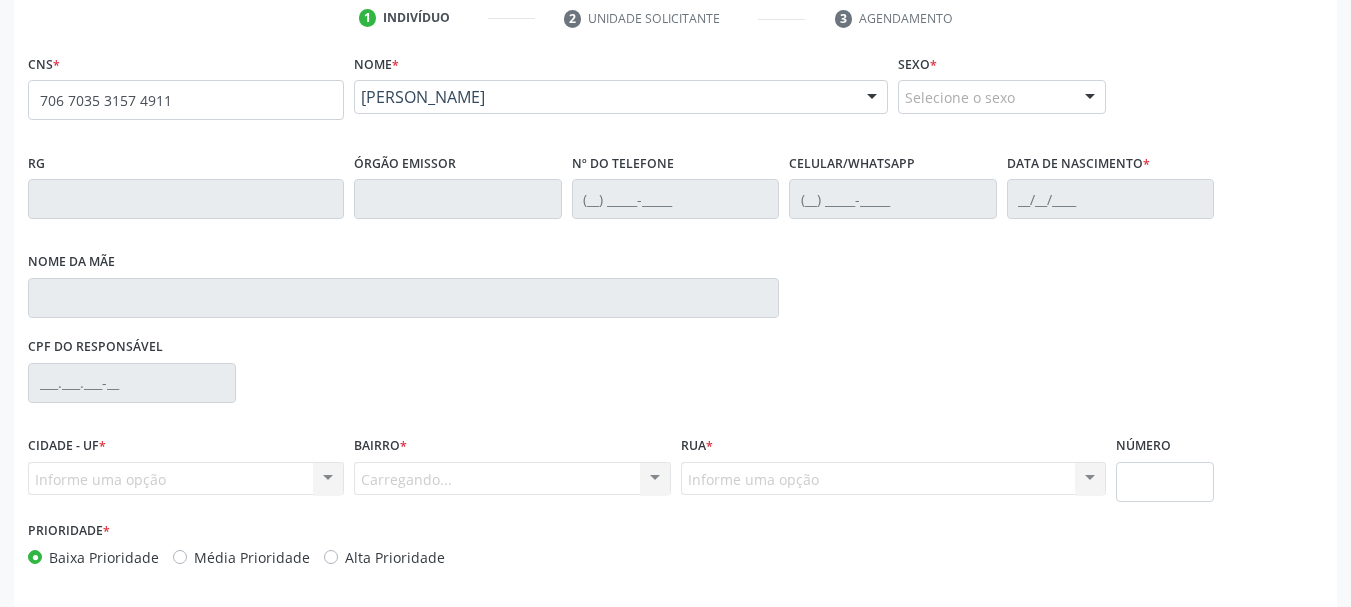 scroll, scrollTop: 463, scrollLeft: 0, axis: vertical 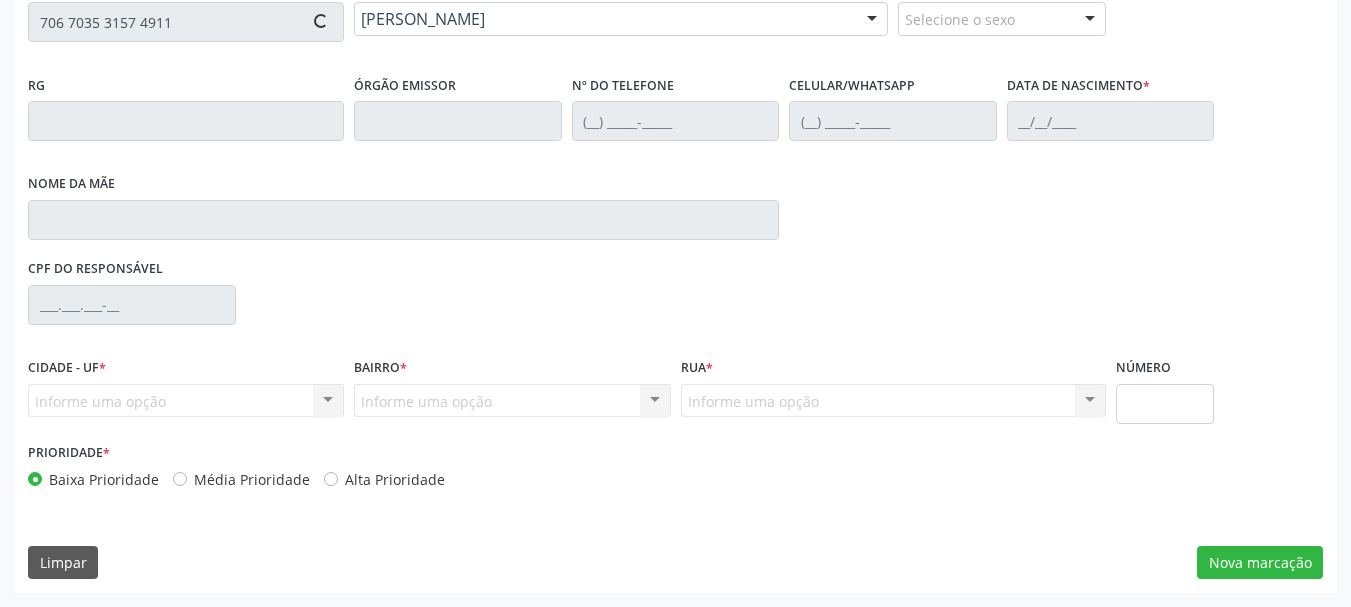 type on "[PHONE_NUMBER]" 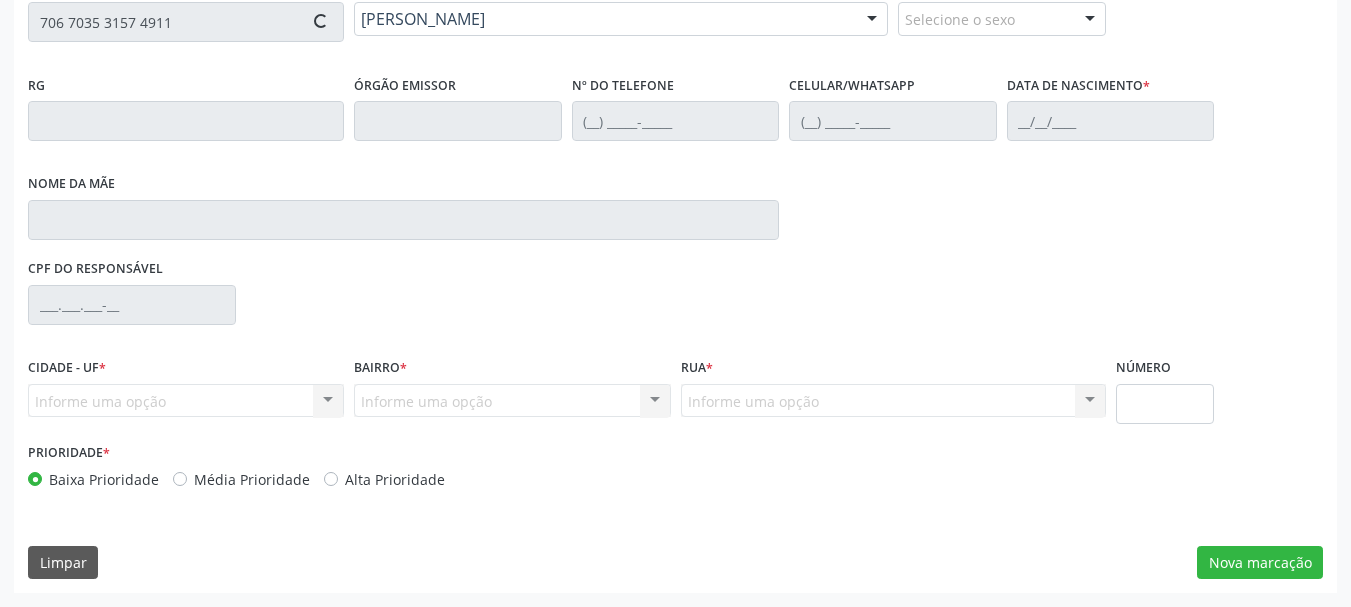 type on "[DATE]" 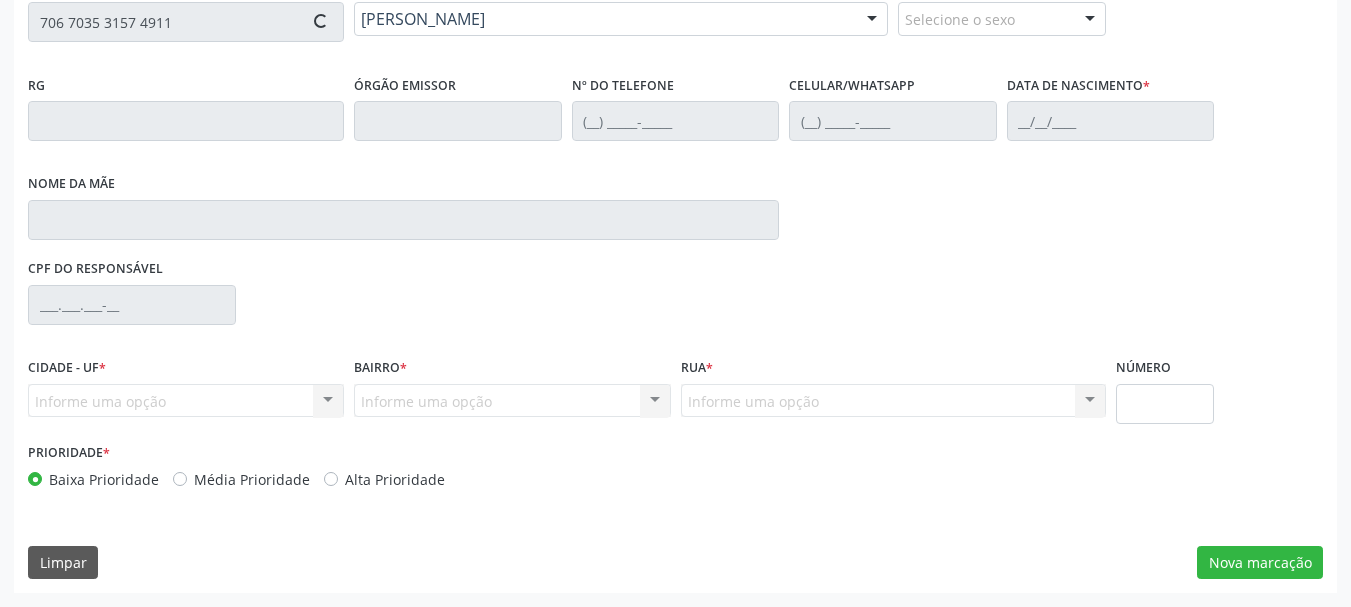 type on "S/N" 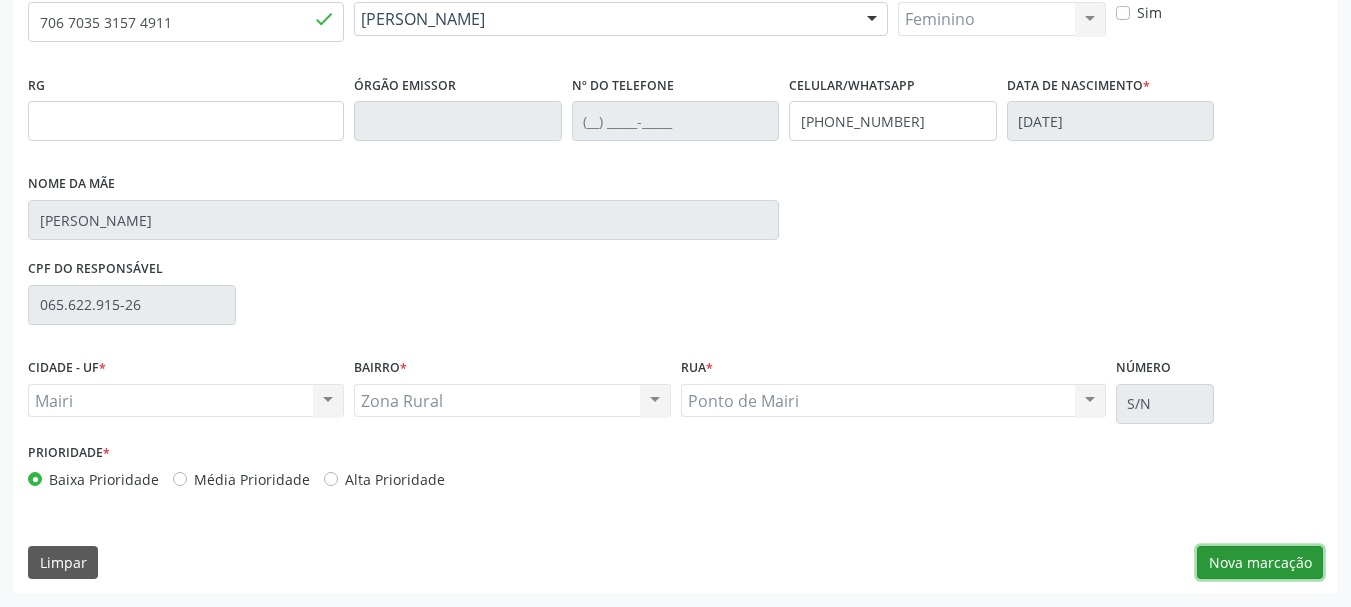click on "Nova marcação" at bounding box center [1260, 563] 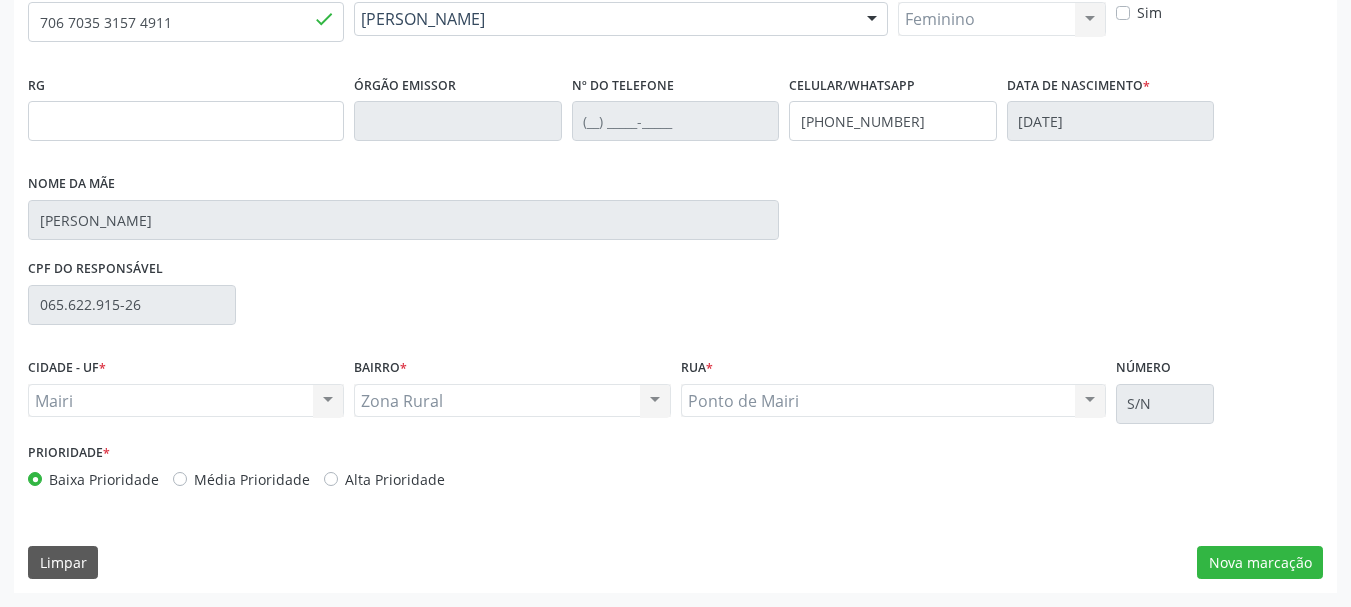 scroll, scrollTop: 299, scrollLeft: 0, axis: vertical 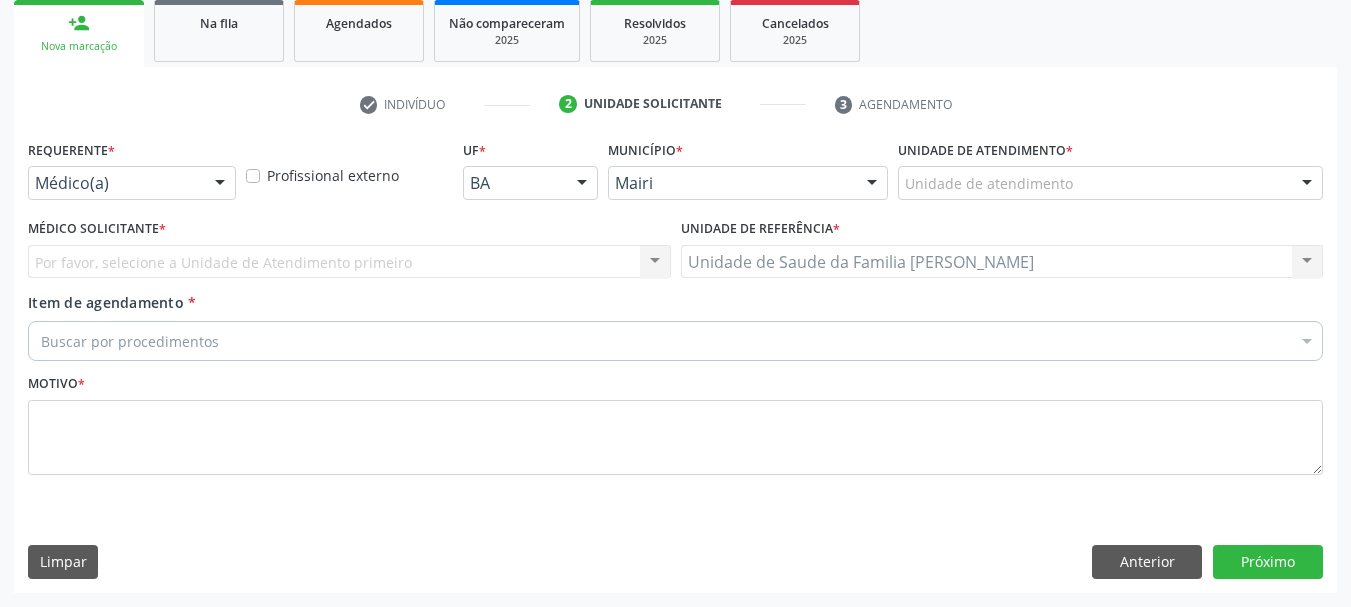 click at bounding box center (1307, 184) 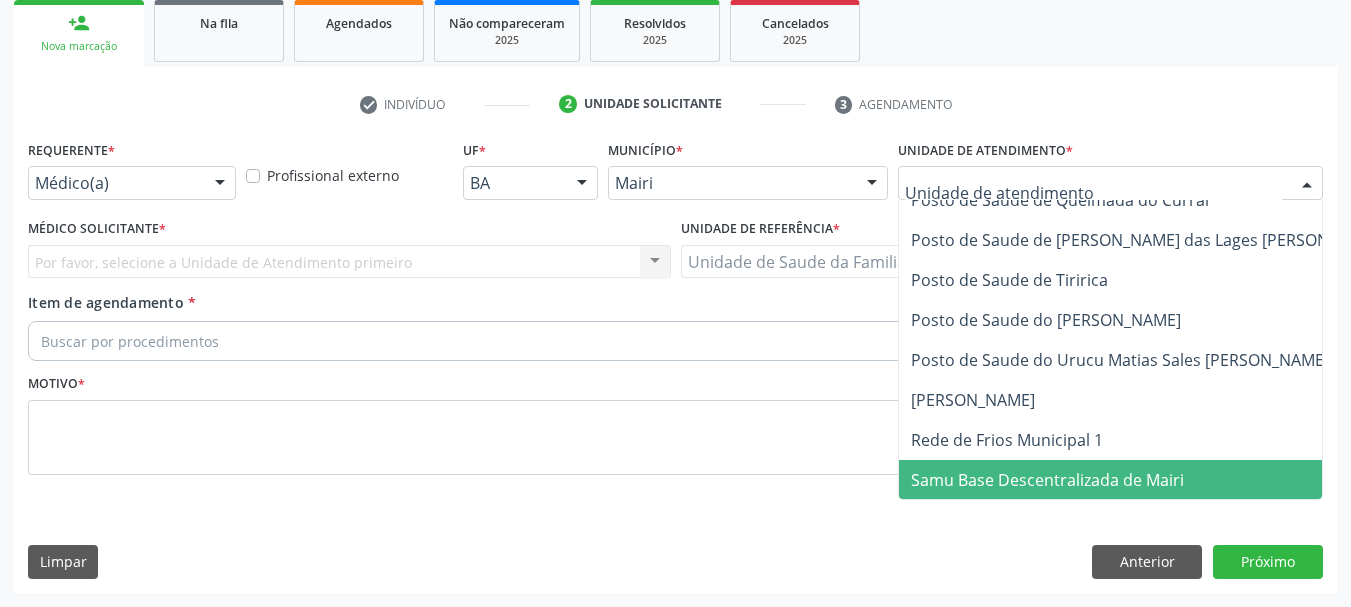 scroll, scrollTop: 1476, scrollLeft: 0, axis: vertical 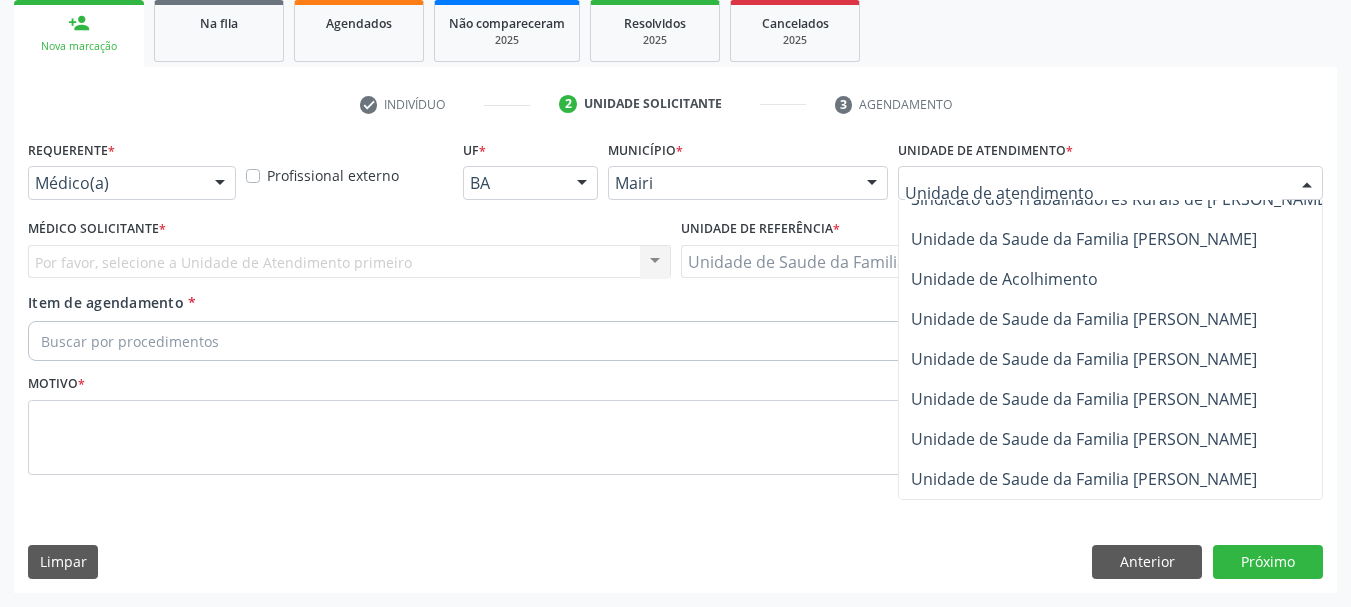 click on "Unidade de Saude da Familia [PERSON_NAME]" at bounding box center (1084, 479) 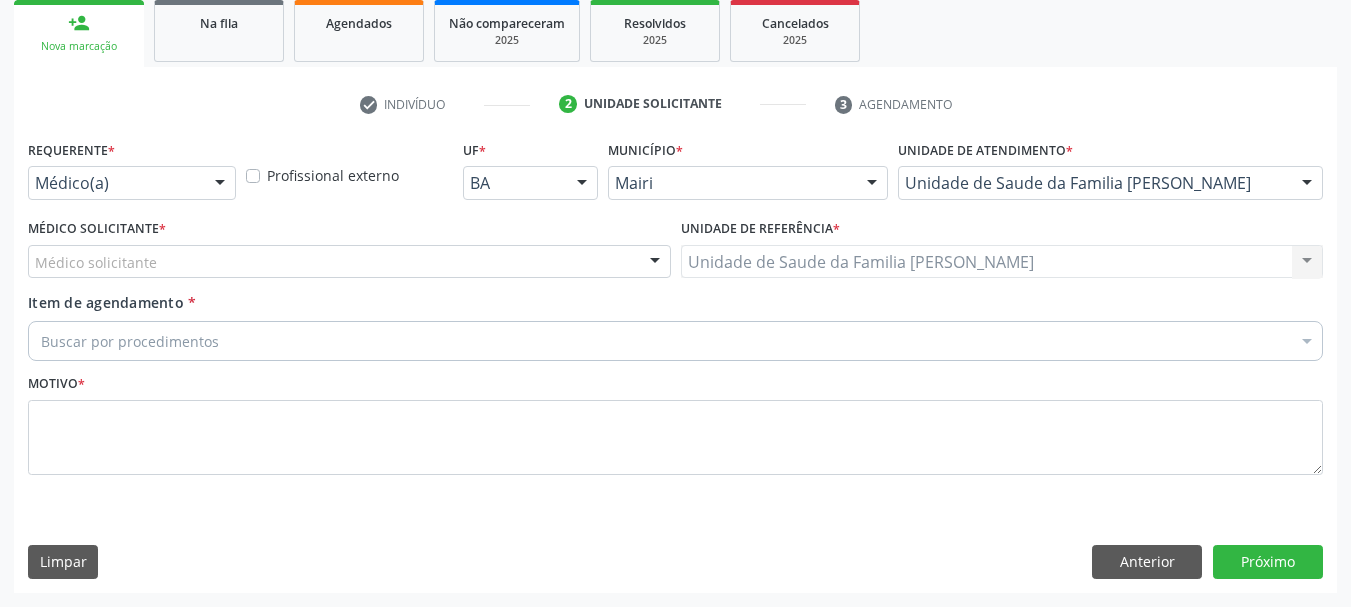 click at bounding box center (655, 263) 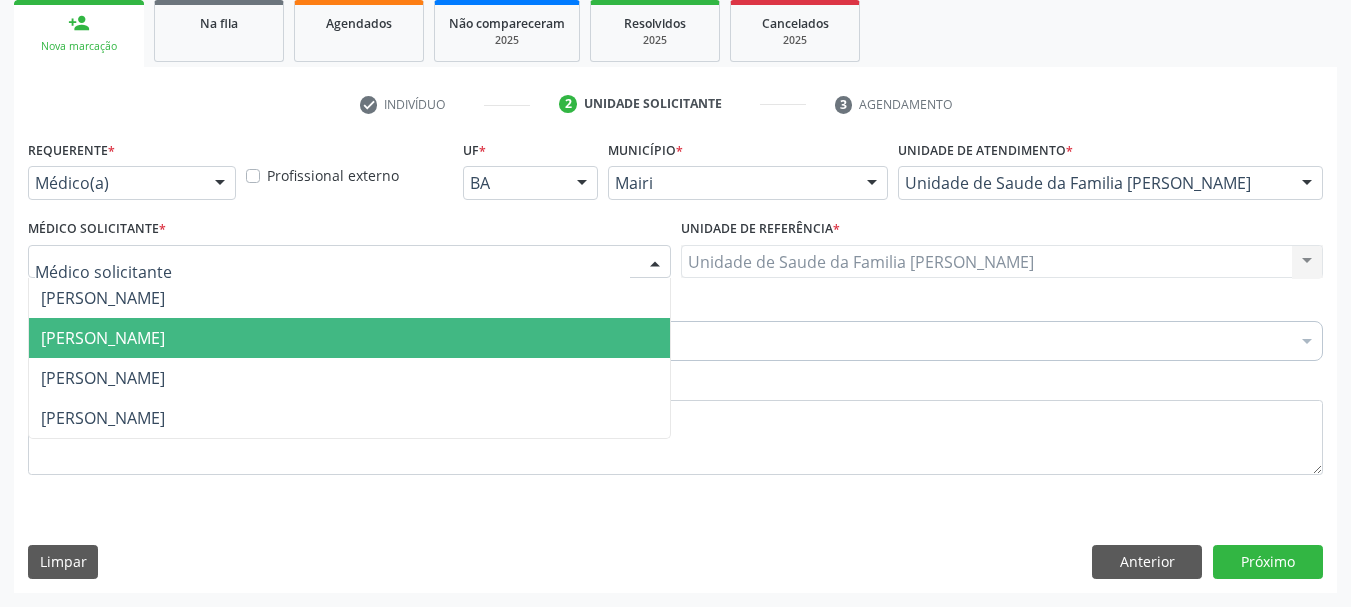 click on "[PERSON_NAME]" at bounding box center [349, 338] 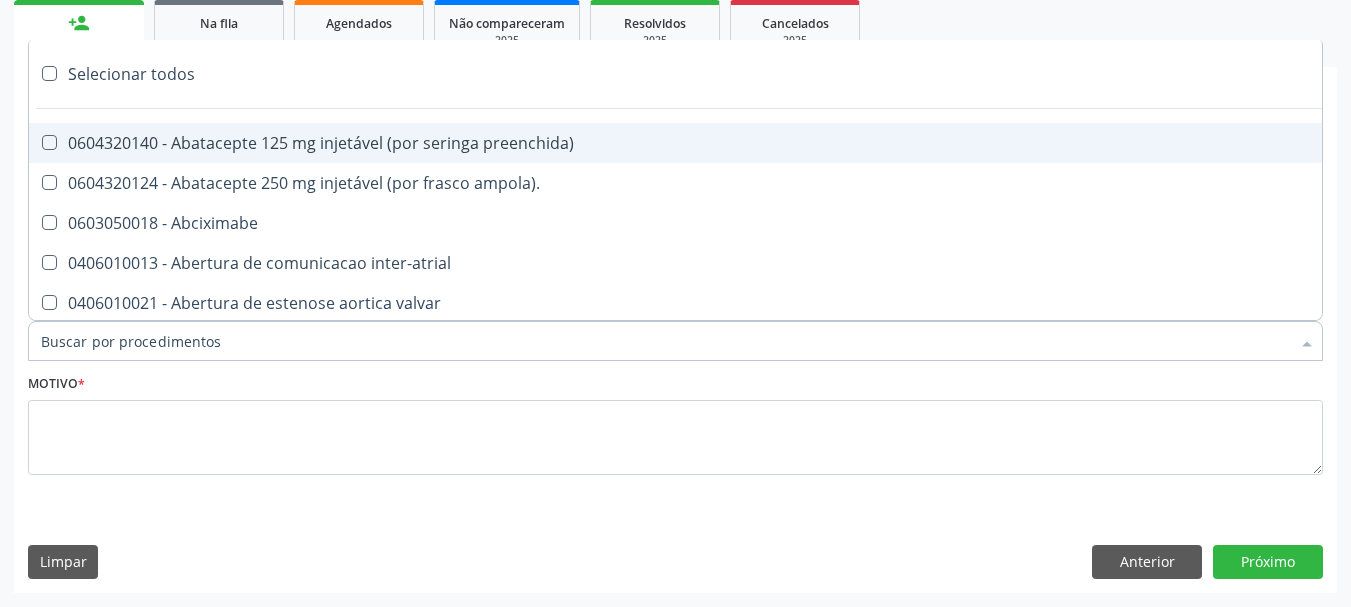type on "#" 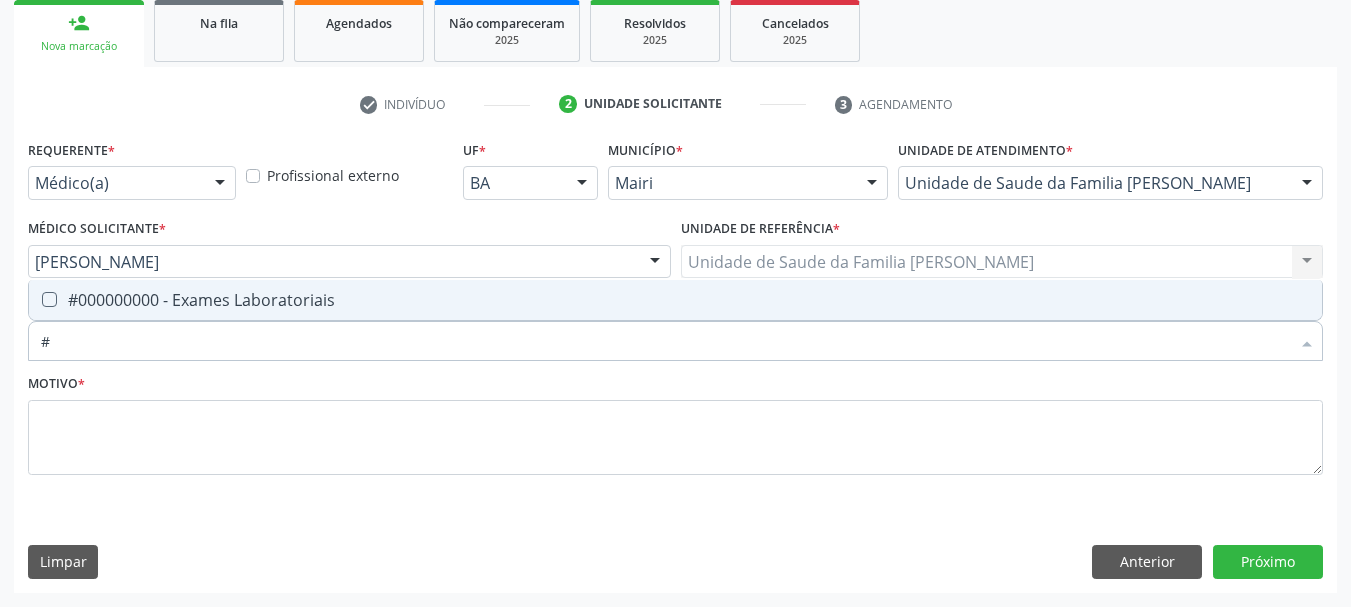 click on "#000000000 - Exames Laboratoriais" at bounding box center [675, 300] 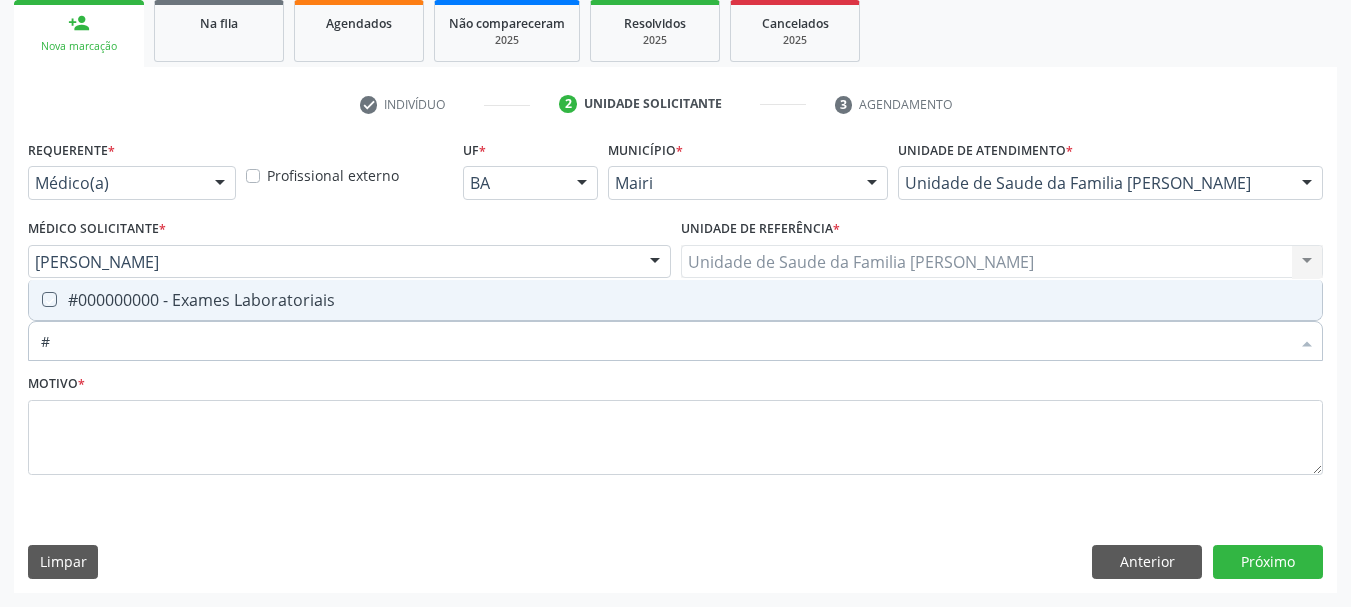 checkbox on "true" 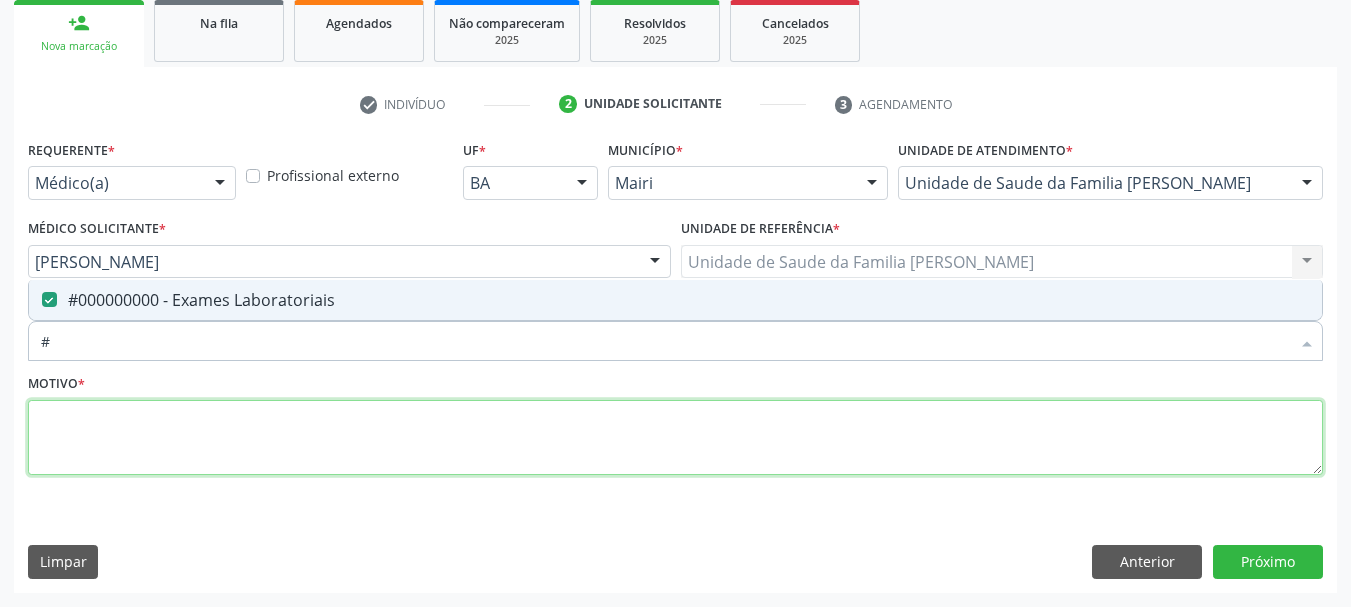 click at bounding box center [675, 438] 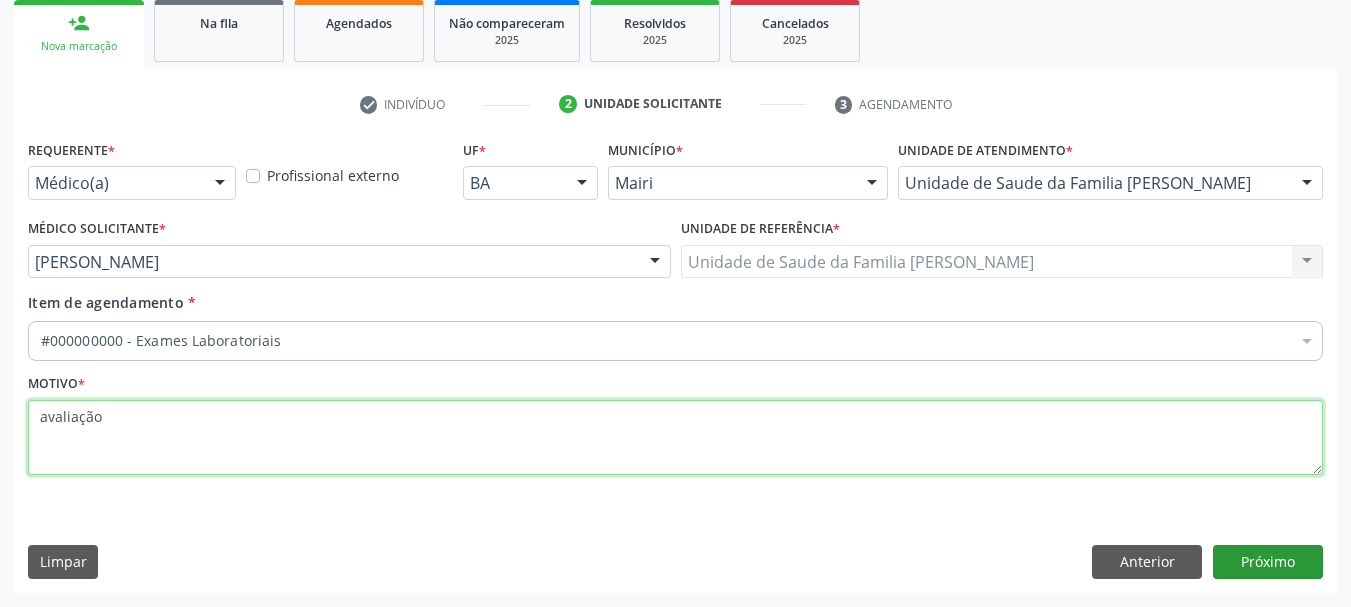 type on "avaliação" 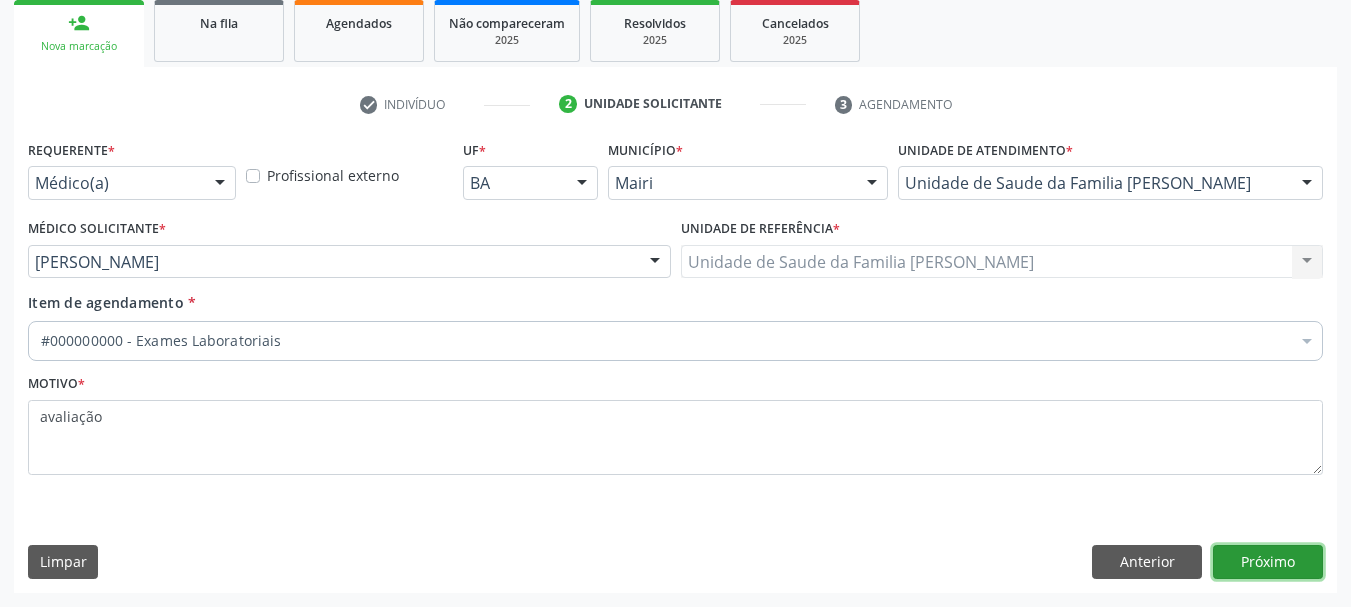 click on "Próximo" at bounding box center [1268, 562] 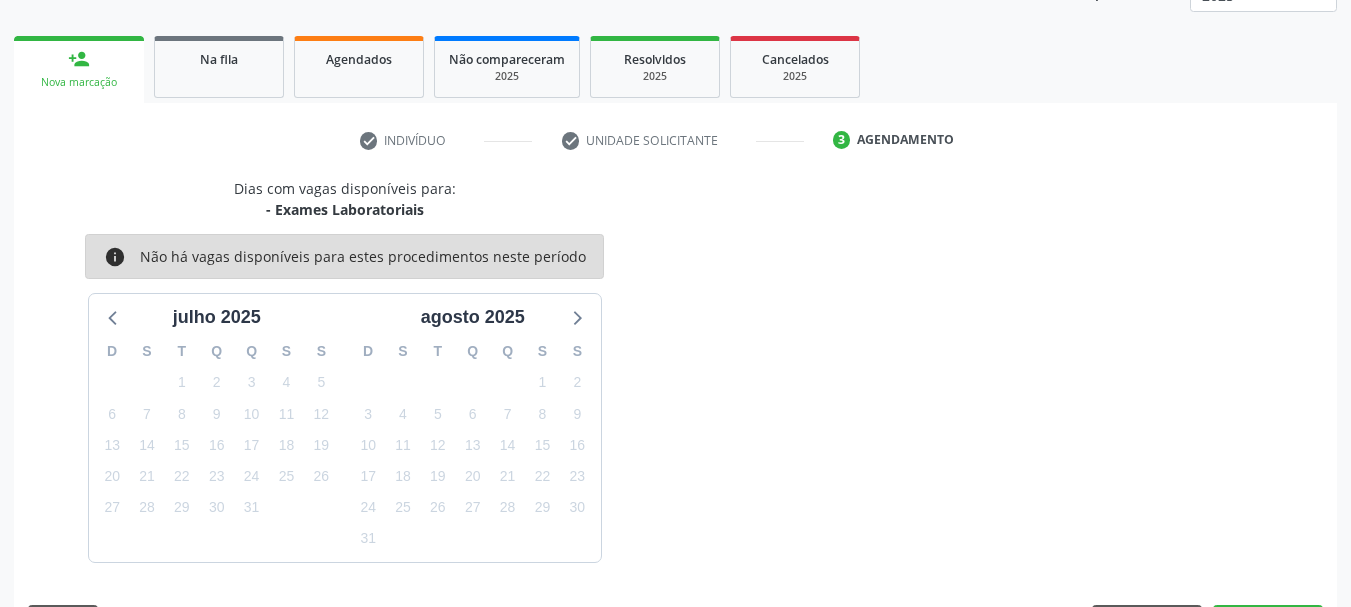 scroll, scrollTop: 299, scrollLeft: 0, axis: vertical 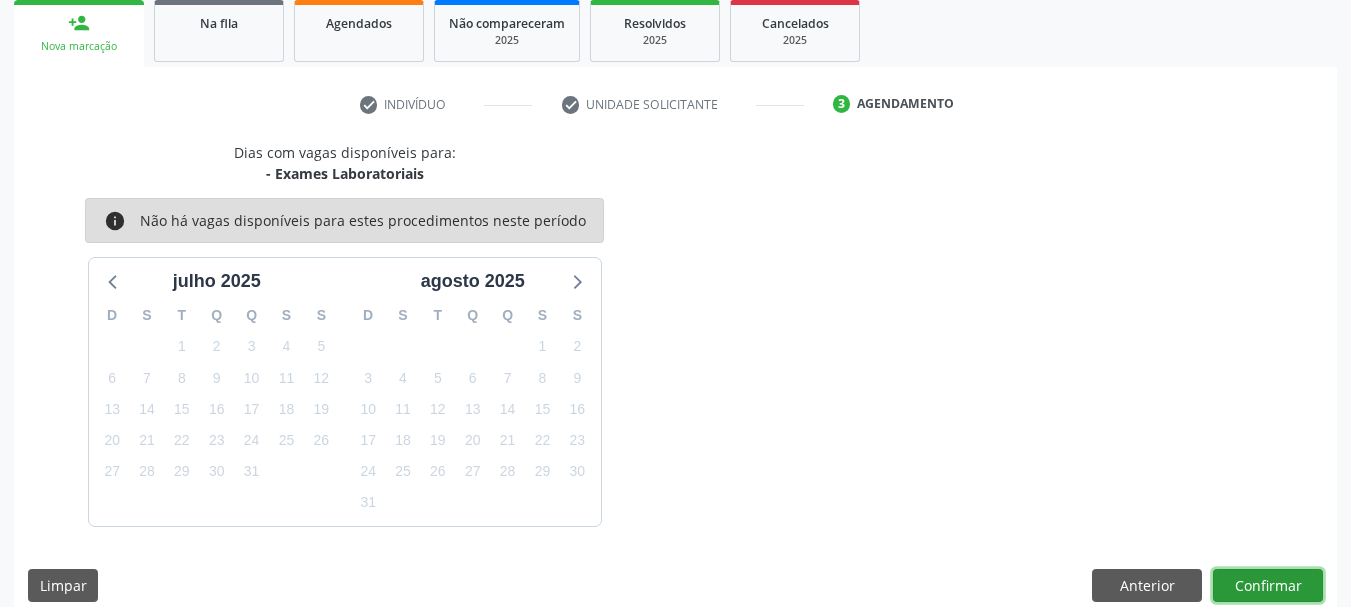 click on "Confirmar" at bounding box center (1268, 586) 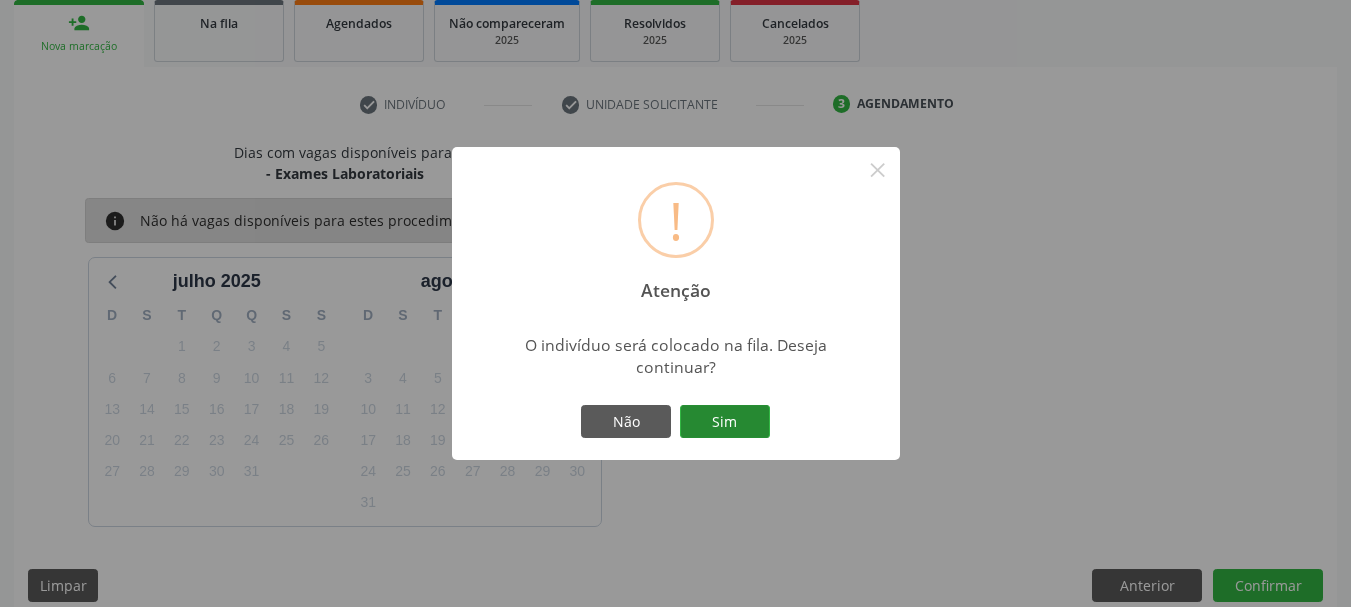 click on "Sim" at bounding box center [725, 422] 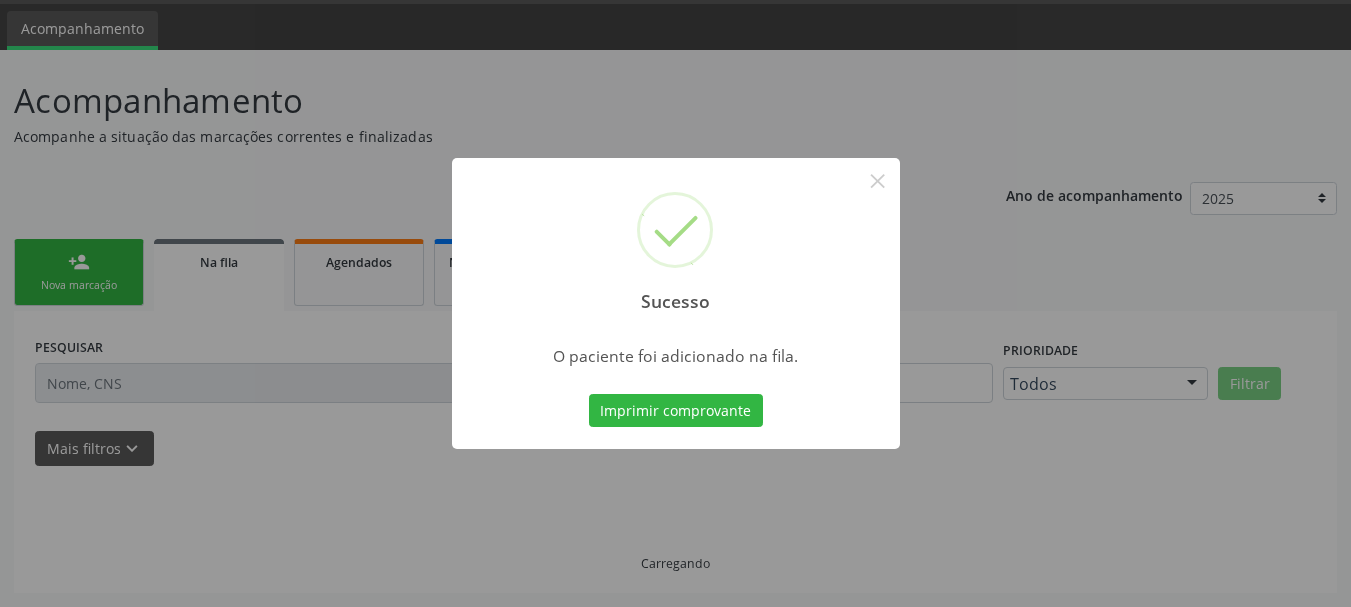 scroll, scrollTop: 60, scrollLeft: 0, axis: vertical 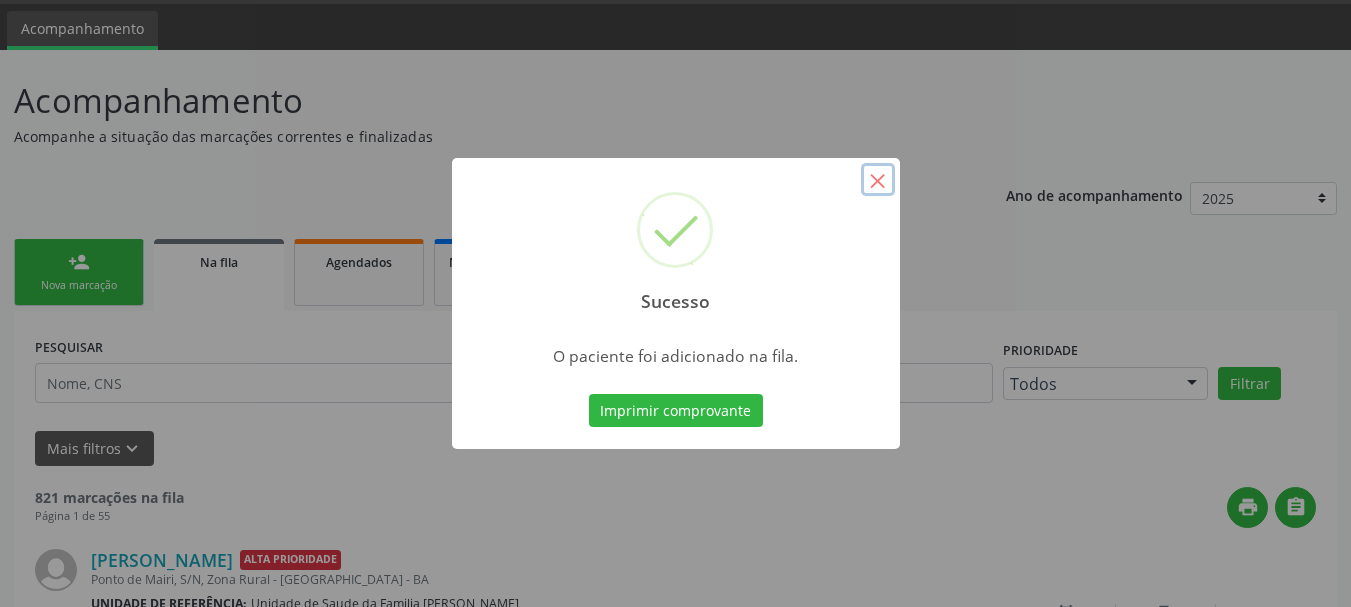 click on "×" at bounding box center (878, 180) 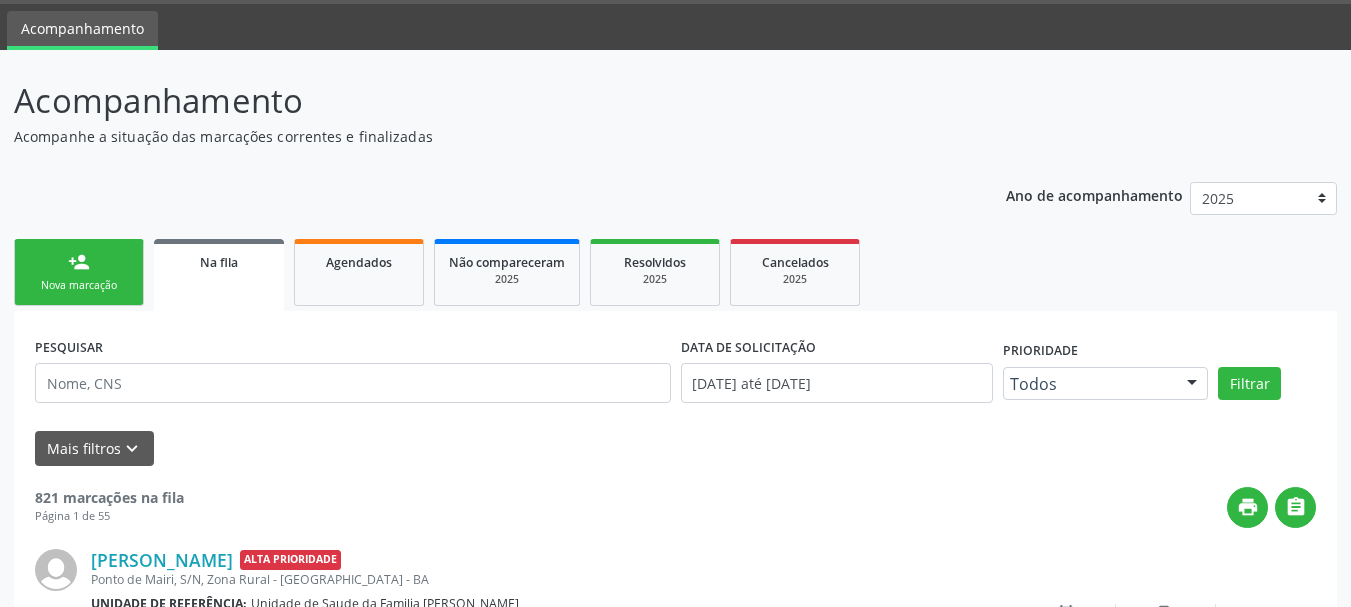 click on "person_add
Nova marcação" at bounding box center [79, 272] 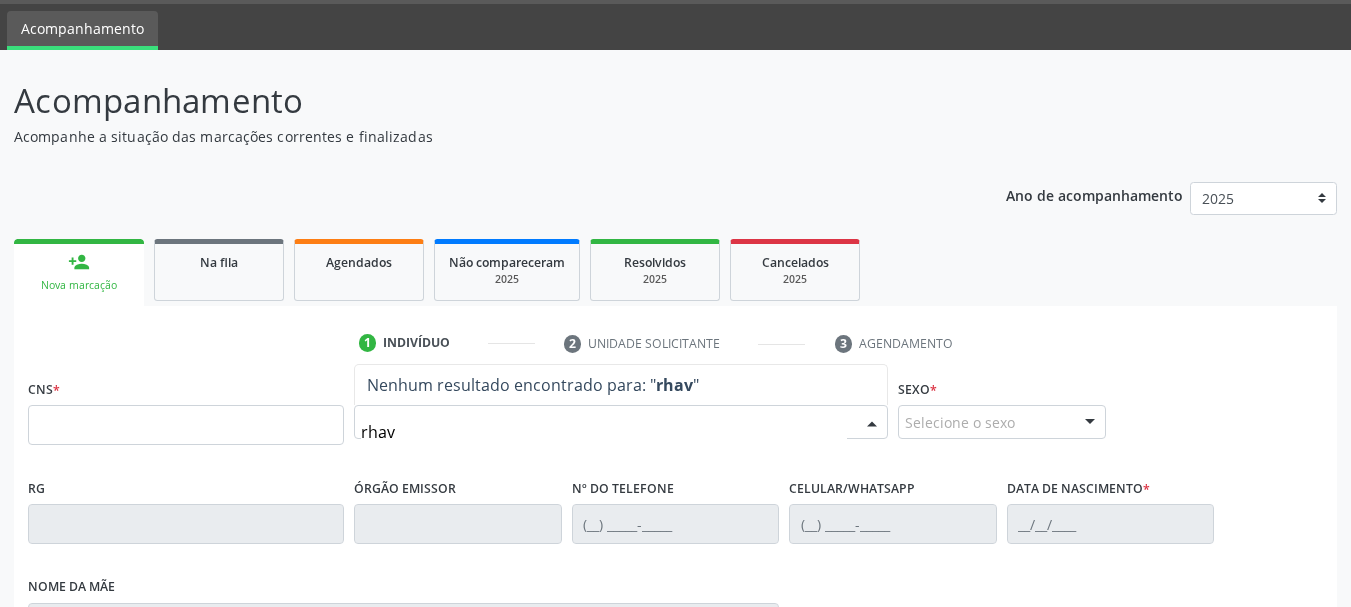 type on "rhavy" 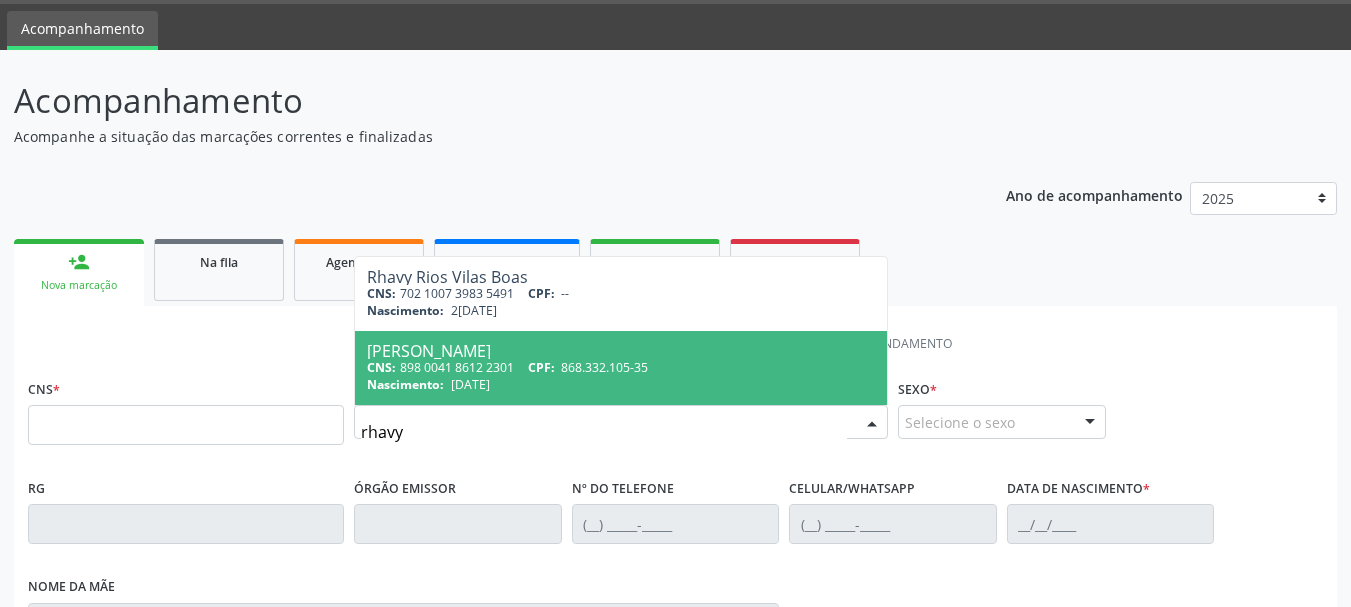 click on "CNS:
898 0041 8612 2301
CPF:
868.332.105-35" at bounding box center [621, 367] 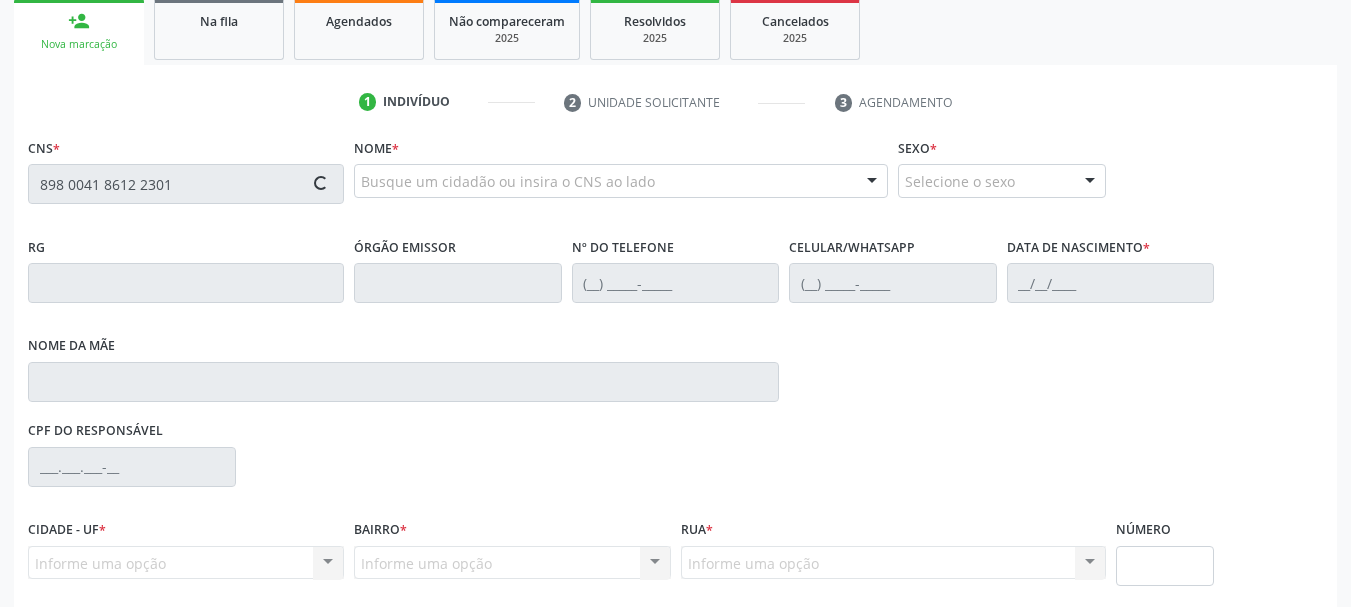 scroll, scrollTop: 463, scrollLeft: 0, axis: vertical 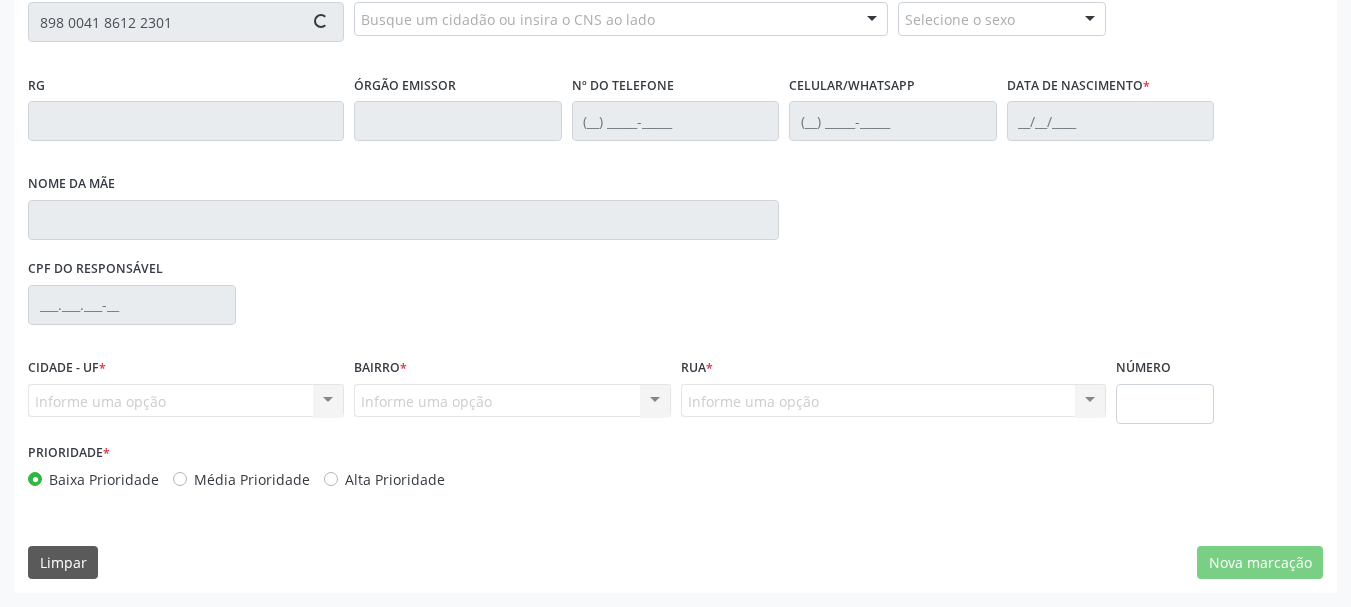 type on "898 0041 8612 2301" 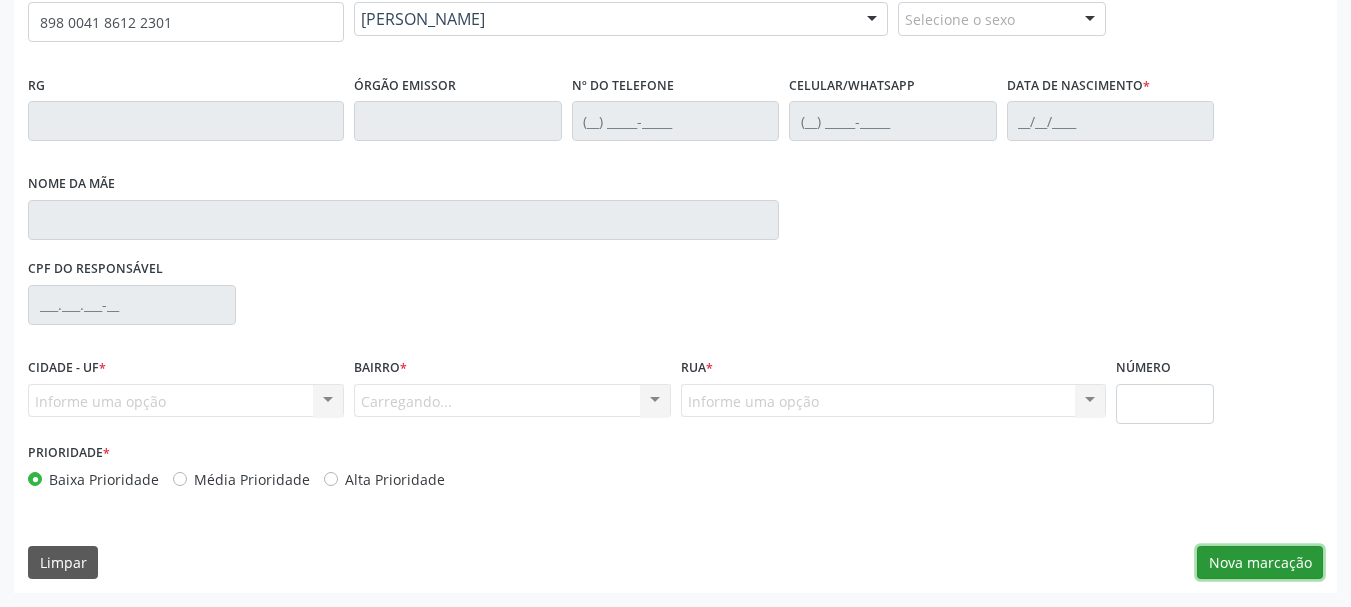 click on "Nova marcação" at bounding box center (1260, 563) 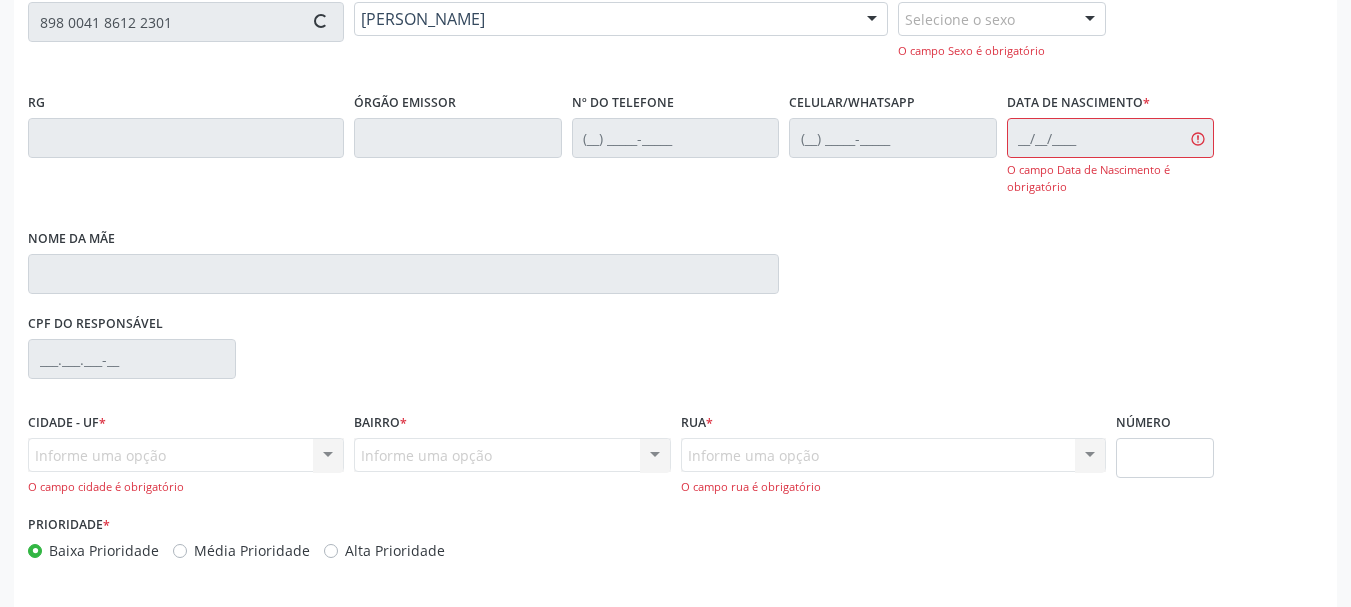 type on "[PHONE_NUMBER]" 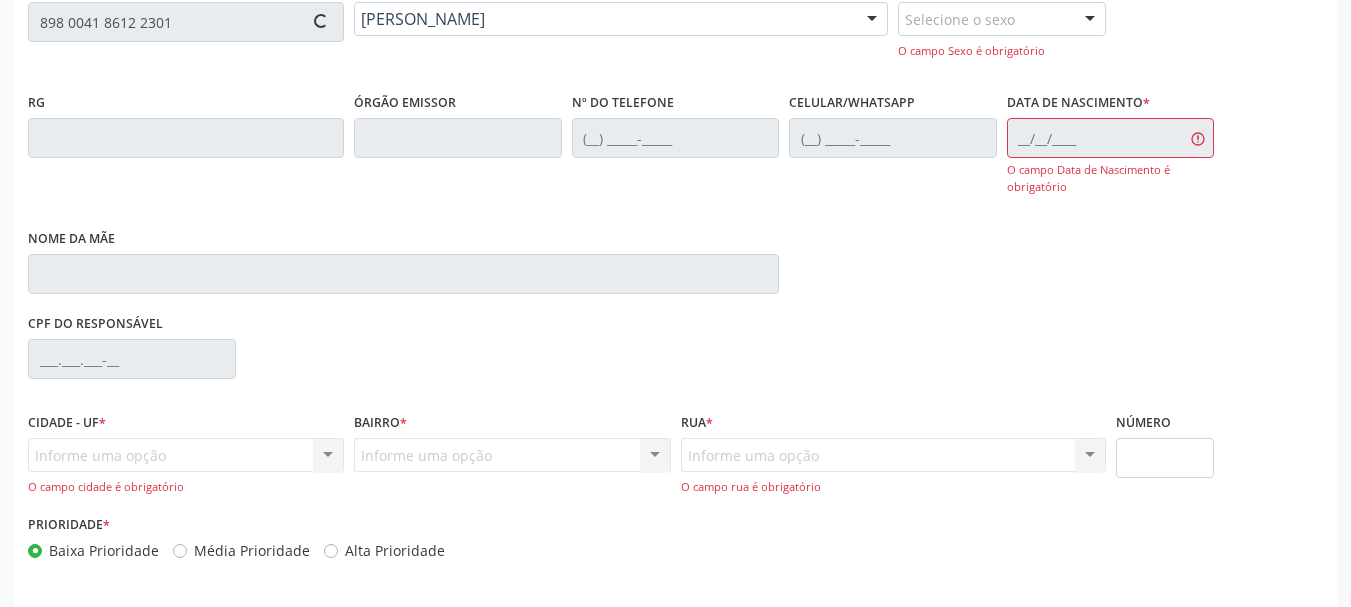 type on "[DATE]" 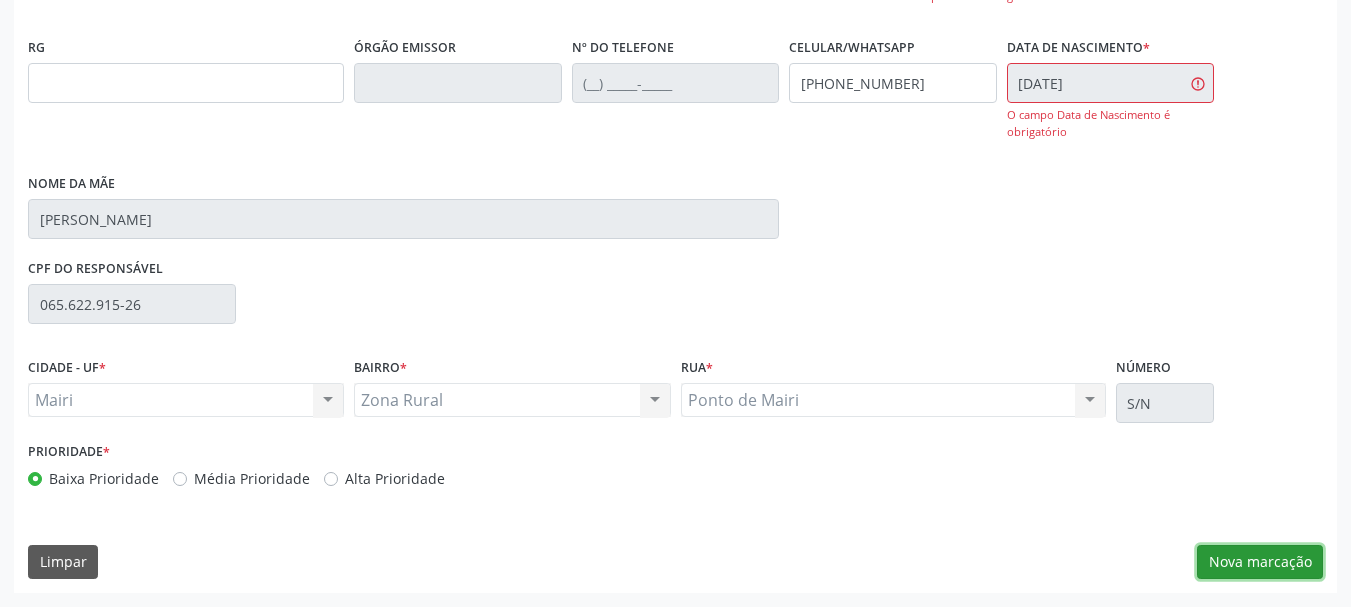click on "Nova marcação" at bounding box center [1260, 562] 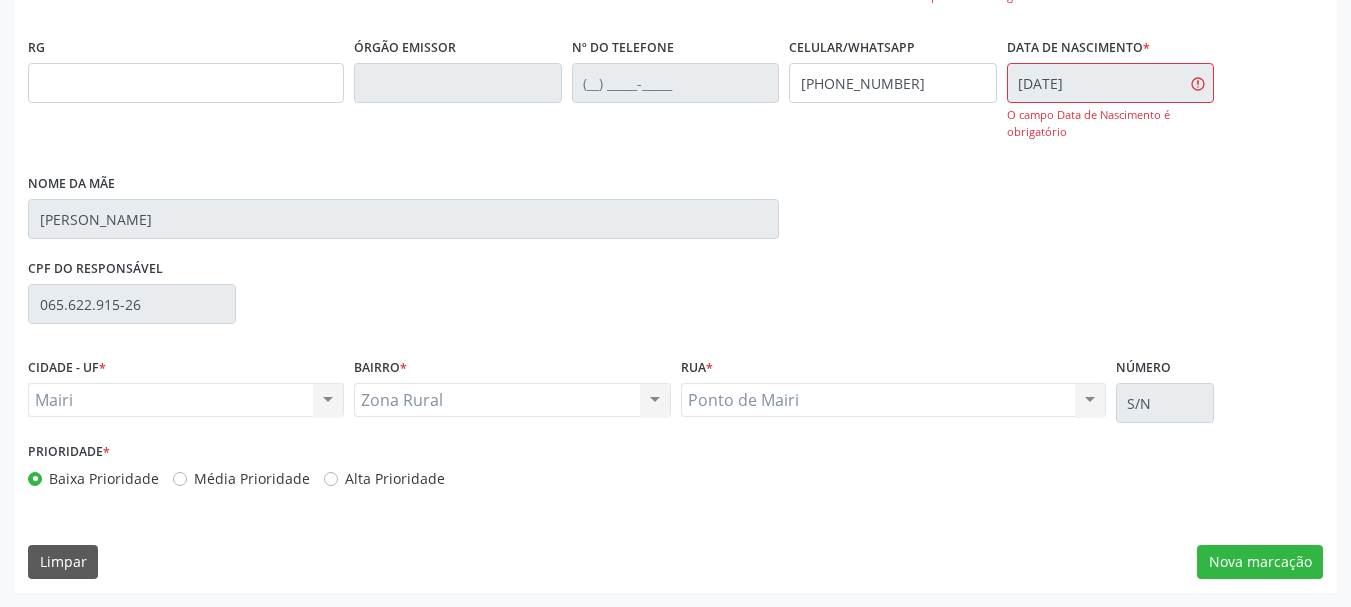scroll, scrollTop: 299, scrollLeft: 0, axis: vertical 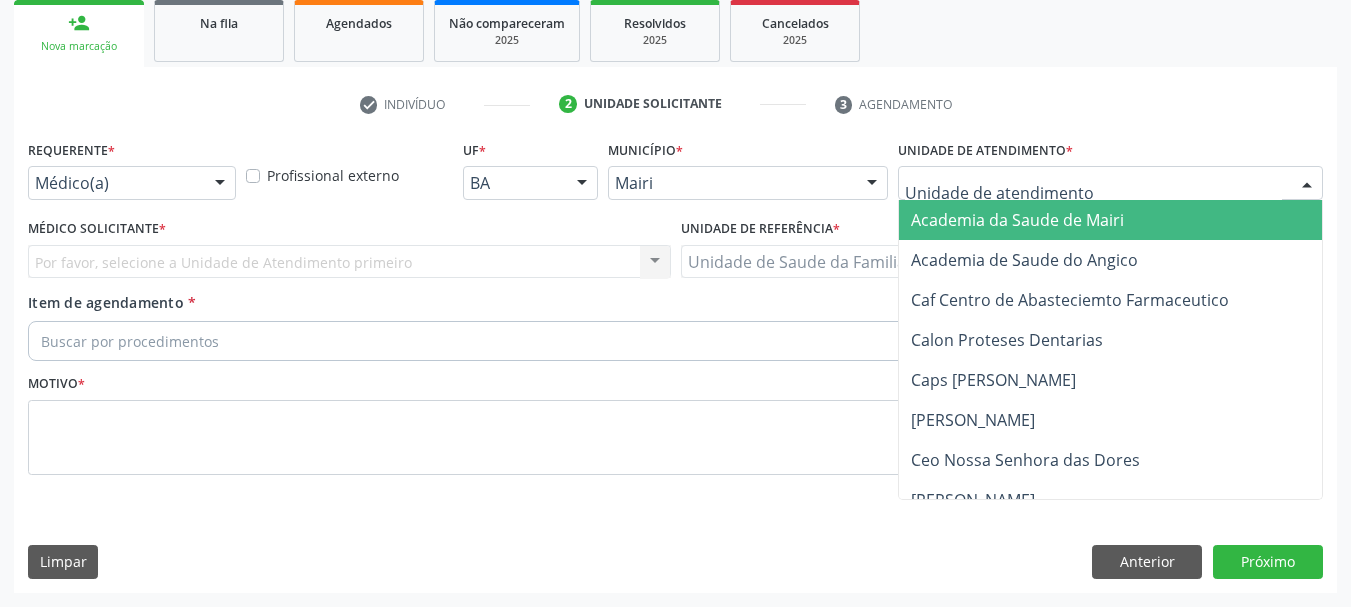 click at bounding box center (1110, 183) 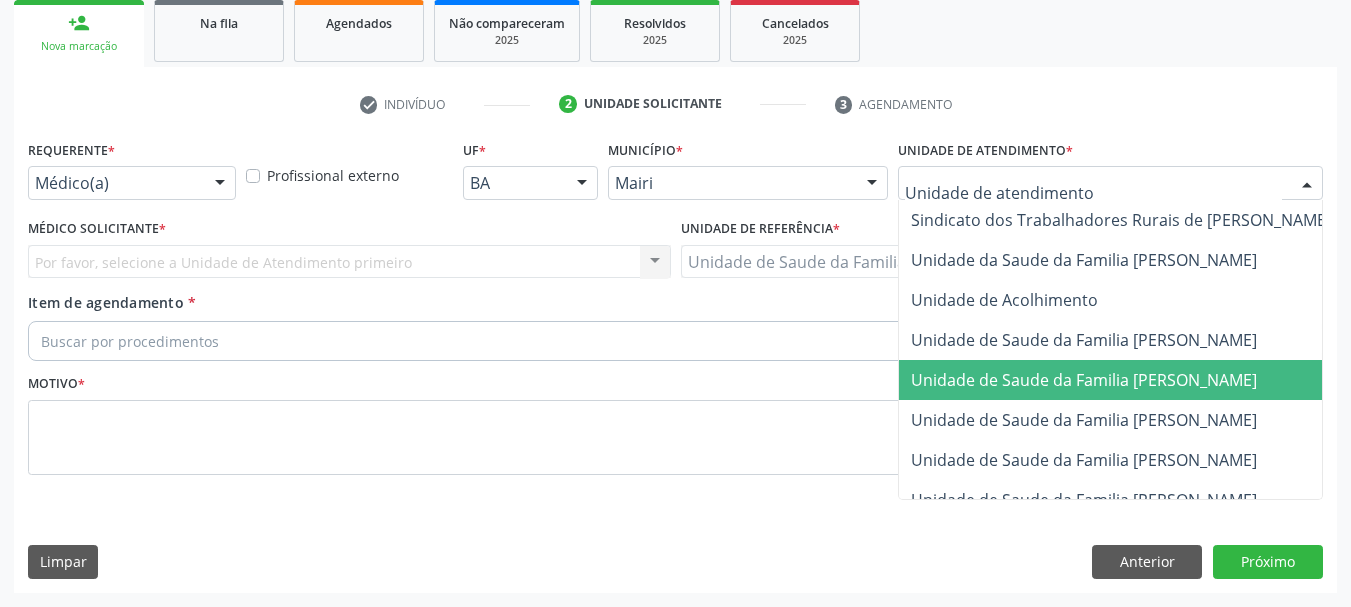 scroll, scrollTop: 1476, scrollLeft: 0, axis: vertical 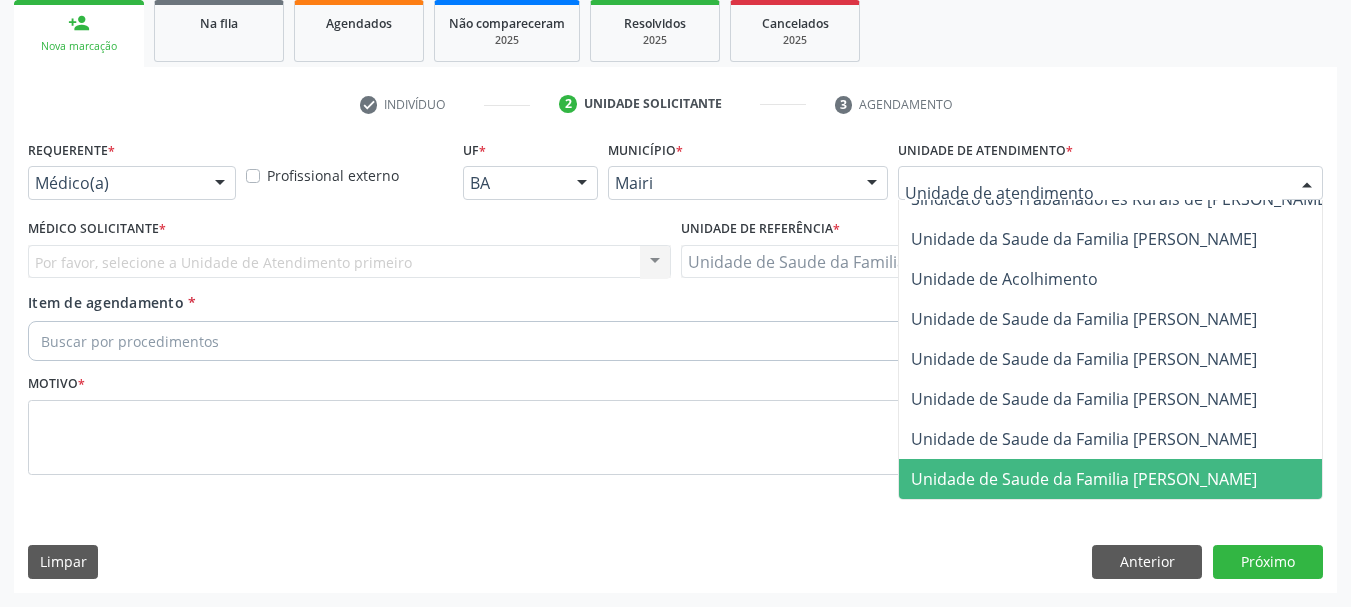 click on "Unidade de Saude da Familia [PERSON_NAME]" at bounding box center [1084, 479] 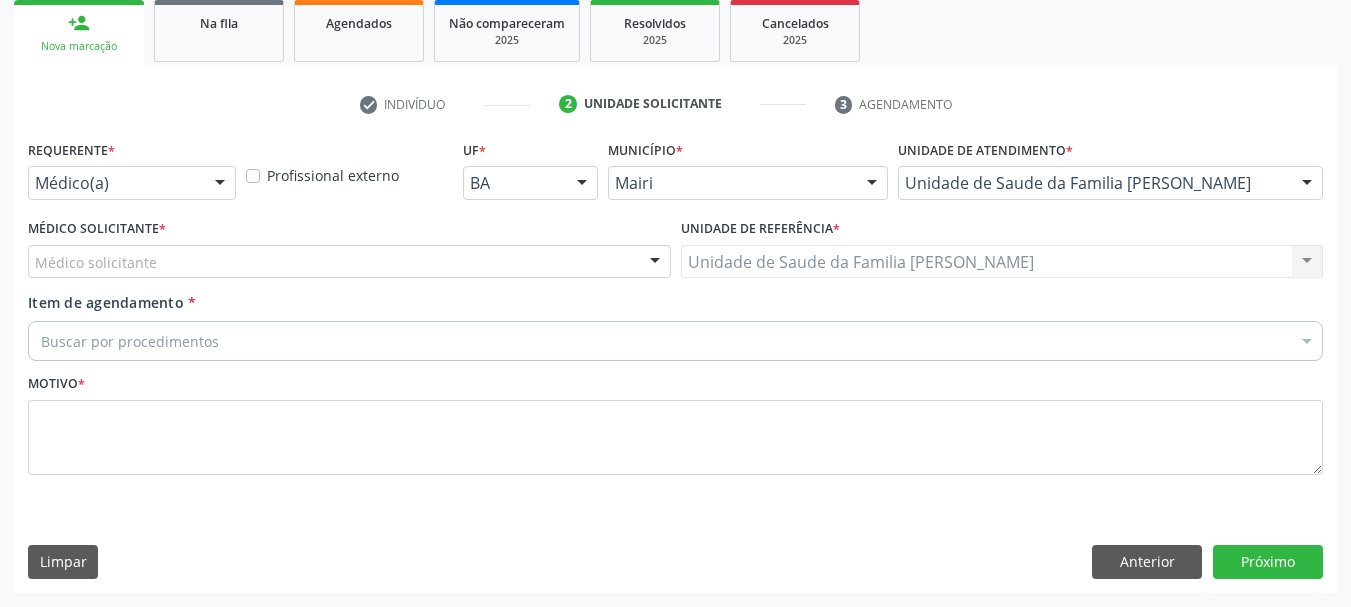 click at bounding box center (655, 263) 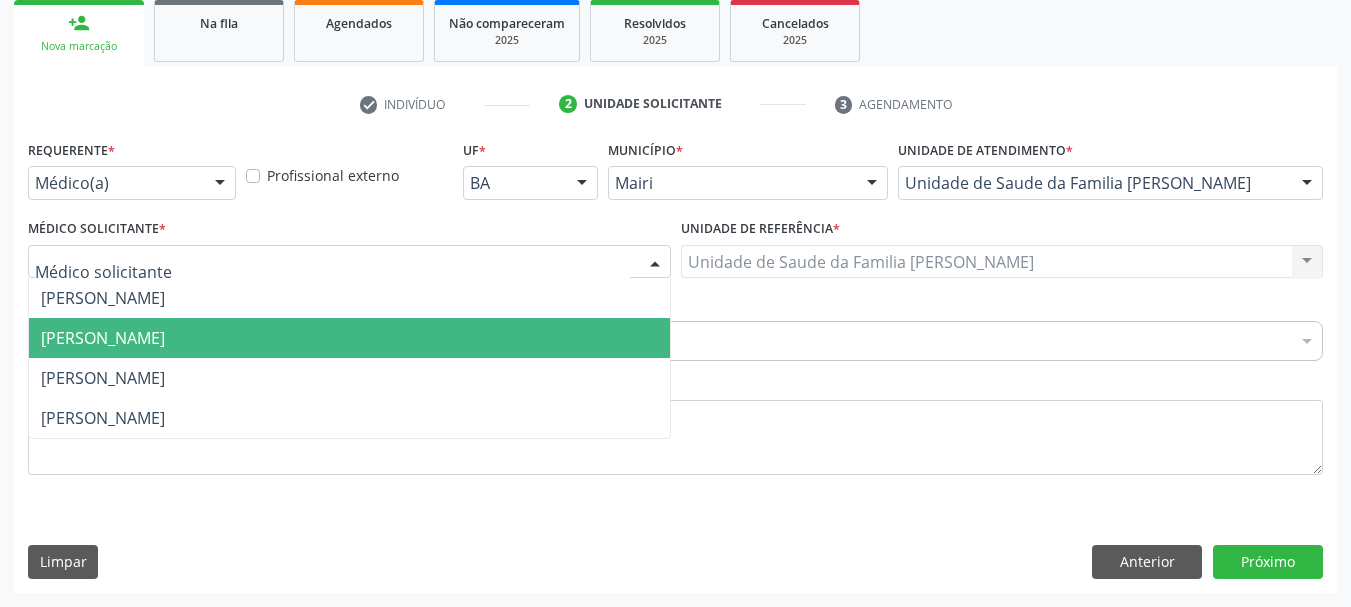 click on "[PERSON_NAME]" at bounding box center (349, 338) 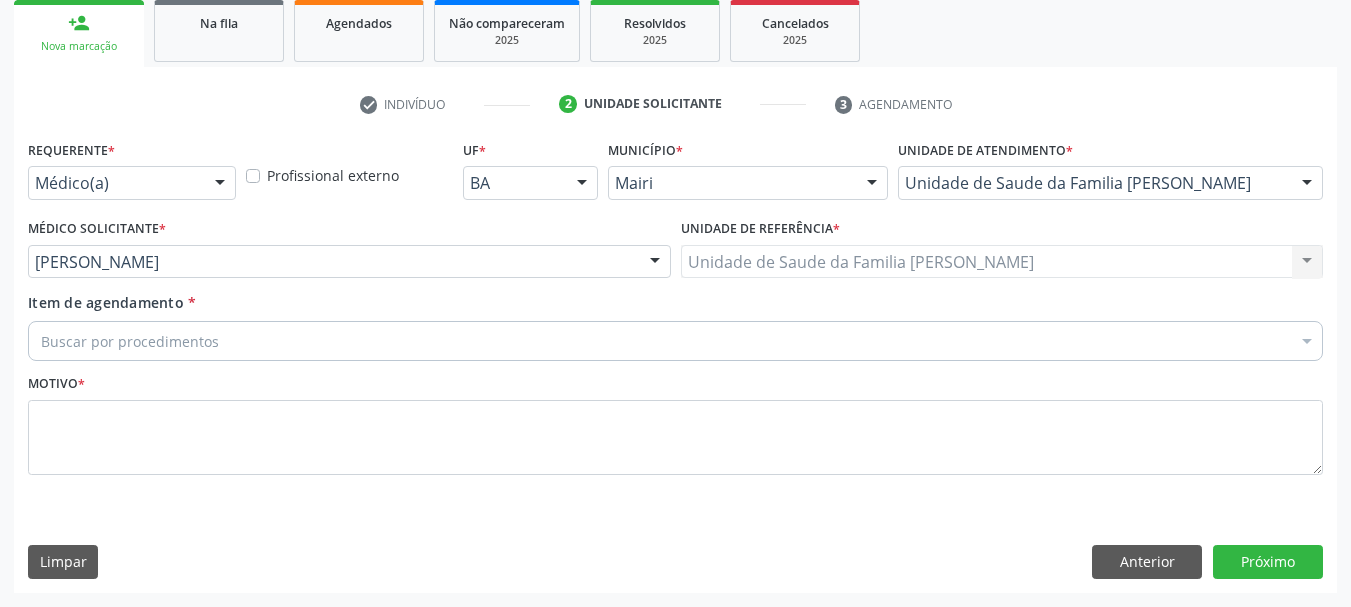 click on "Buscar por procedimentos" at bounding box center (675, 341) 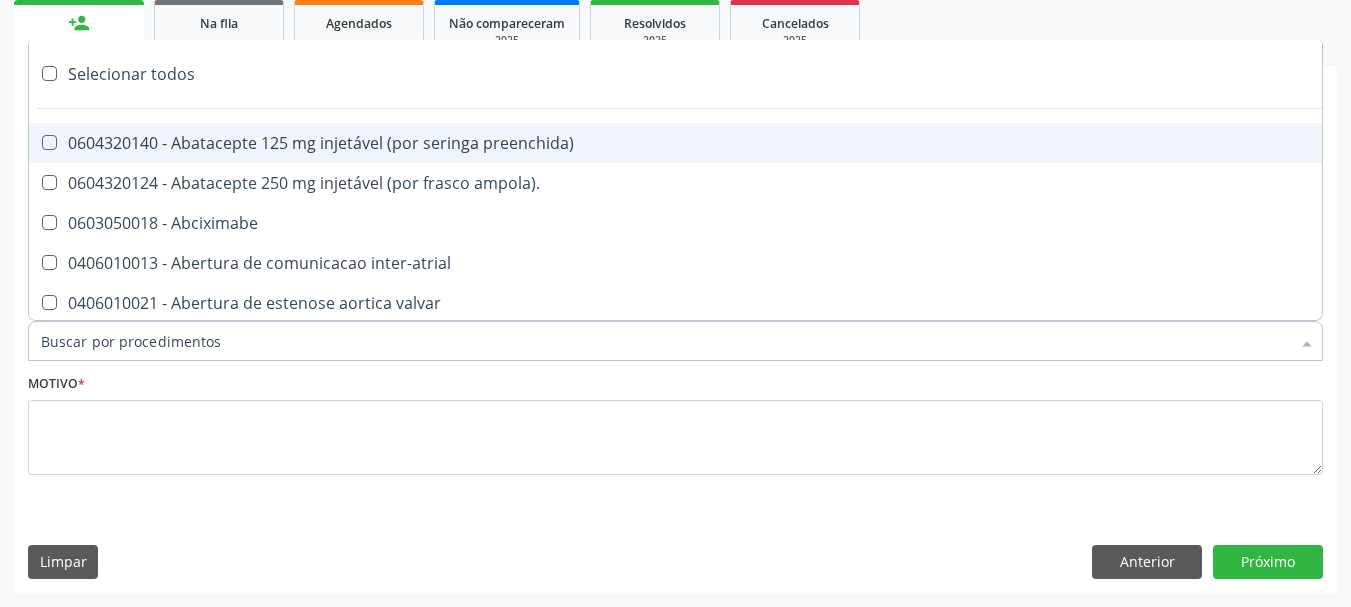 type on "#" 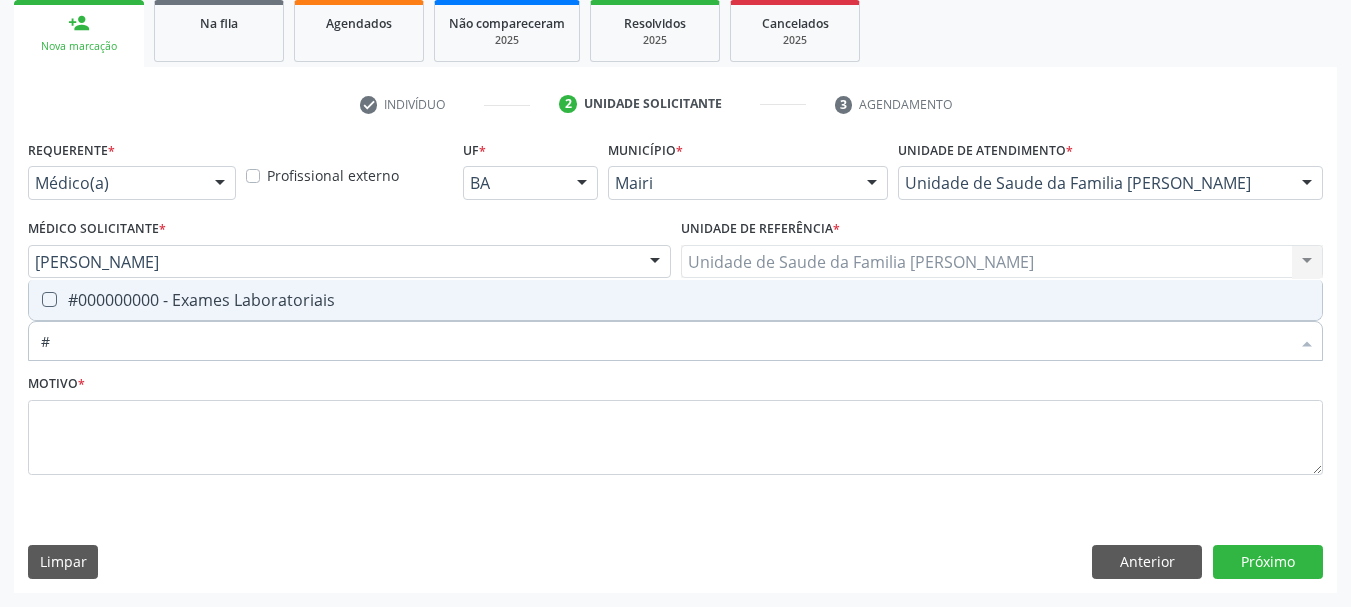 click on "#000000000 - Exames Laboratoriais" at bounding box center (675, 300) 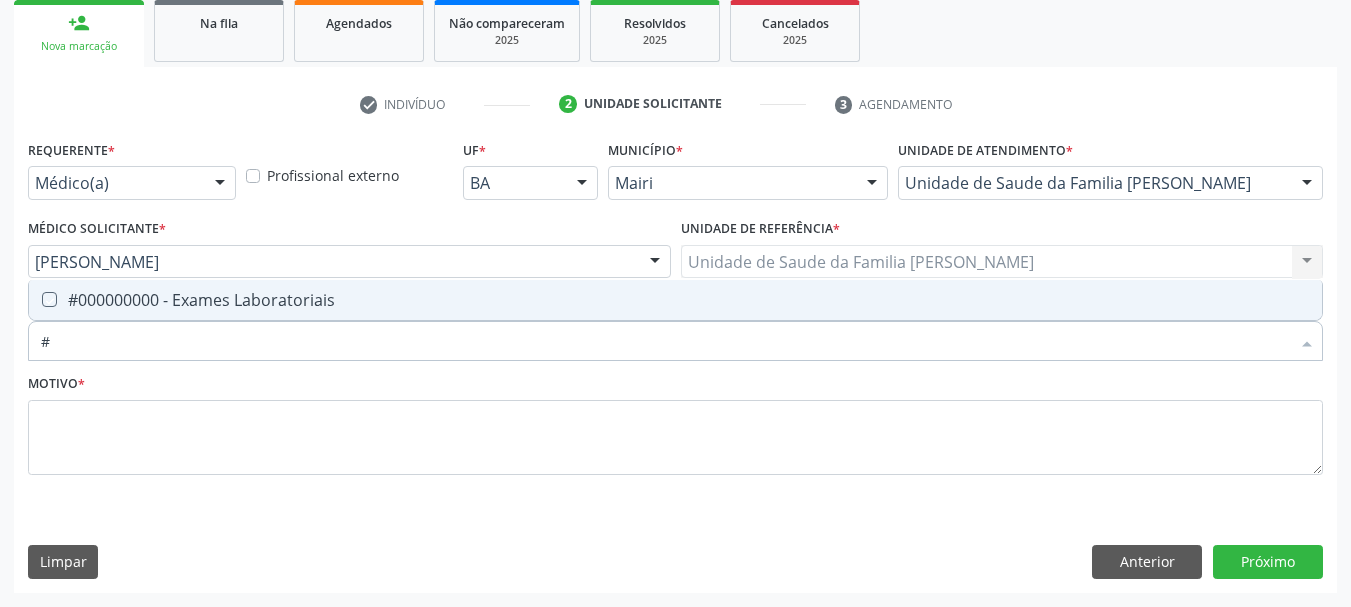 checkbox on "true" 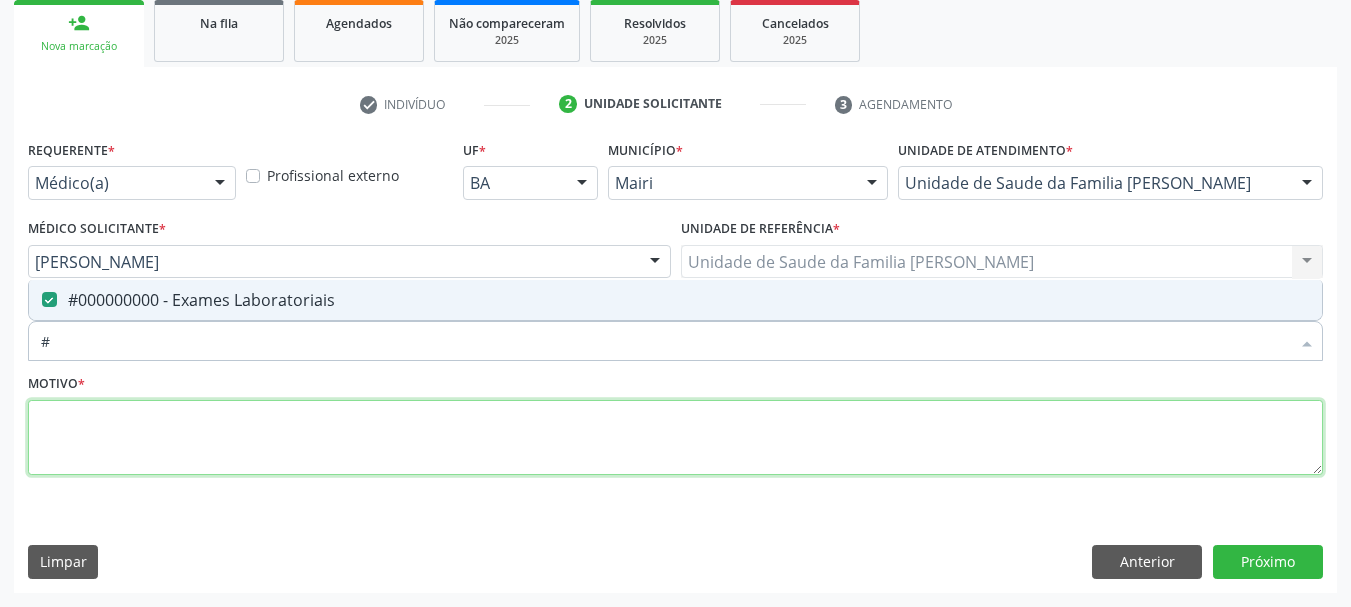 click at bounding box center (675, 438) 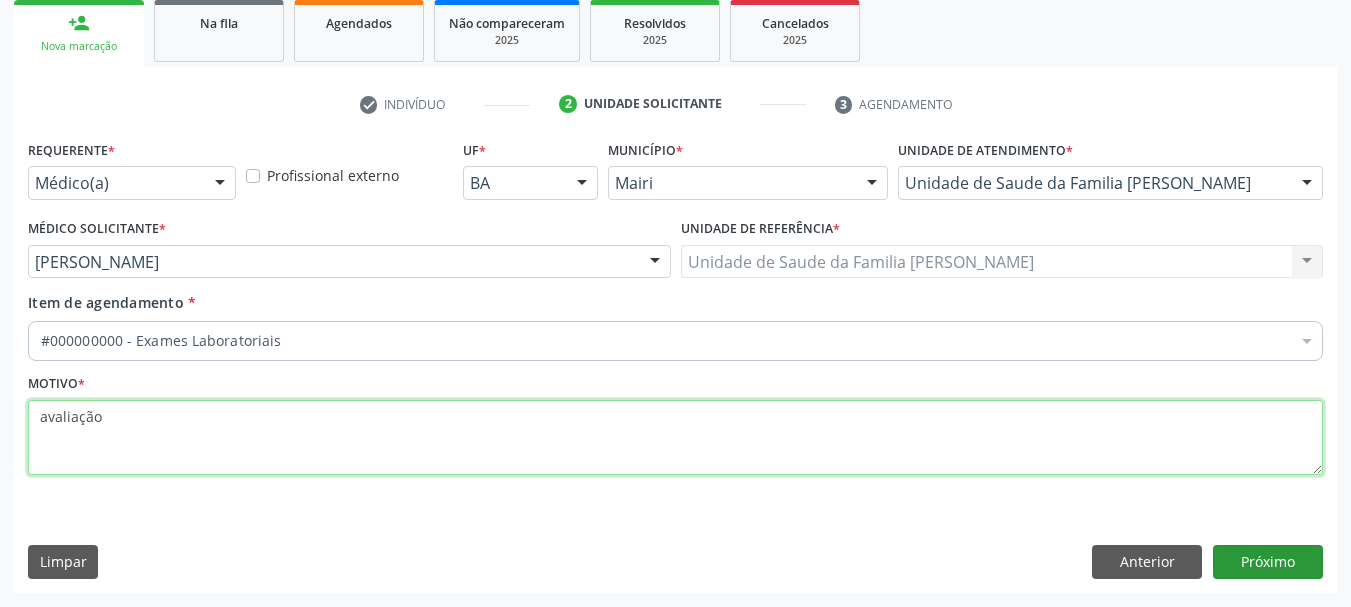 type on "avaliação" 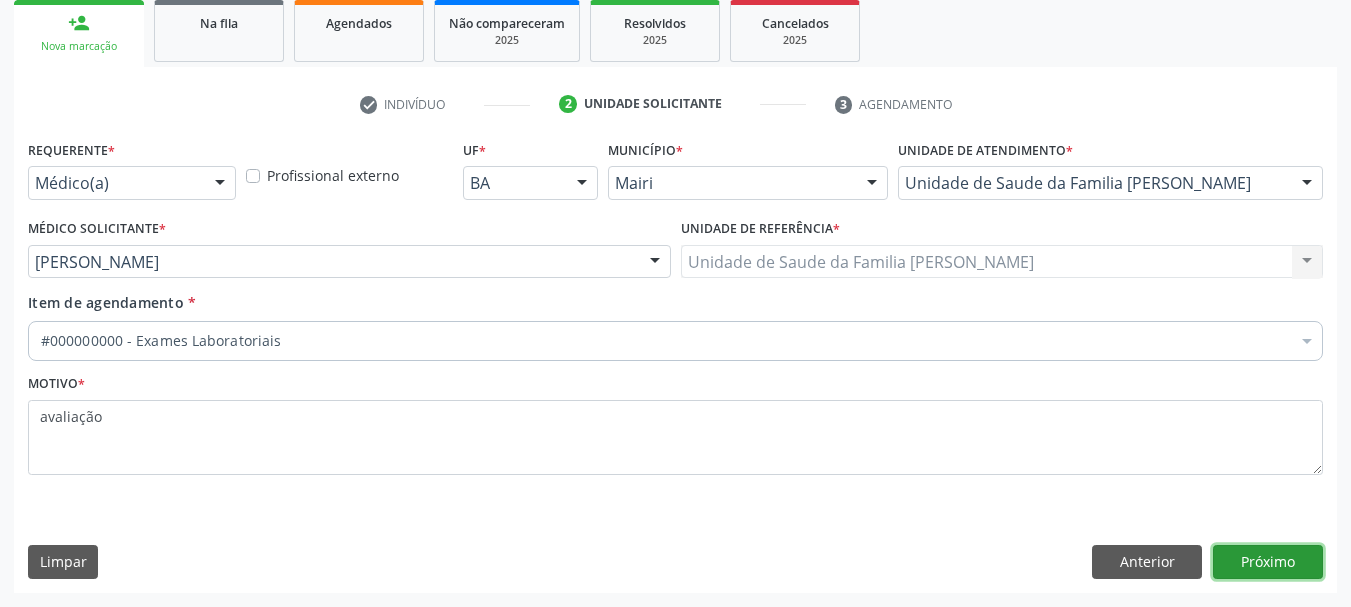 click on "Próximo" at bounding box center (1268, 562) 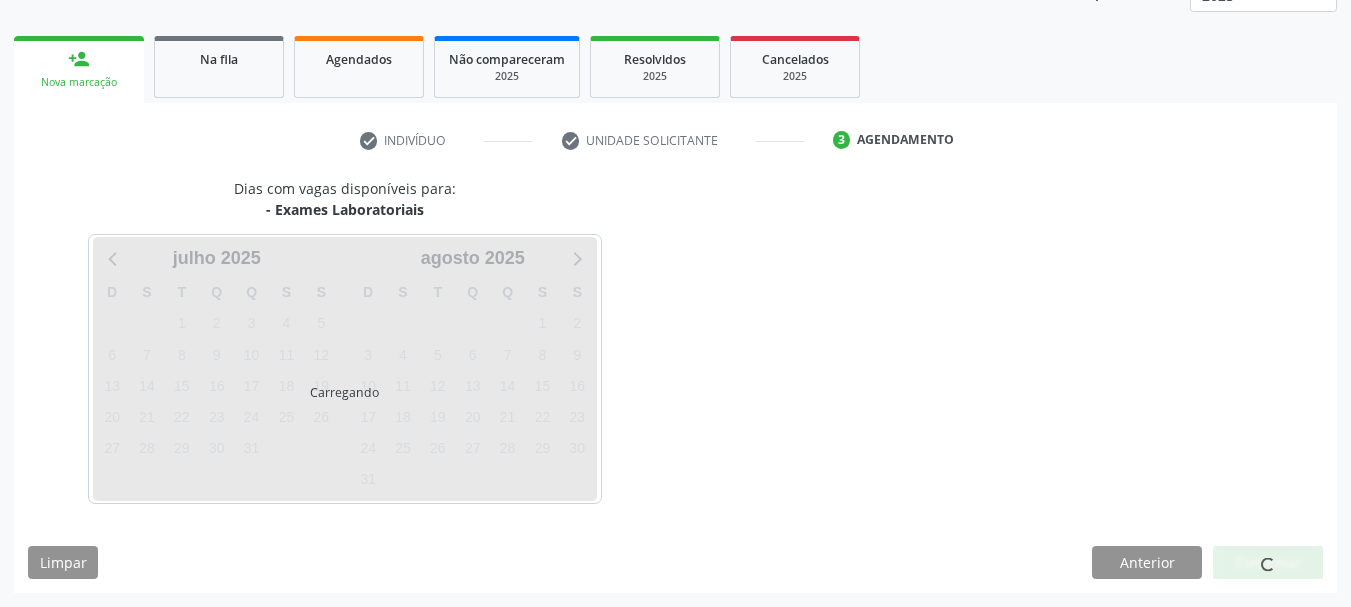 scroll, scrollTop: 299, scrollLeft: 0, axis: vertical 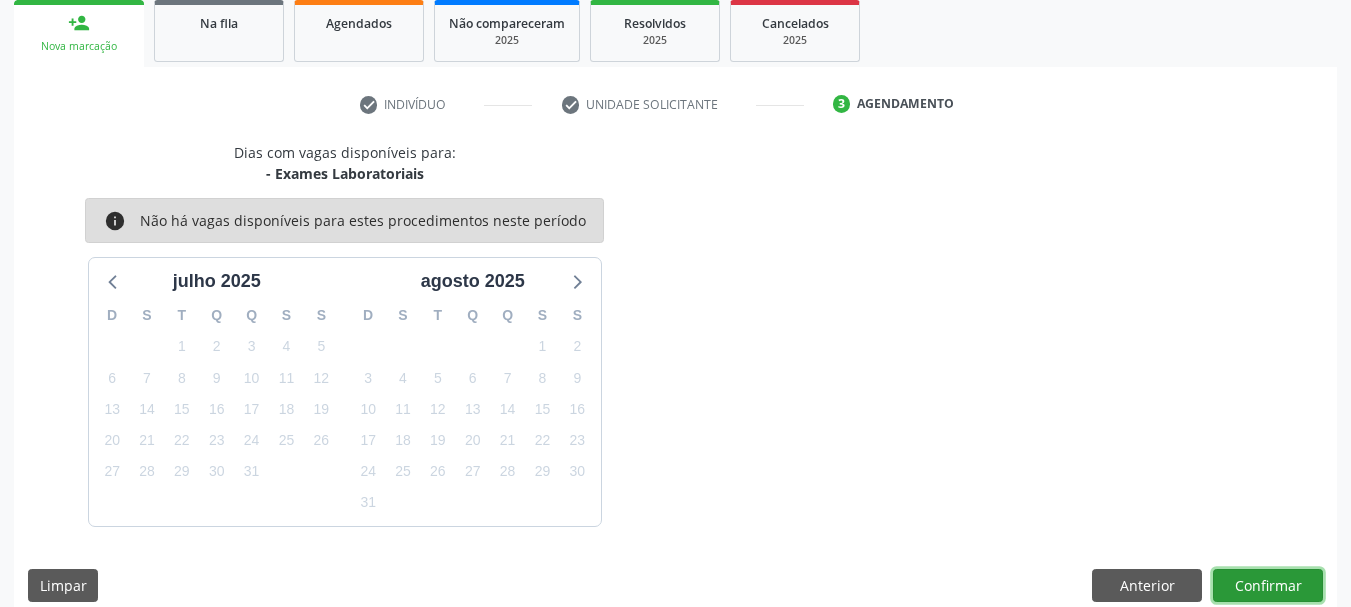 click on "Confirmar" at bounding box center [1268, 586] 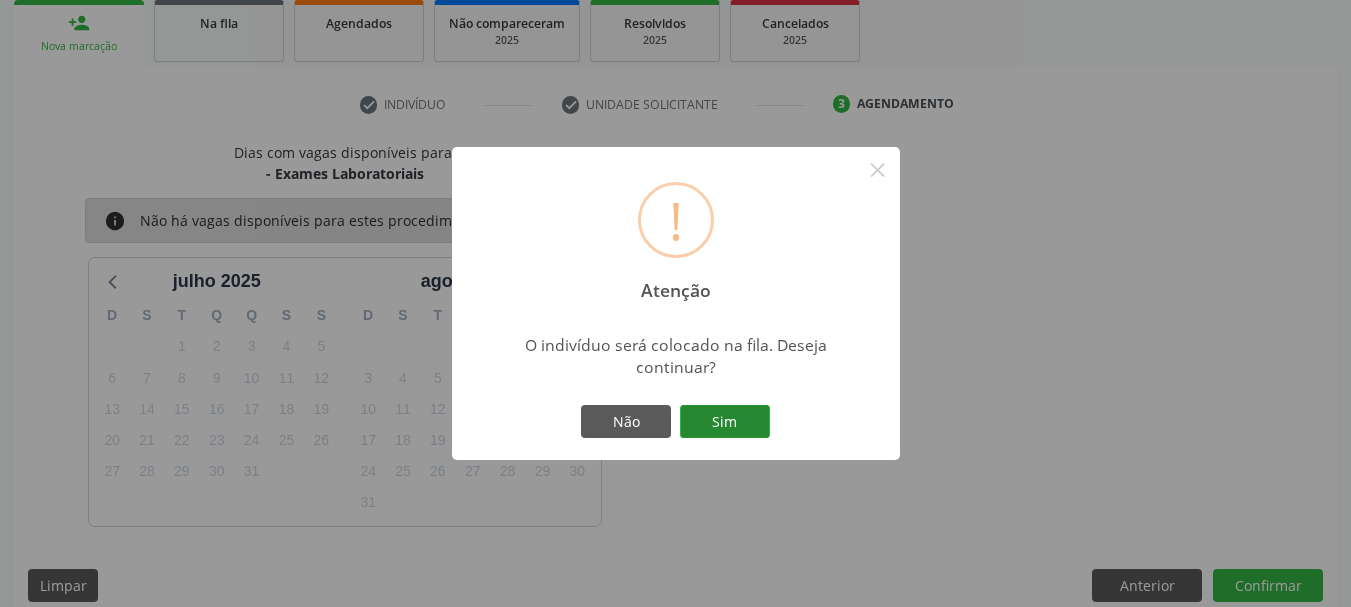 click on "Não Sim" at bounding box center [676, 422] 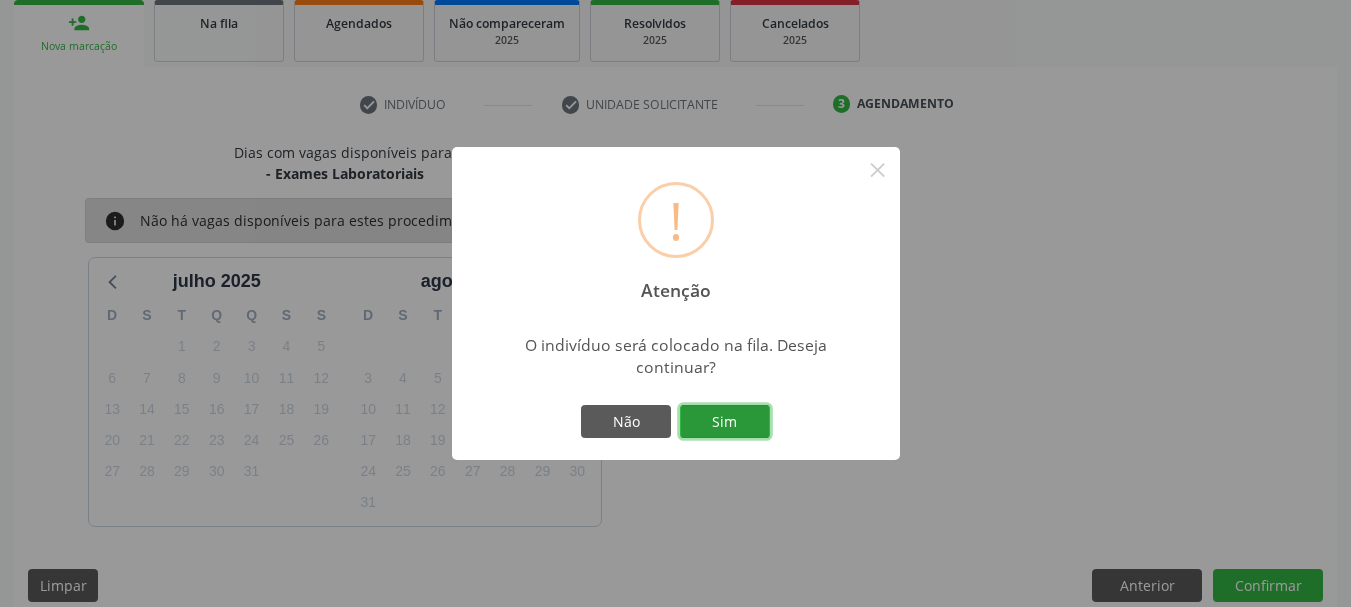 drag, startPoint x: 757, startPoint y: 413, endPoint x: 747, endPoint y: 430, distance: 19.723083 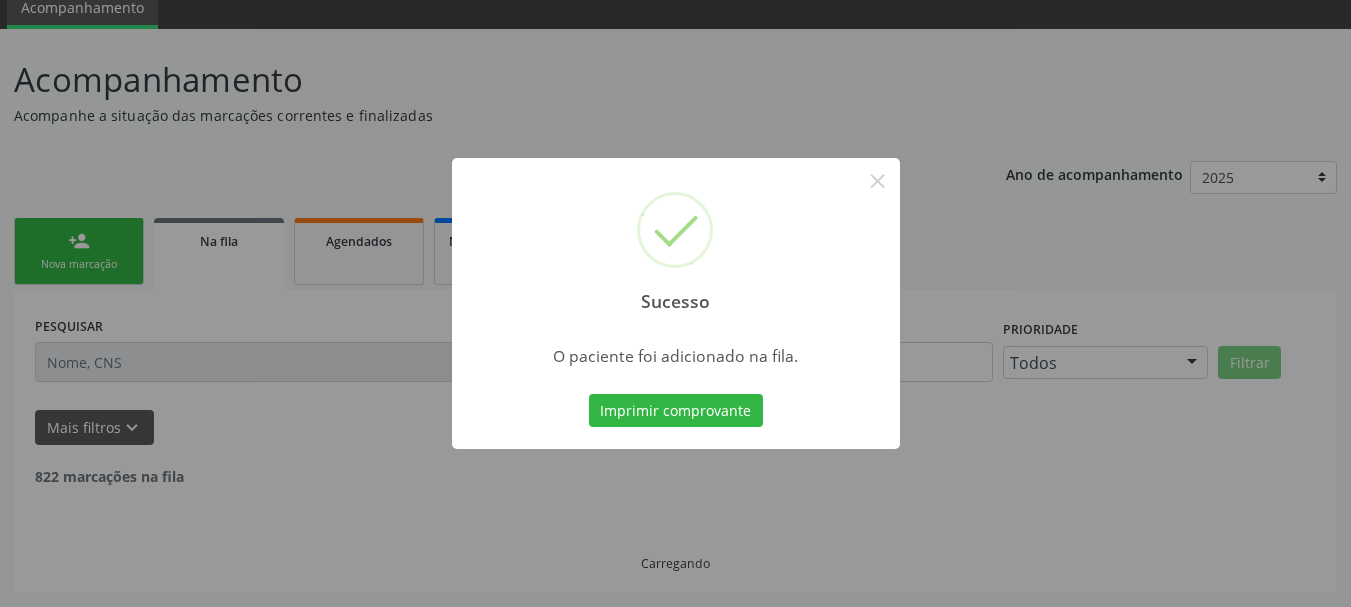 scroll, scrollTop: 60, scrollLeft: 0, axis: vertical 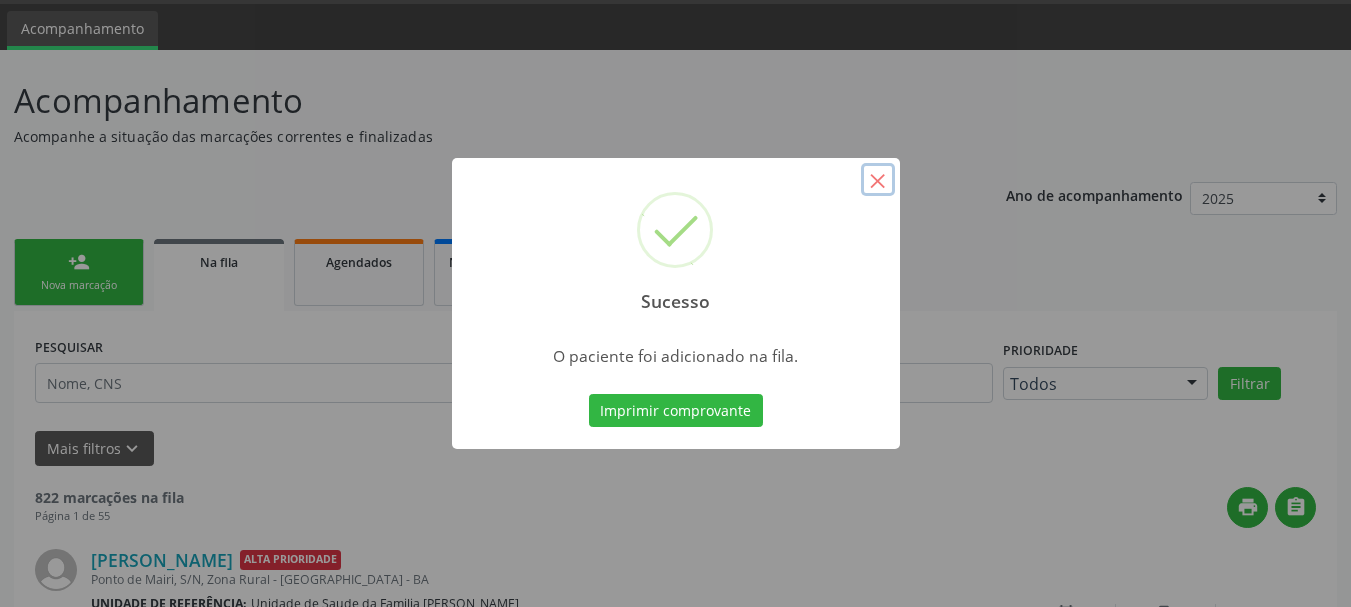 click on "×" at bounding box center [878, 180] 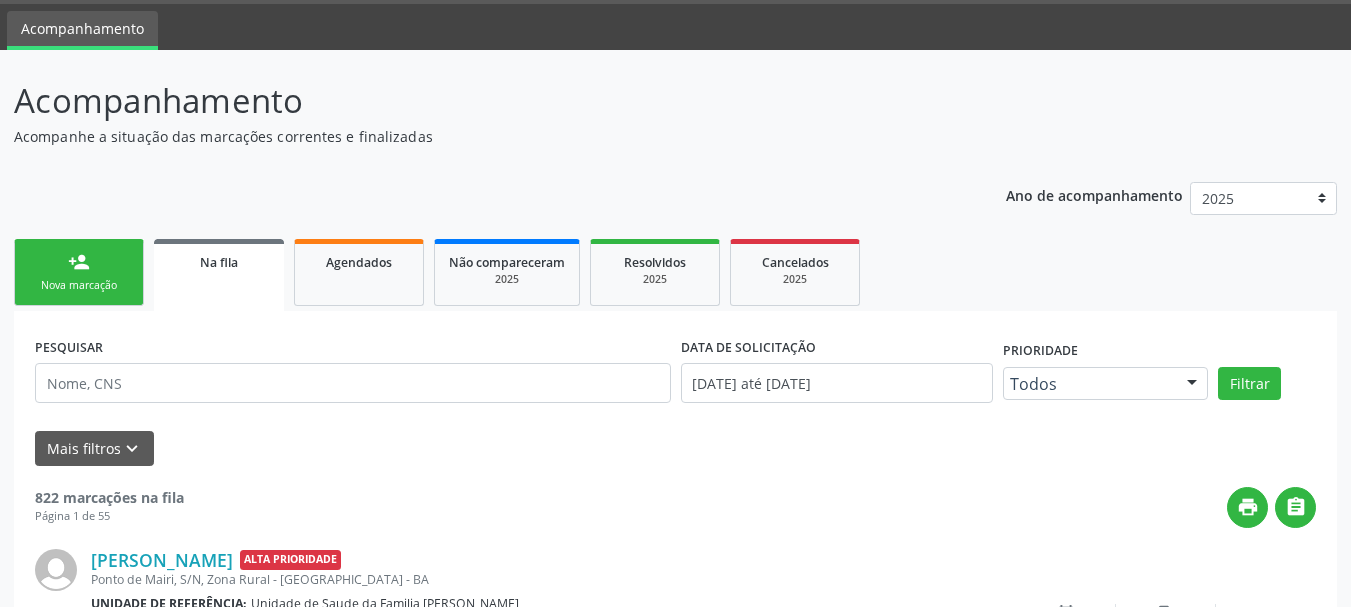 click on "person_add
Nova marcação" at bounding box center [79, 272] 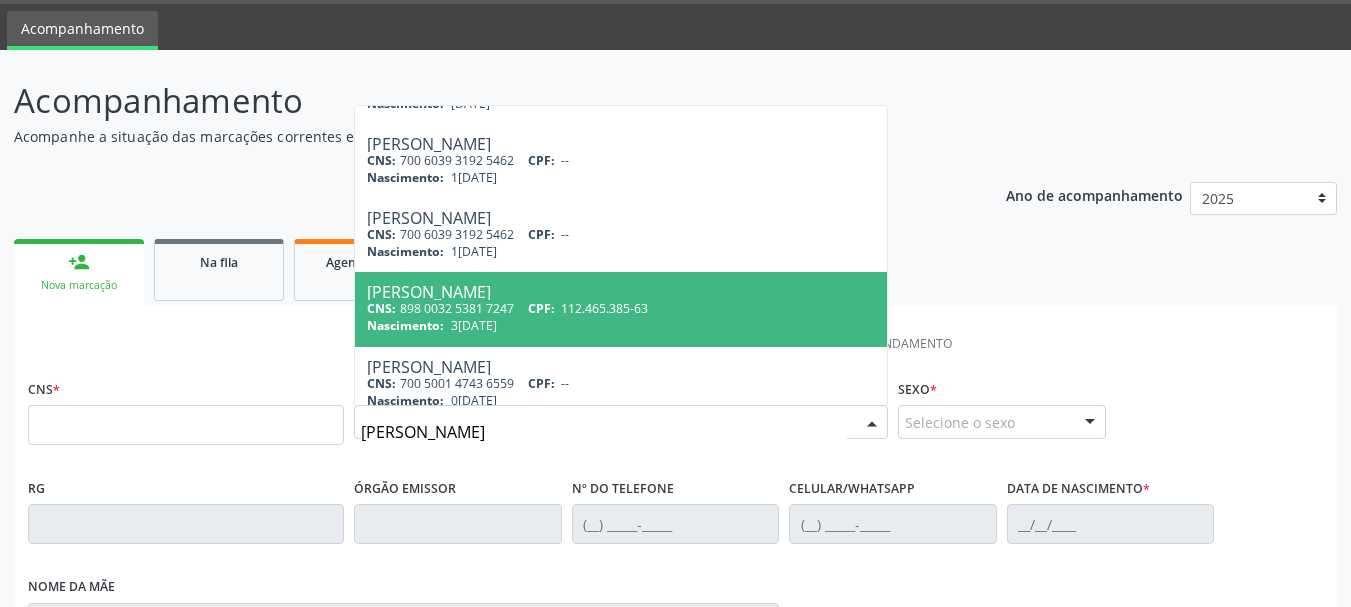 scroll, scrollTop: 816, scrollLeft: 0, axis: vertical 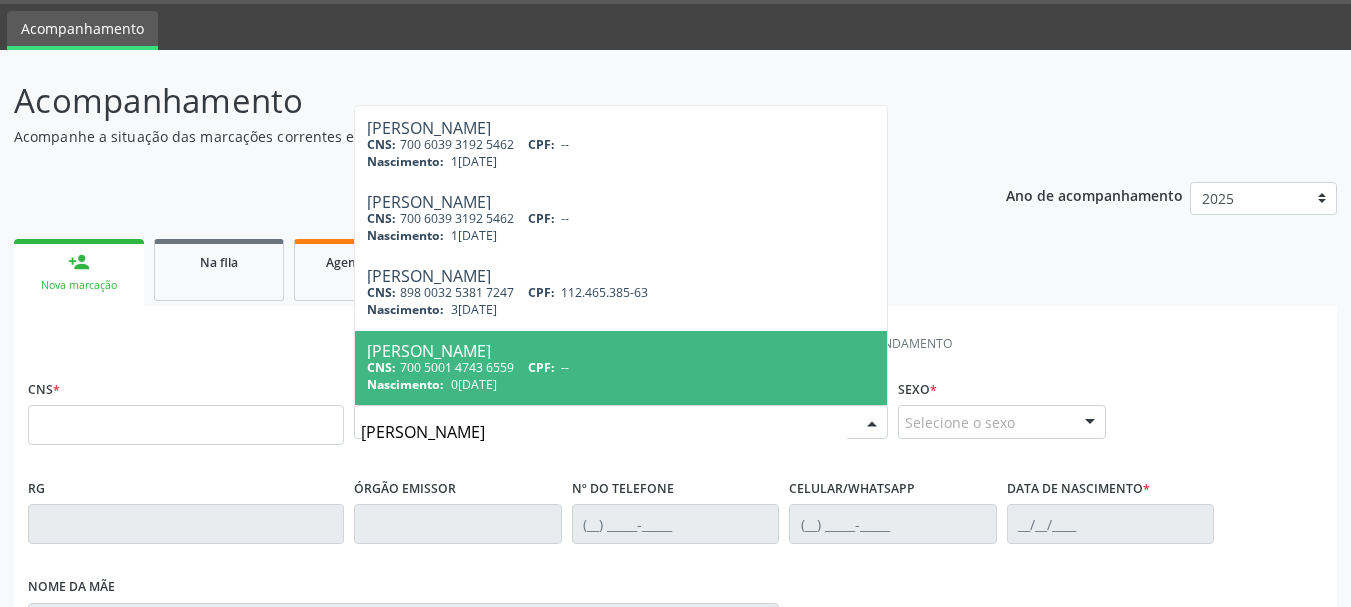 click on "[PERSON_NAME]" at bounding box center [604, 432] 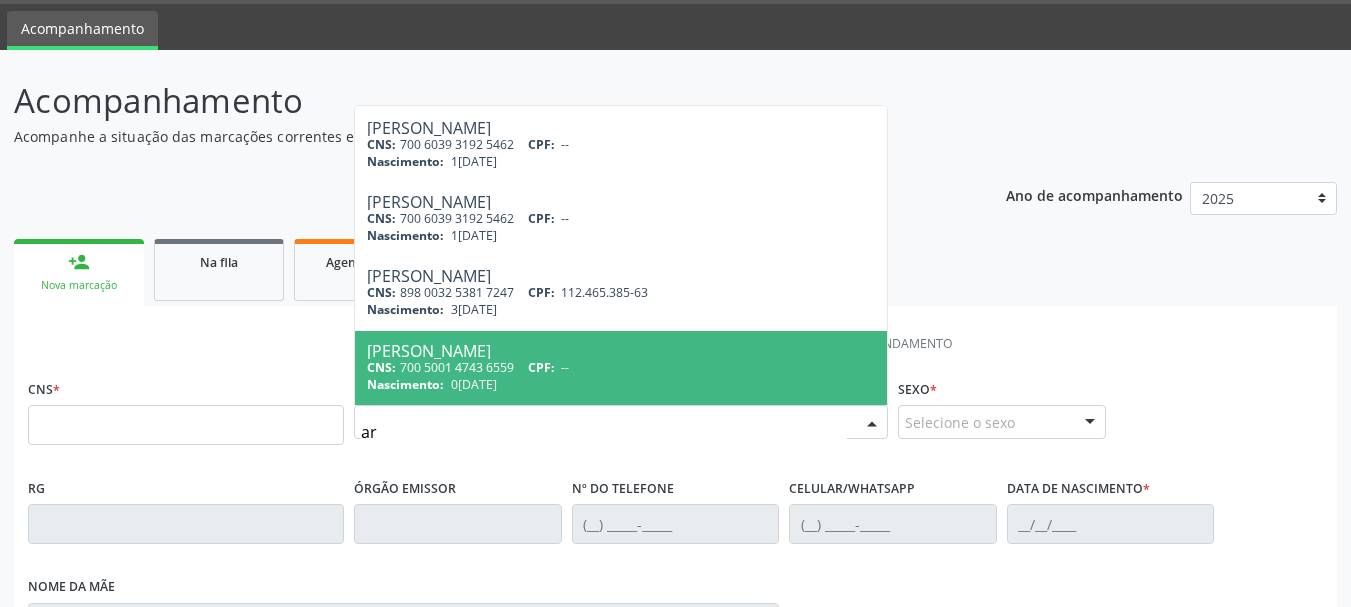 type on "a" 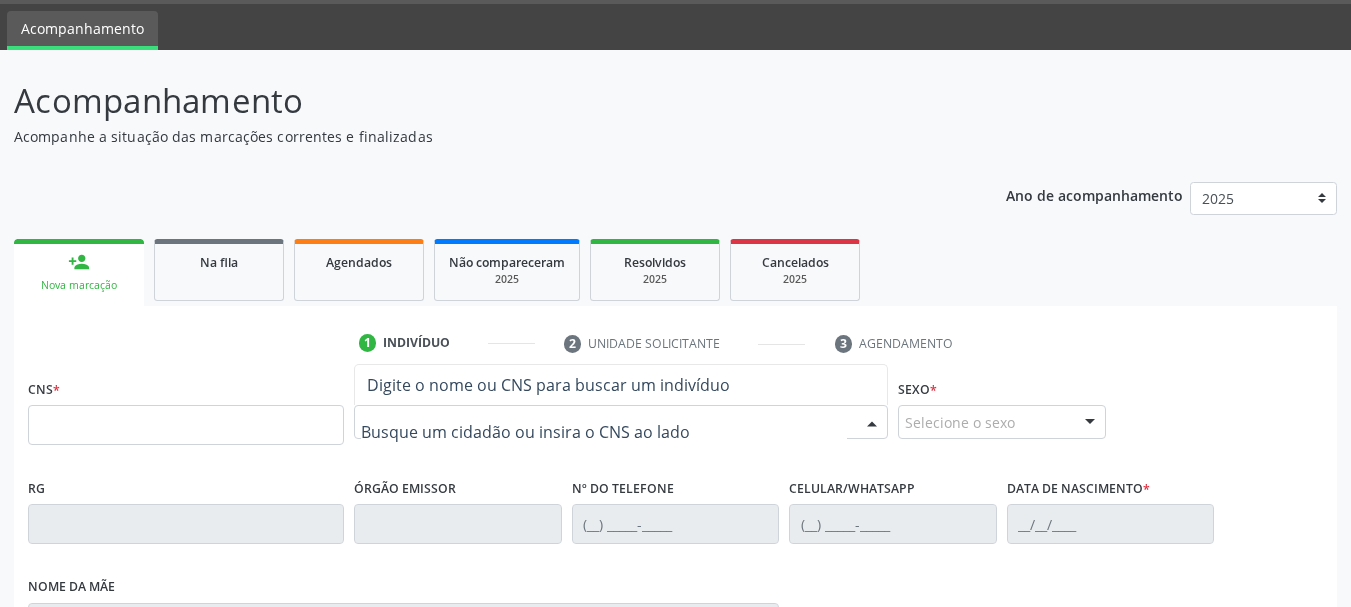 scroll, scrollTop: 0, scrollLeft: 0, axis: both 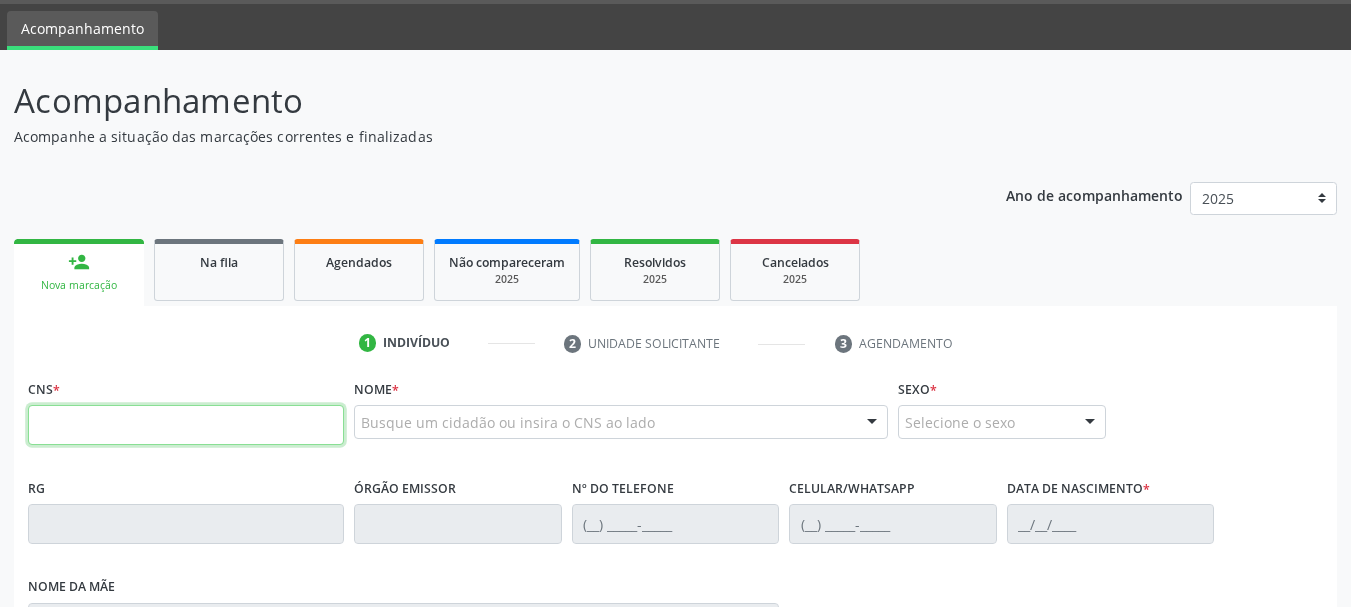 click at bounding box center [186, 425] 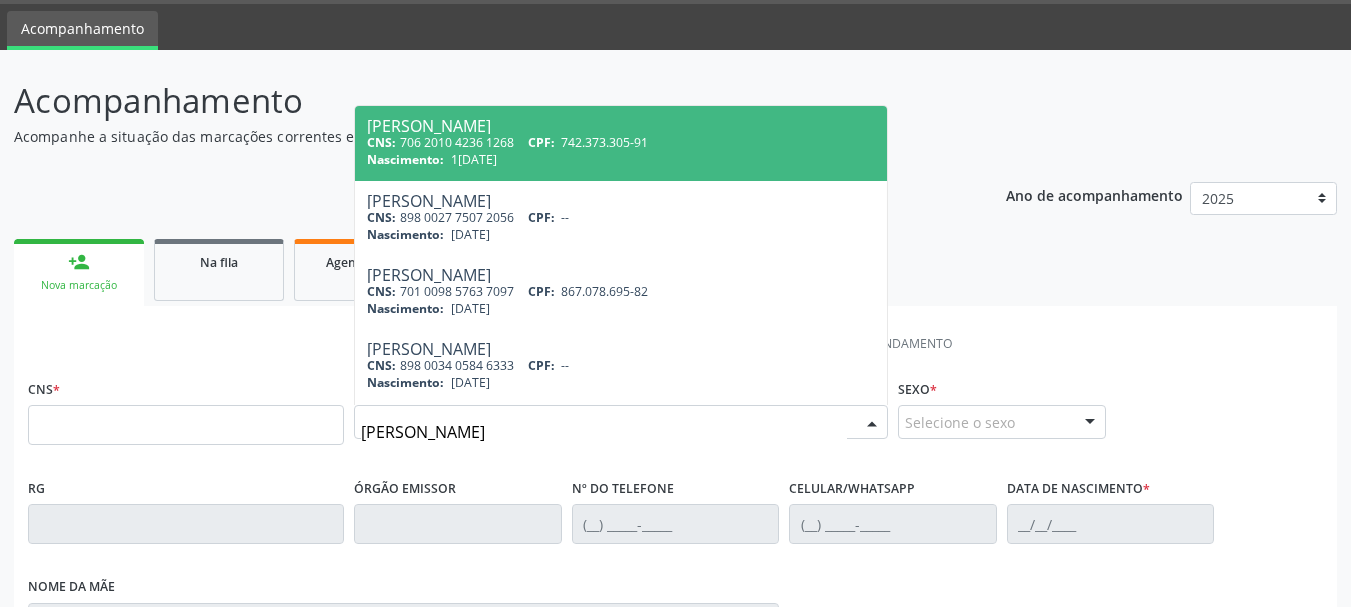 type on "[PERSON_NAME]" 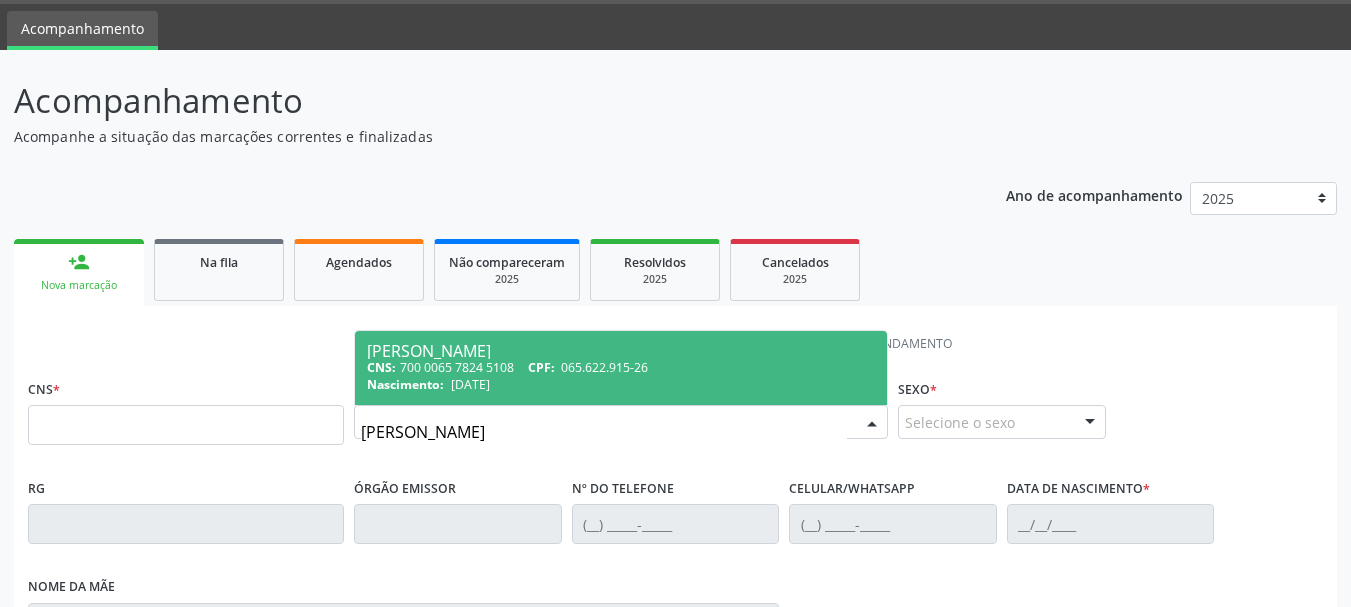 click on "CNS:
700 0065 7824 5108
CPF:
065.622.915-26" at bounding box center (621, 367) 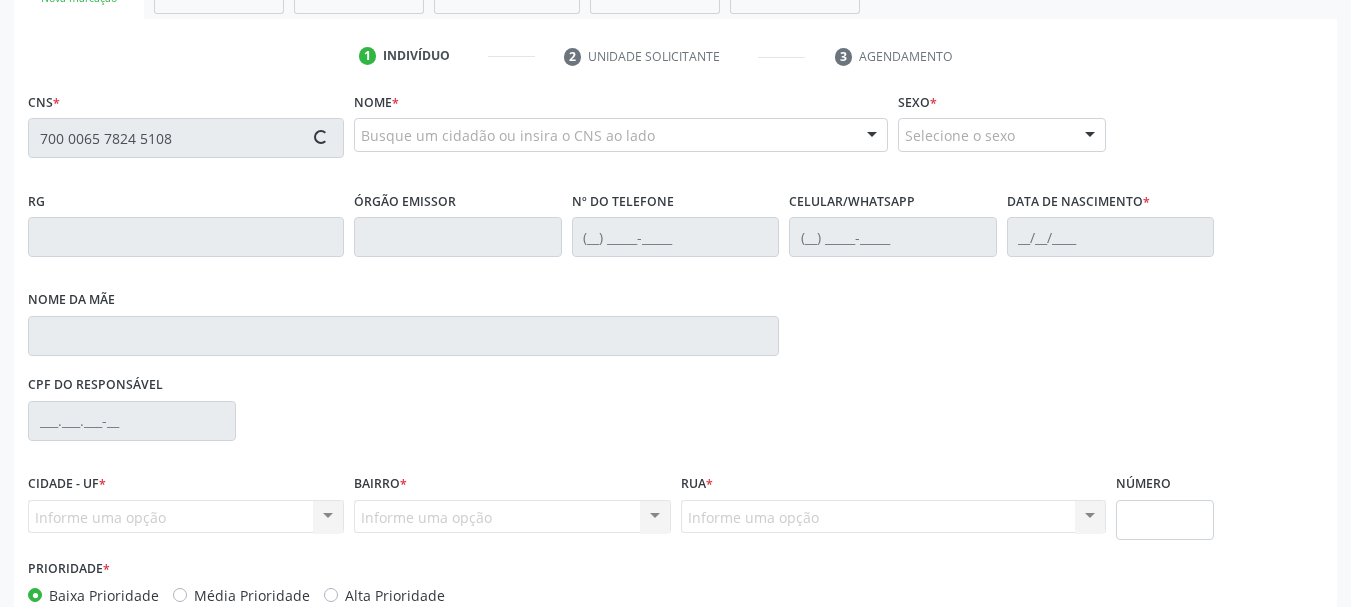 scroll, scrollTop: 463, scrollLeft: 0, axis: vertical 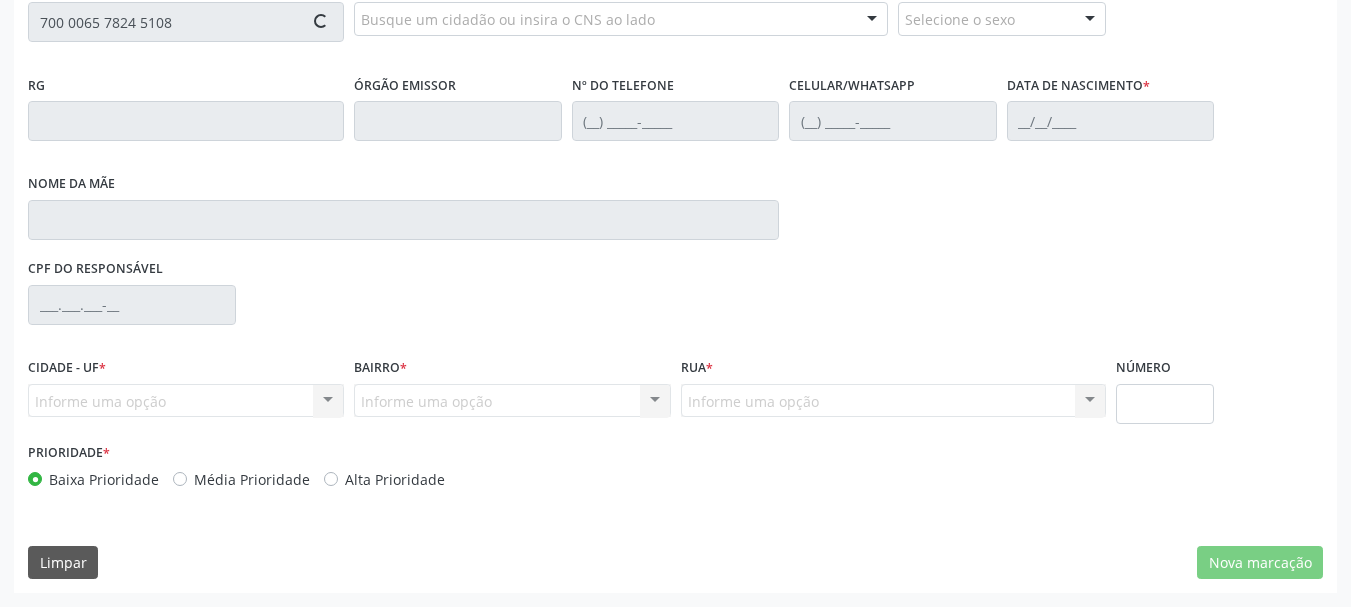 type on "700 0065 7824 5108" 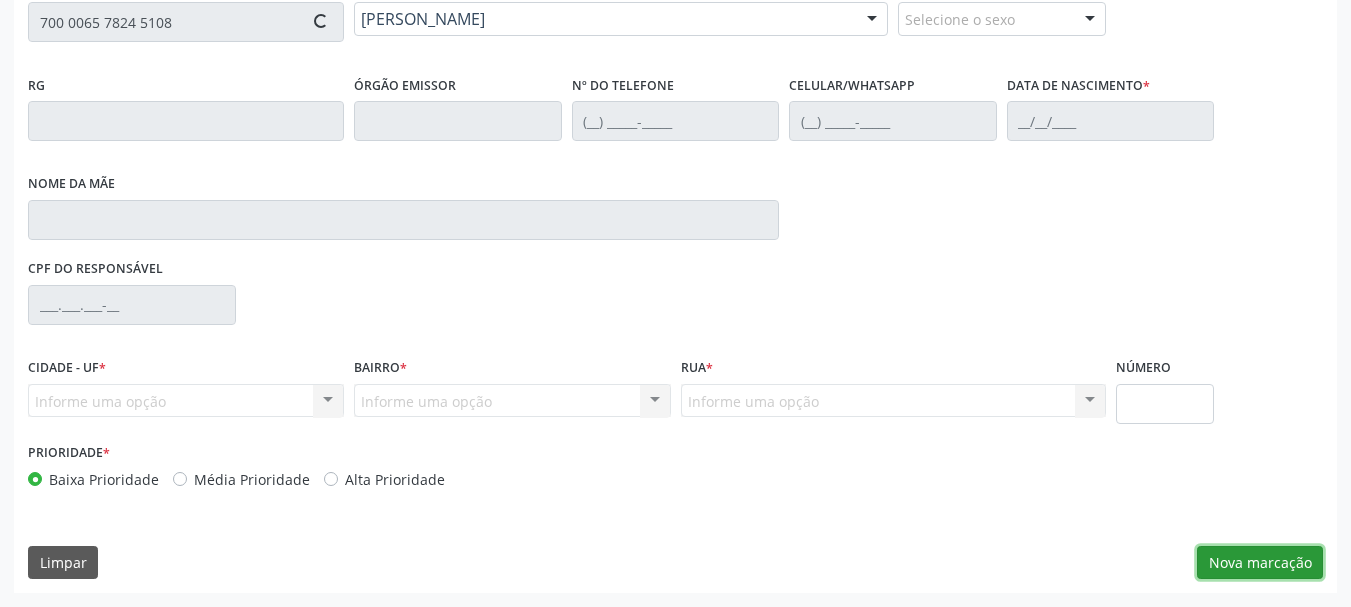 click on "Nova marcação" at bounding box center [1260, 563] 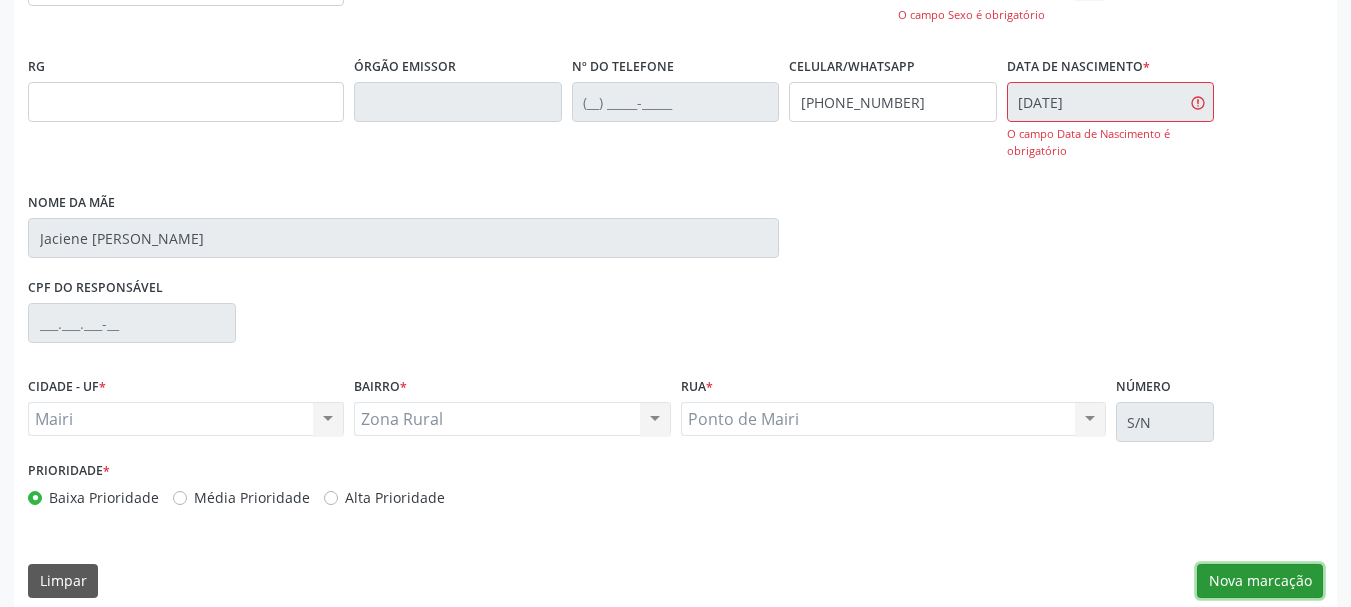 scroll, scrollTop: 518, scrollLeft: 0, axis: vertical 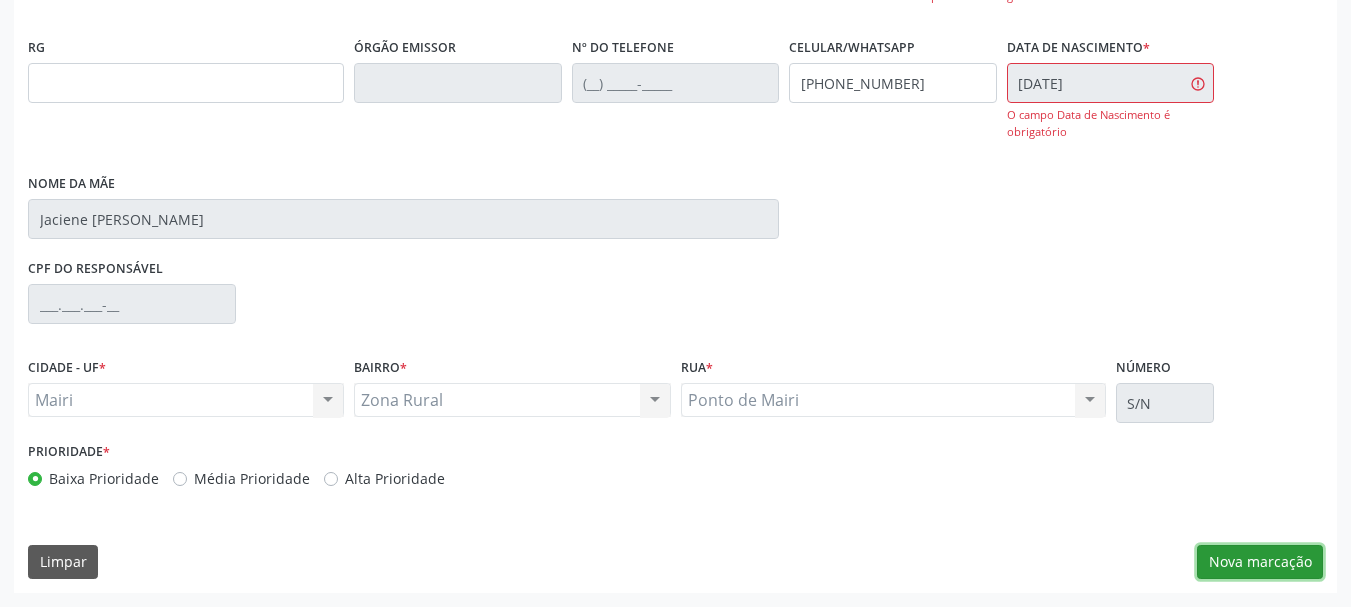 click on "Nova marcação" at bounding box center [1260, 562] 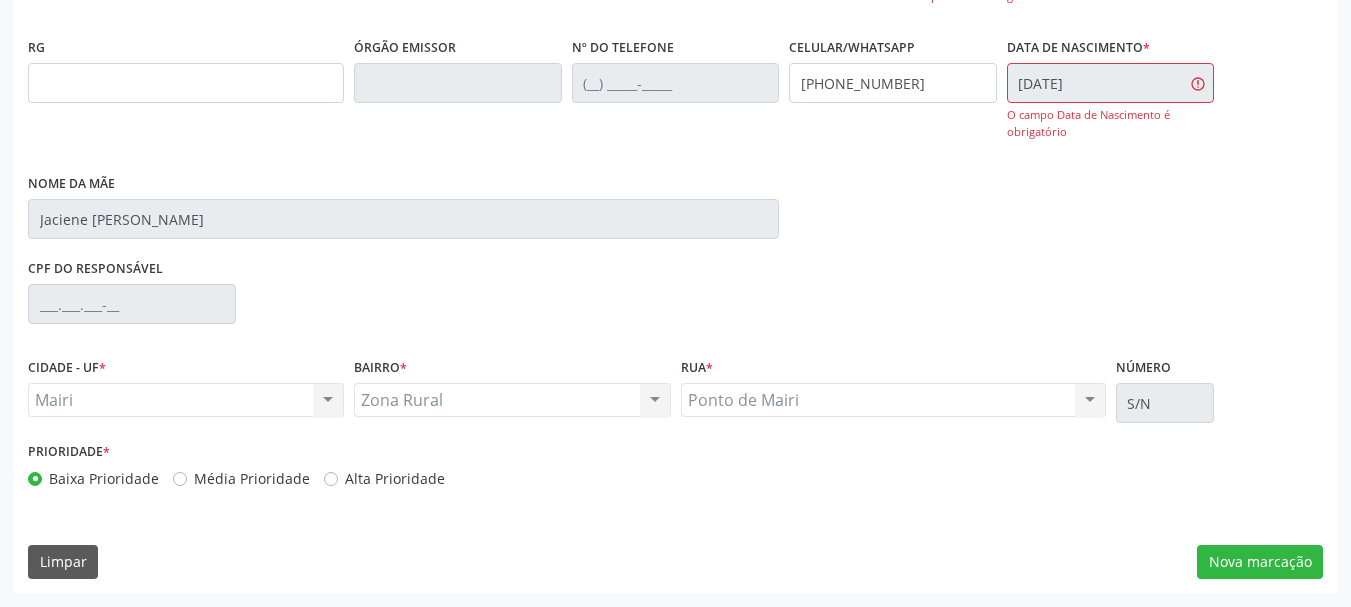 scroll, scrollTop: 299, scrollLeft: 0, axis: vertical 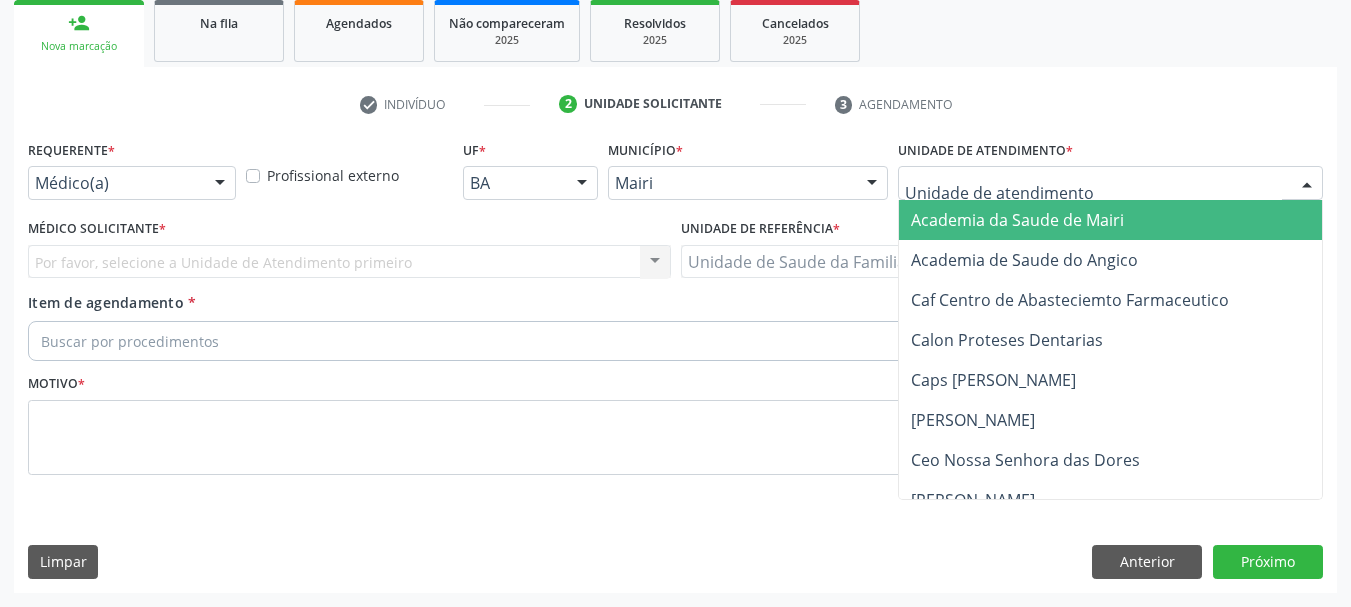 click on "Academia da Saude de Mairi   Academia de Saude do Angico   Caf Centro de Abasteciemto Farmaceutico   Calon Proteses Dentarias   Caps [PERSON_NAME]   Ceo [GEOGRAPHIC_DATA]   Cer [GEOGRAPHIC_DATA] Deputado [PERSON_NAME]   Laboratorio de Analice Clinicas   Life Clin   Policlinica [GEOGRAPHIC_DATA]   Posto de Saude Capim Branco e Viola   Posto de Saude [PERSON_NAME] Distrito de [GEOGRAPHIC_DATA]   Posto de Saude [GEOGRAPHIC_DATA]   Posto de Saude Pau Darco   Posto de Saude Poco Falado Gato   Posto de Saude [GEOGRAPHIC_DATA]   Posto de Saude da Baixa Funda [PERSON_NAME]   Posto de Saude da Feira do Rolo   Posto de Saude da Pecuaria   Posto de Saude de Alagoinhas   Posto de Saude de Barretos [PERSON_NAME]   Posto de Saude de Estrelinha   Posto de Saude de [PERSON_NAME]   Posto de Saude de Nova Casa Sabino Nunes Rios   Posto de Saude de Queimada do Curral     Posto de Saude de Tiririca" at bounding box center (1110, 183) 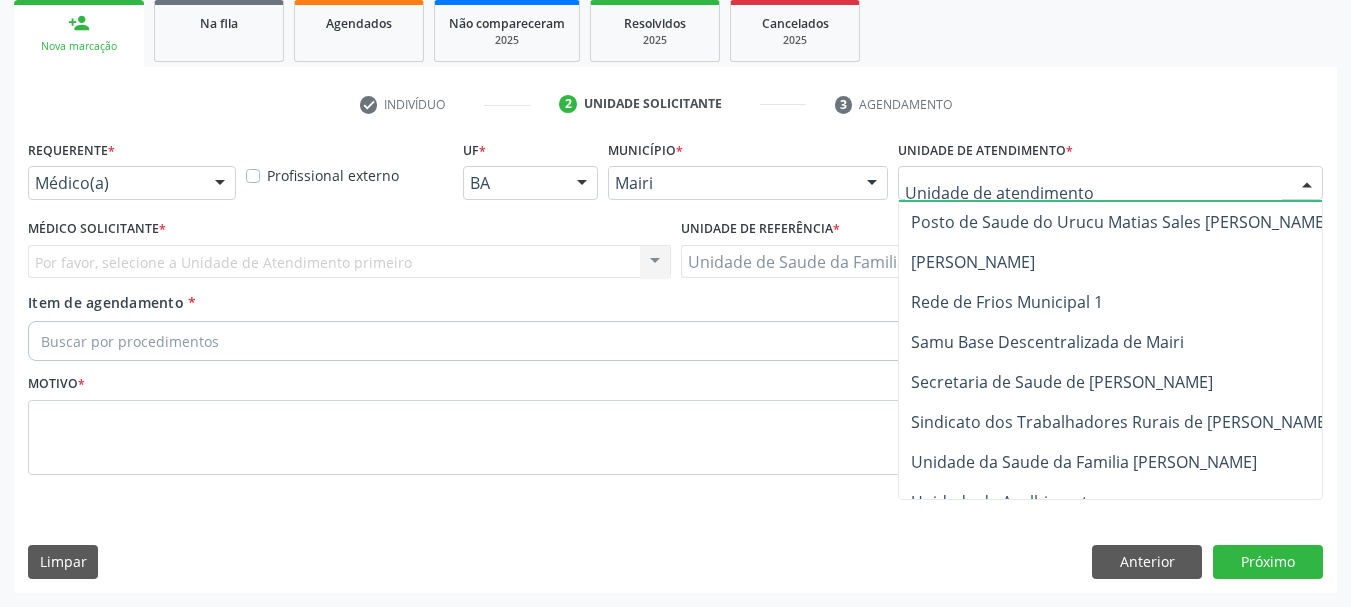 scroll, scrollTop: 1476, scrollLeft: 0, axis: vertical 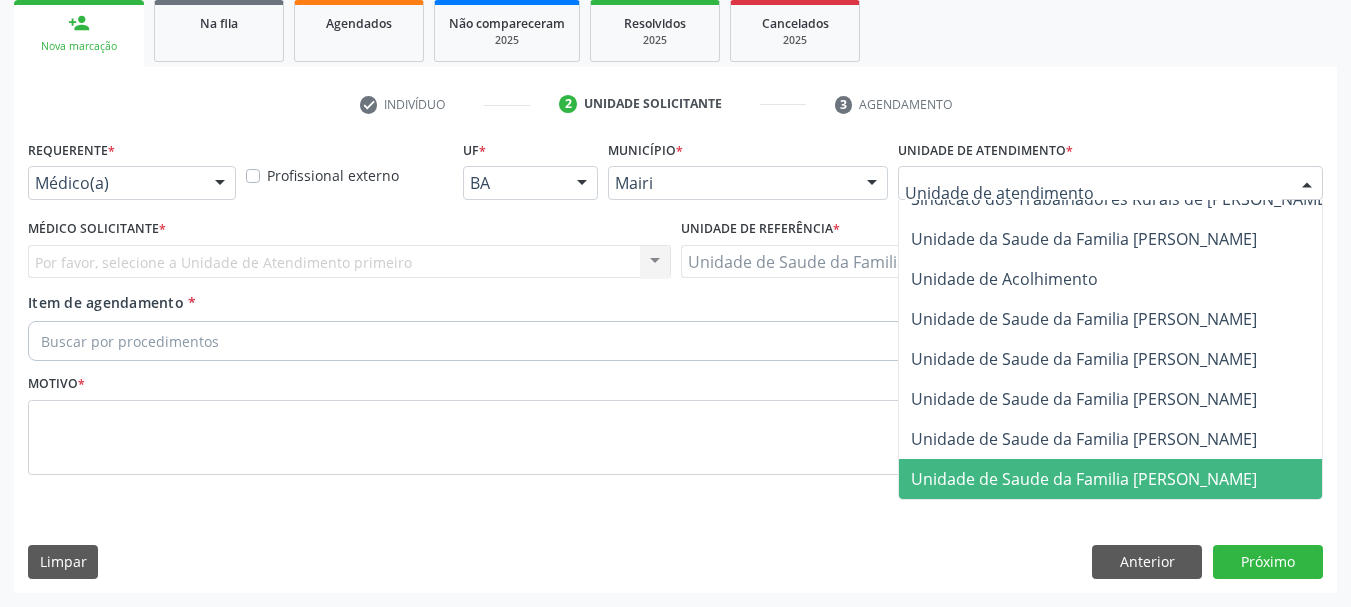click on "Unidade de Saude da Familia [PERSON_NAME]" at bounding box center (1084, 479) 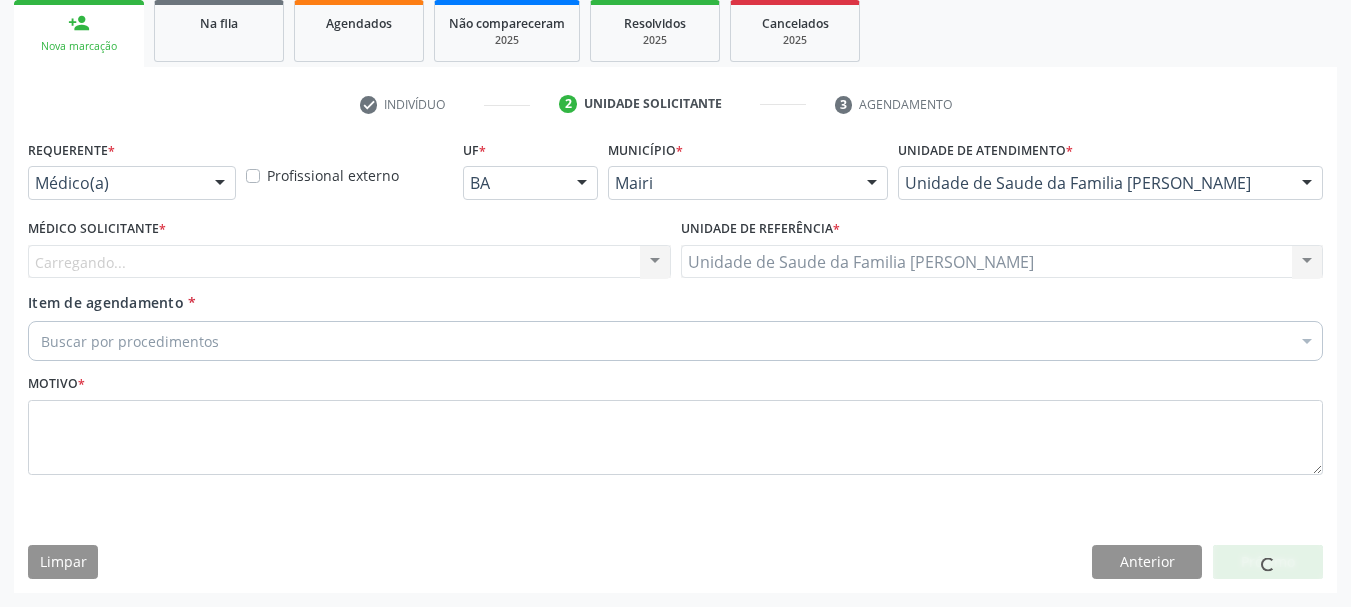 click on "Carregando...
Nenhum resultado encontrado para: "   "
Não há nenhuma opção para ser exibida." at bounding box center (349, 262) 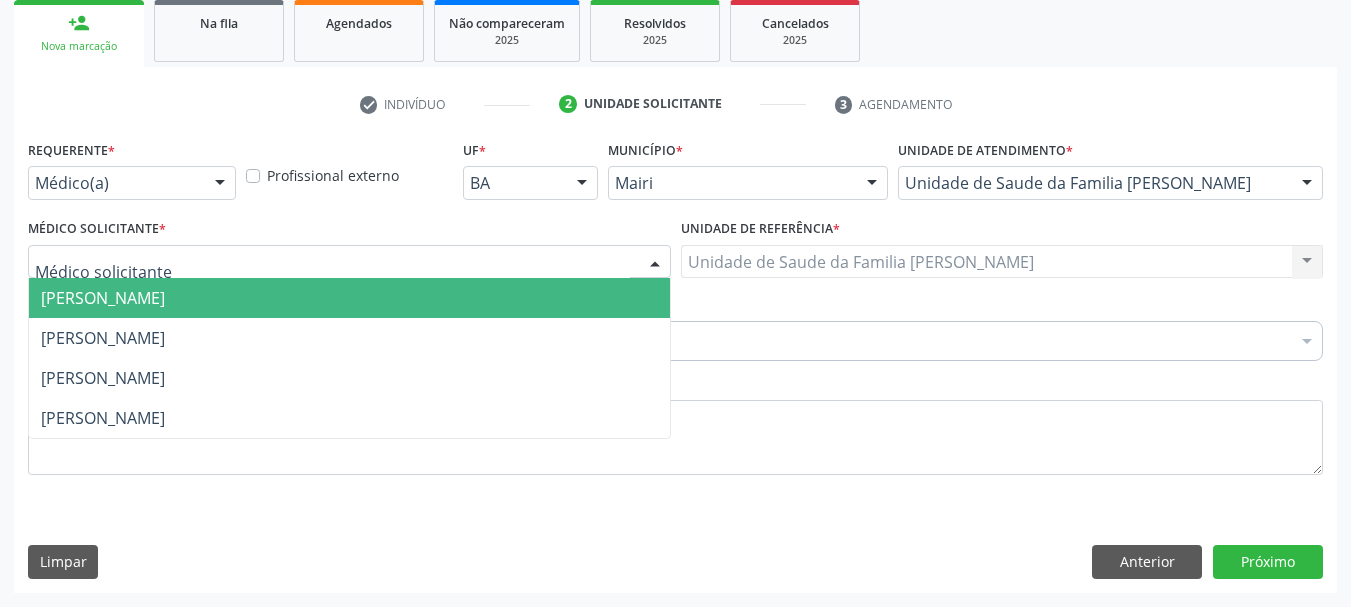 click at bounding box center (655, 263) 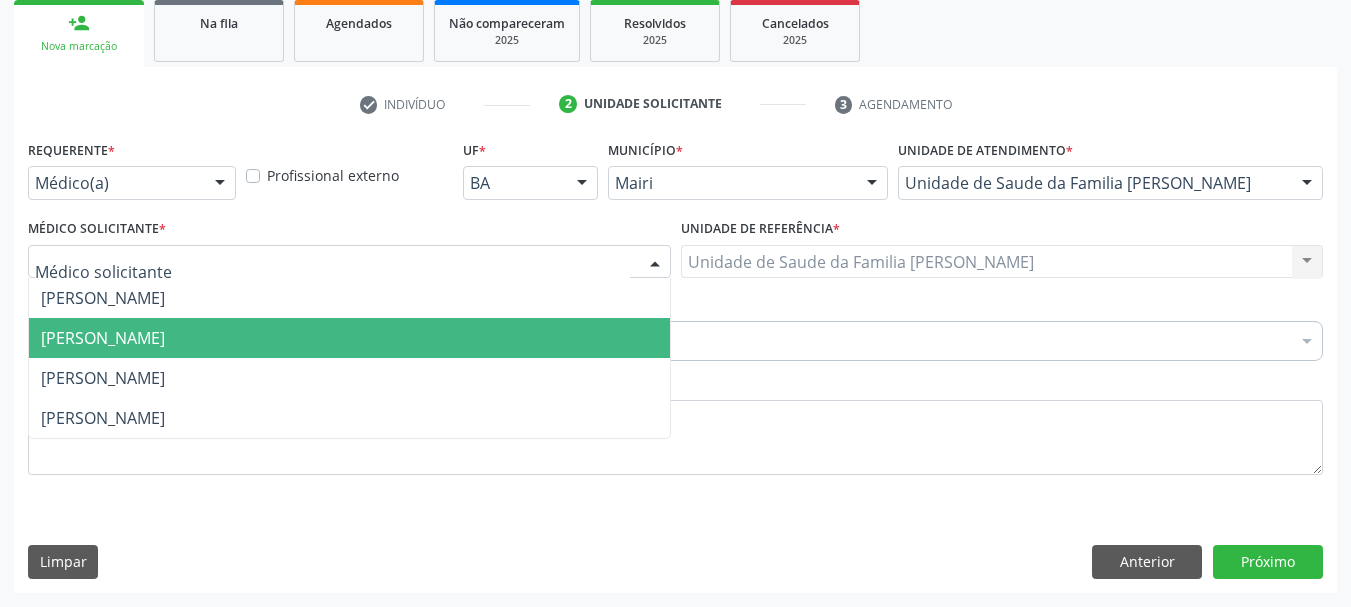 click on "[PERSON_NAME]" at bounding box center (349, 338) 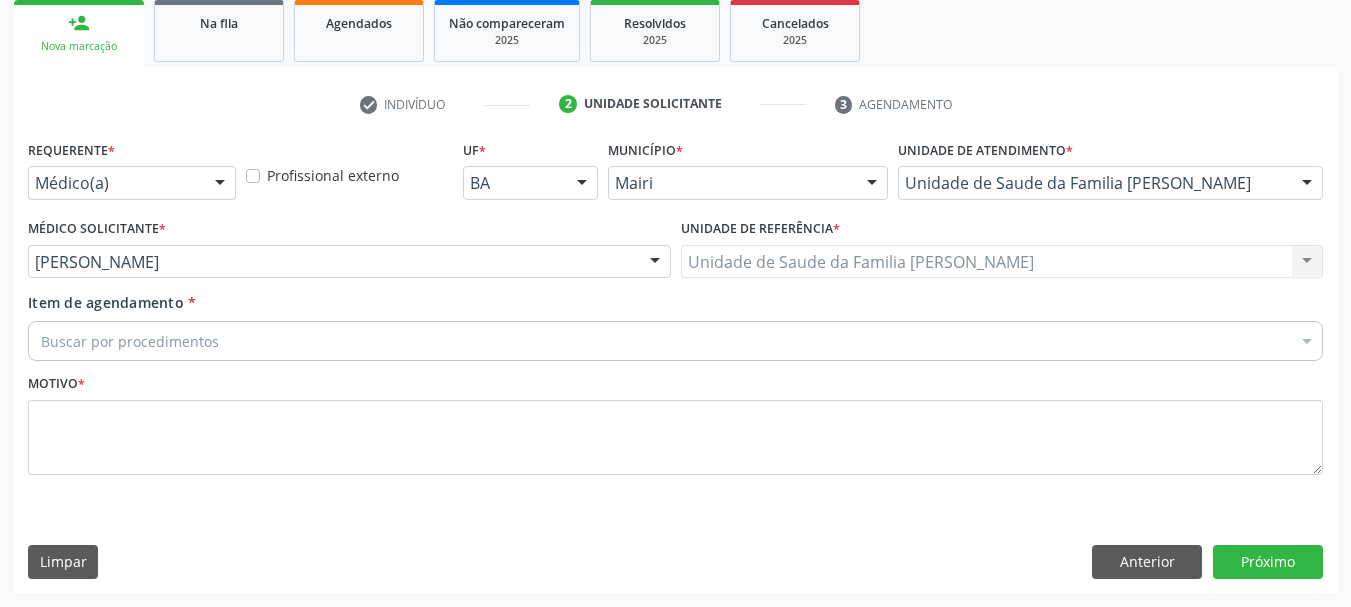 click on "Buscar por procedimentos" at bounding box center [675, 341] 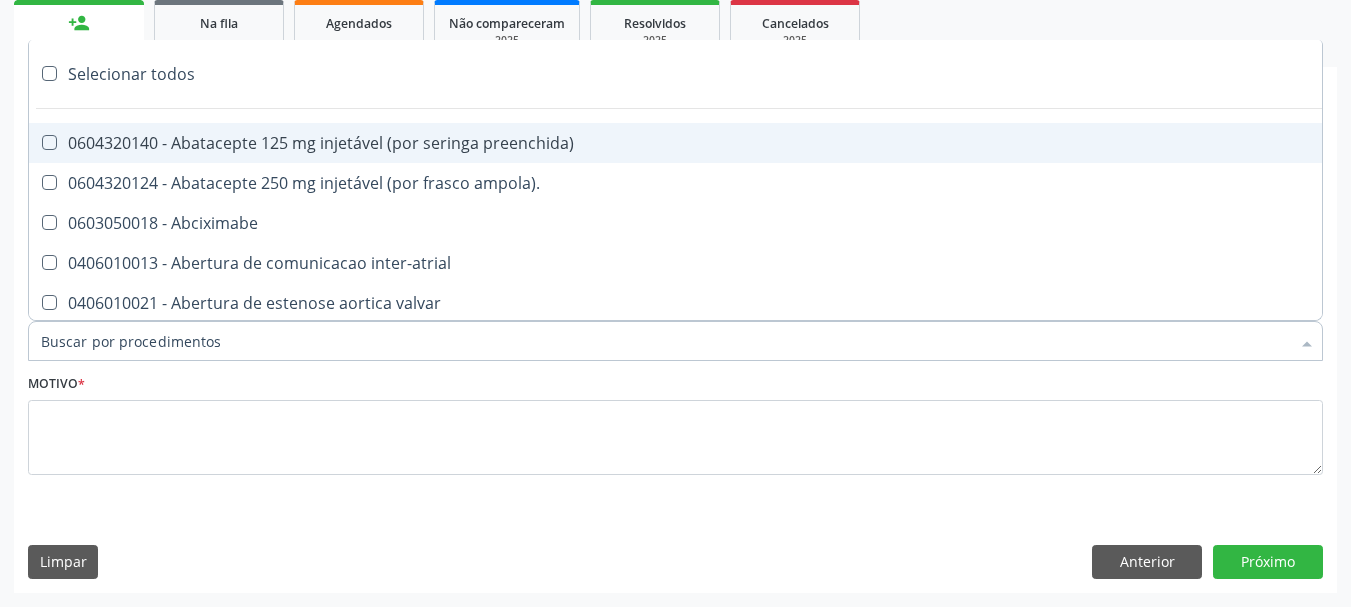 type on "#" 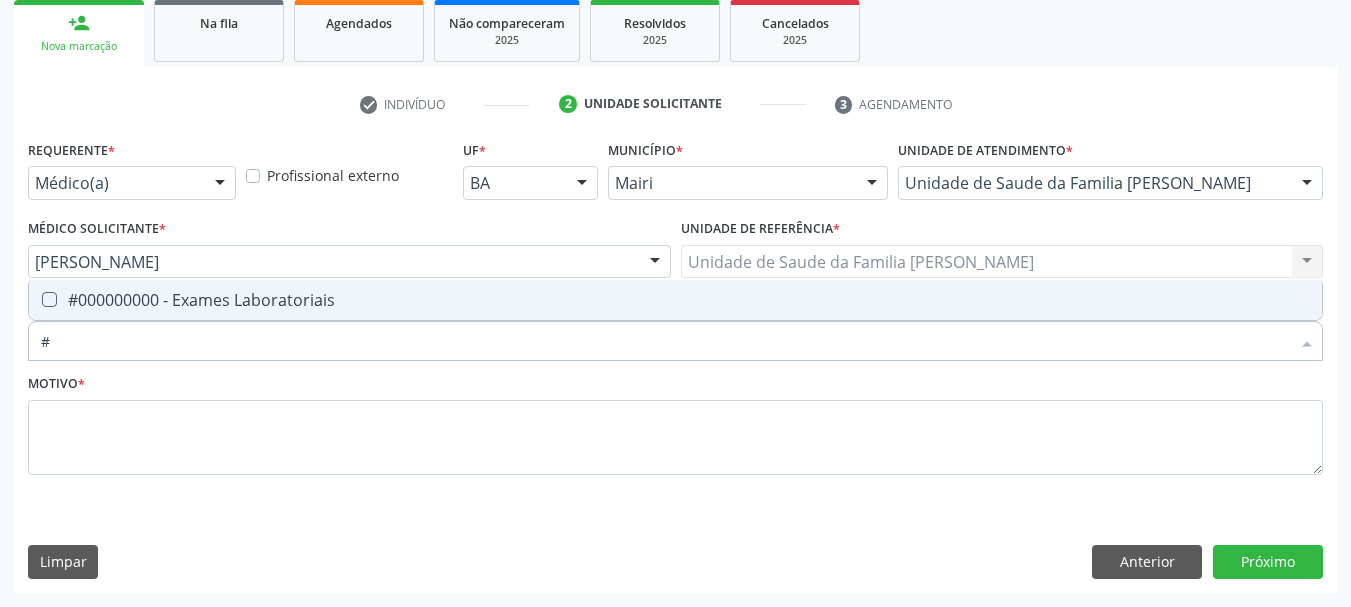 click on "#000000000 - Exames Laboratoriais" at bounding box center (675, 300) 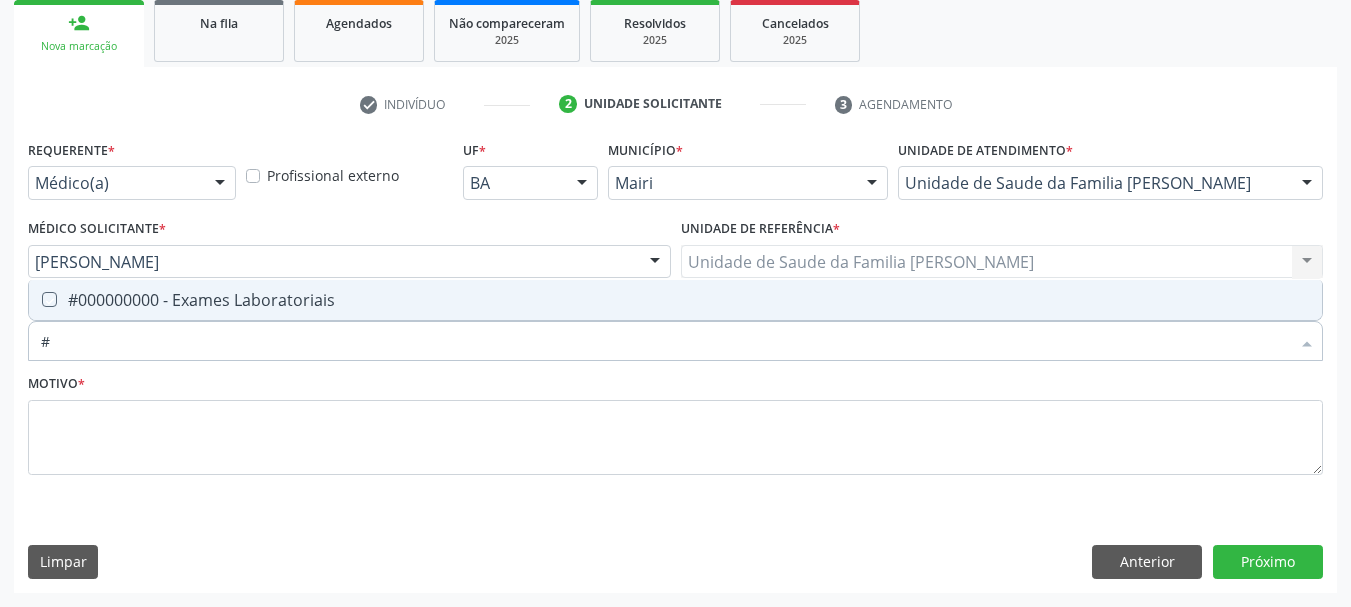 checkbox on "true" 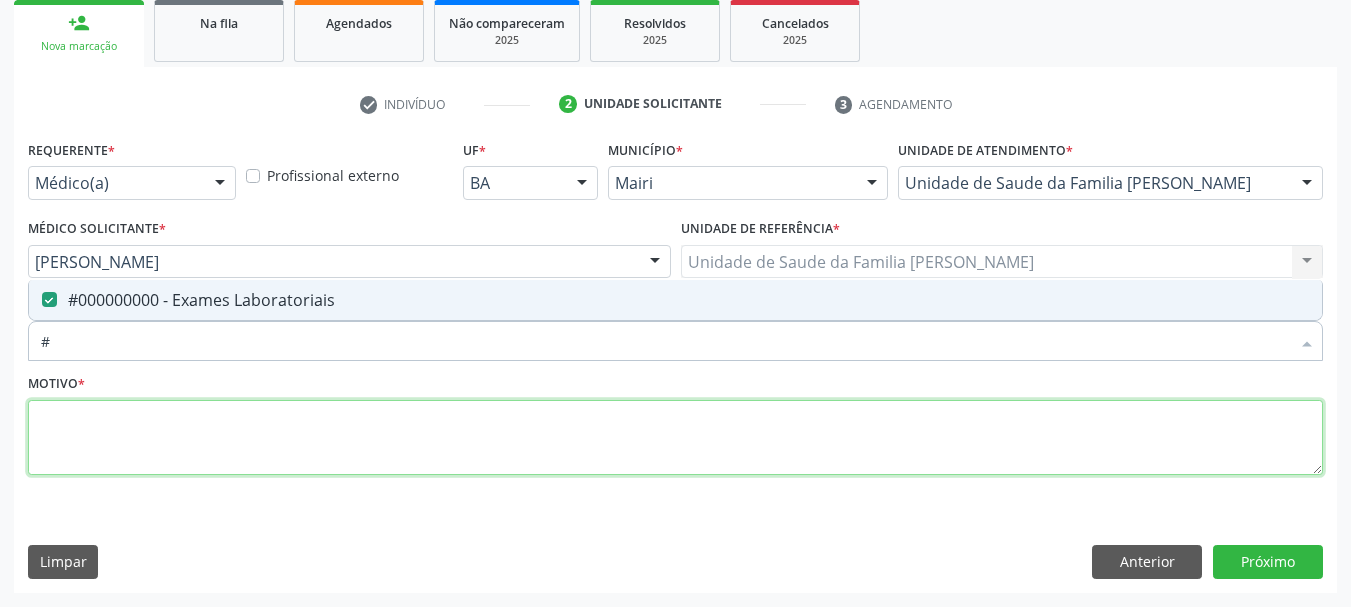 click at bounding box center (675, 438) 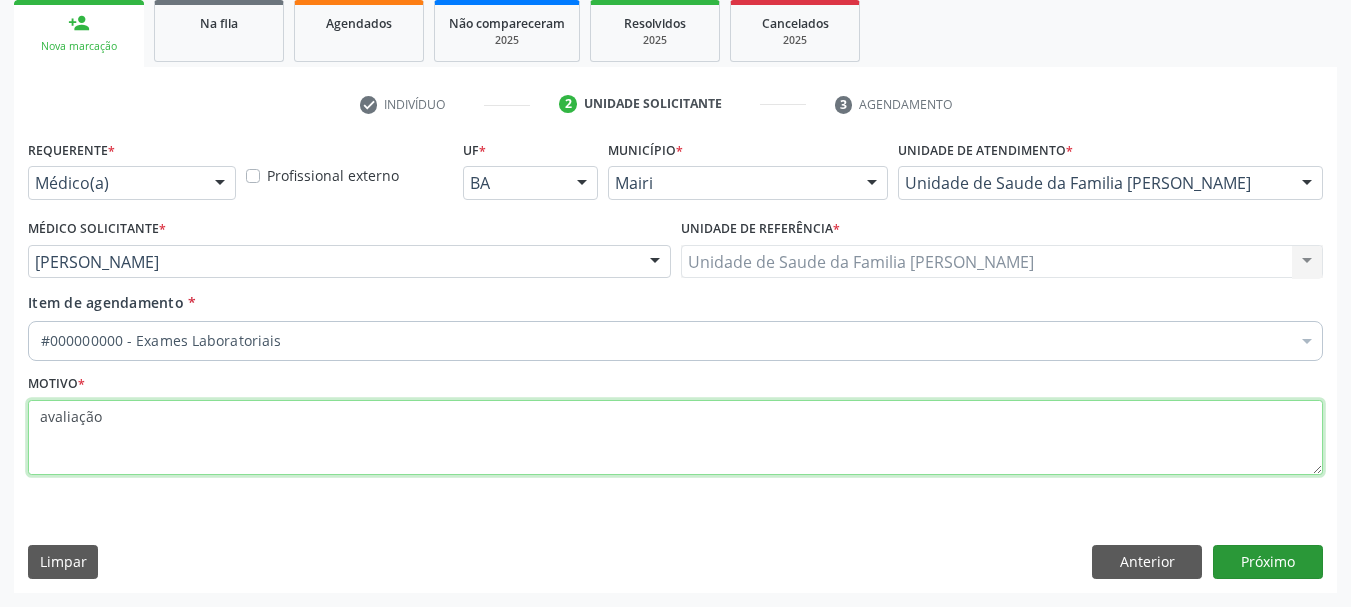 type on "avaliação" 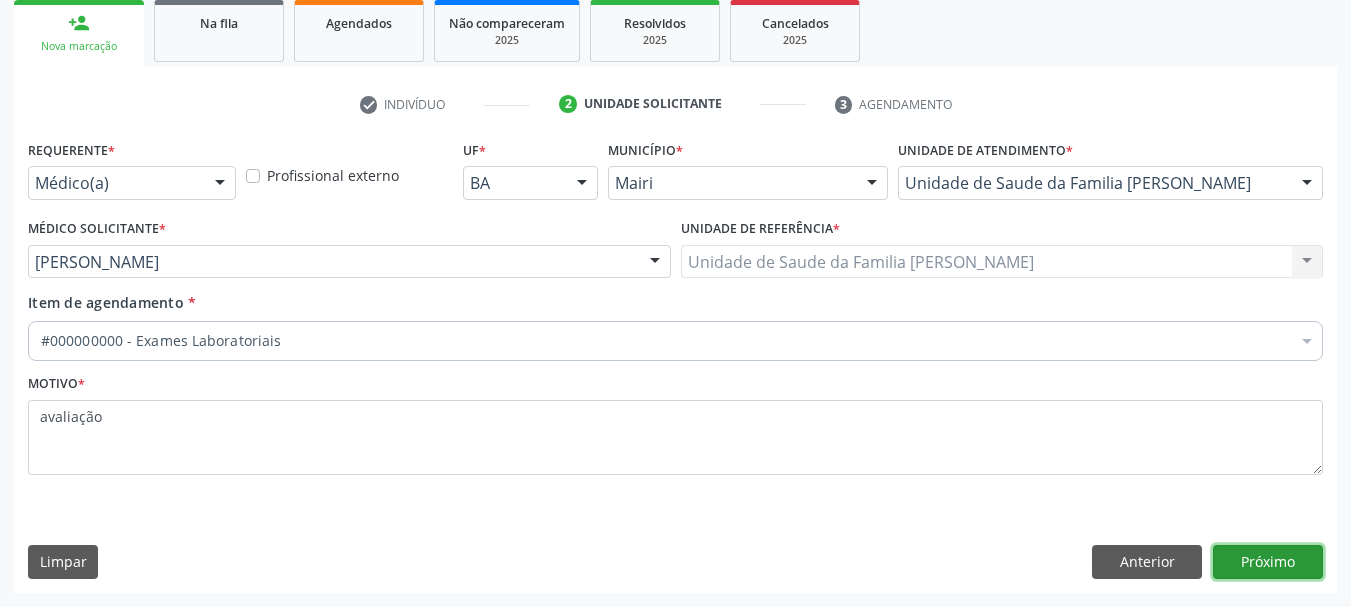 click on "Próximo" at bounding box center [1268, 562] 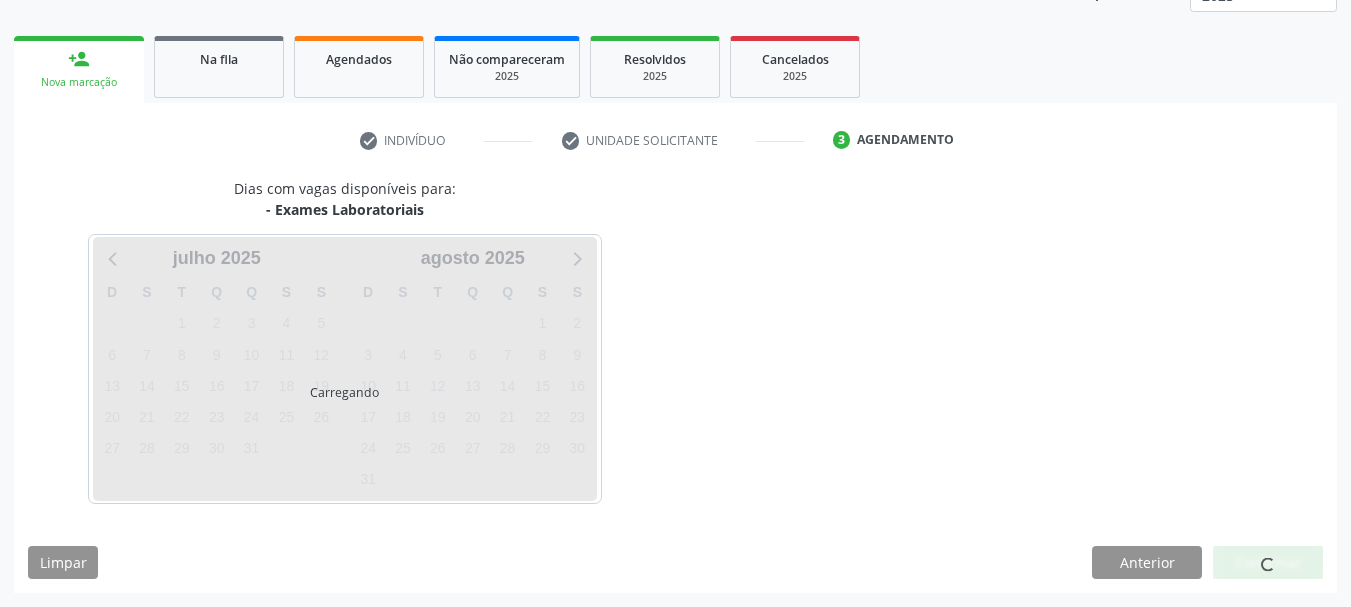 scroll, scrollTop: 299, scrollLeft: 0, axis: vertical 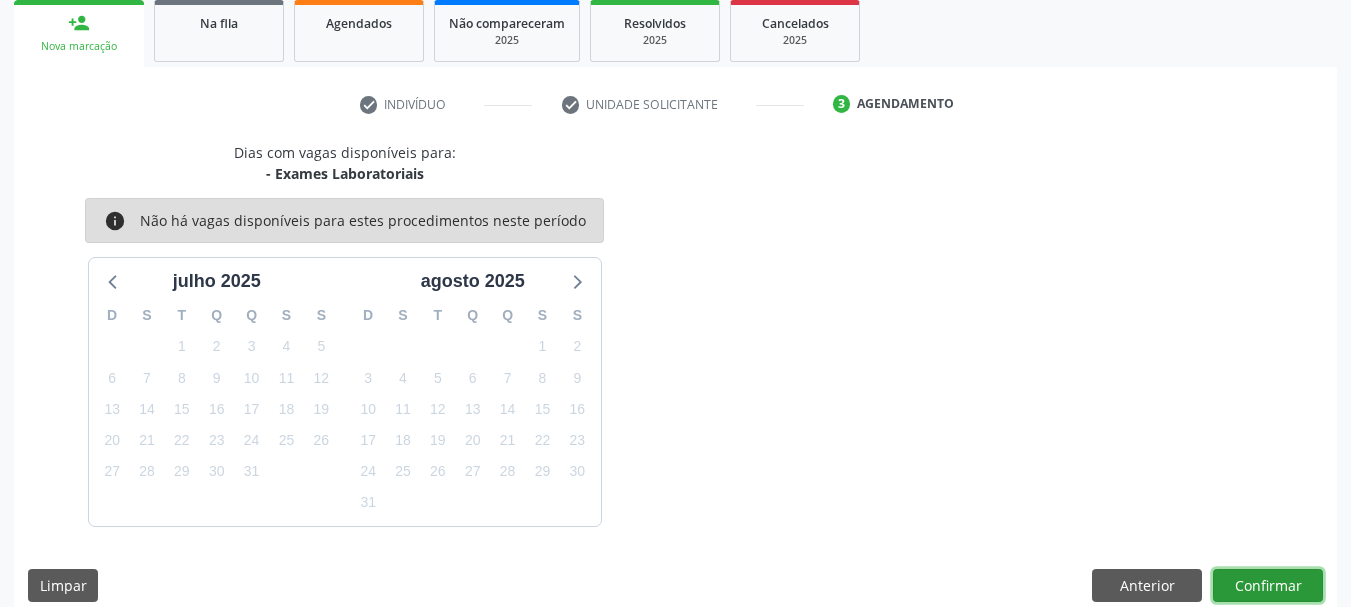 click on "Confirmar" at bounding box center (1268, 586) 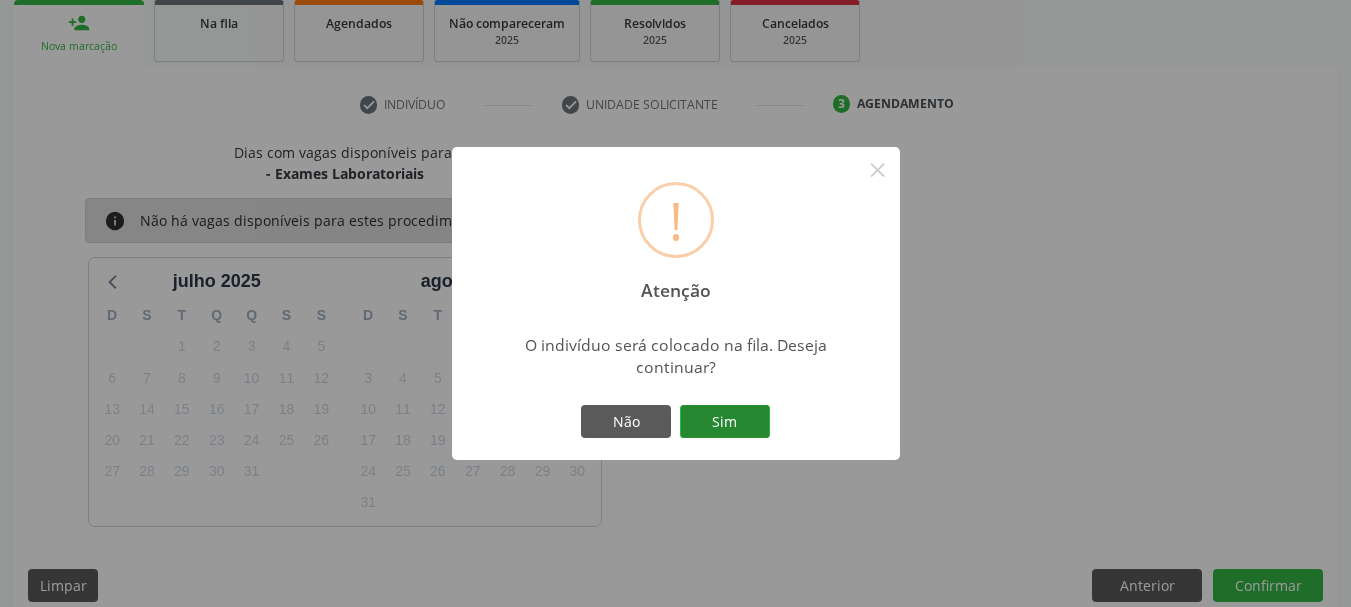 click on "Sim" at bounding box center [725, 422] 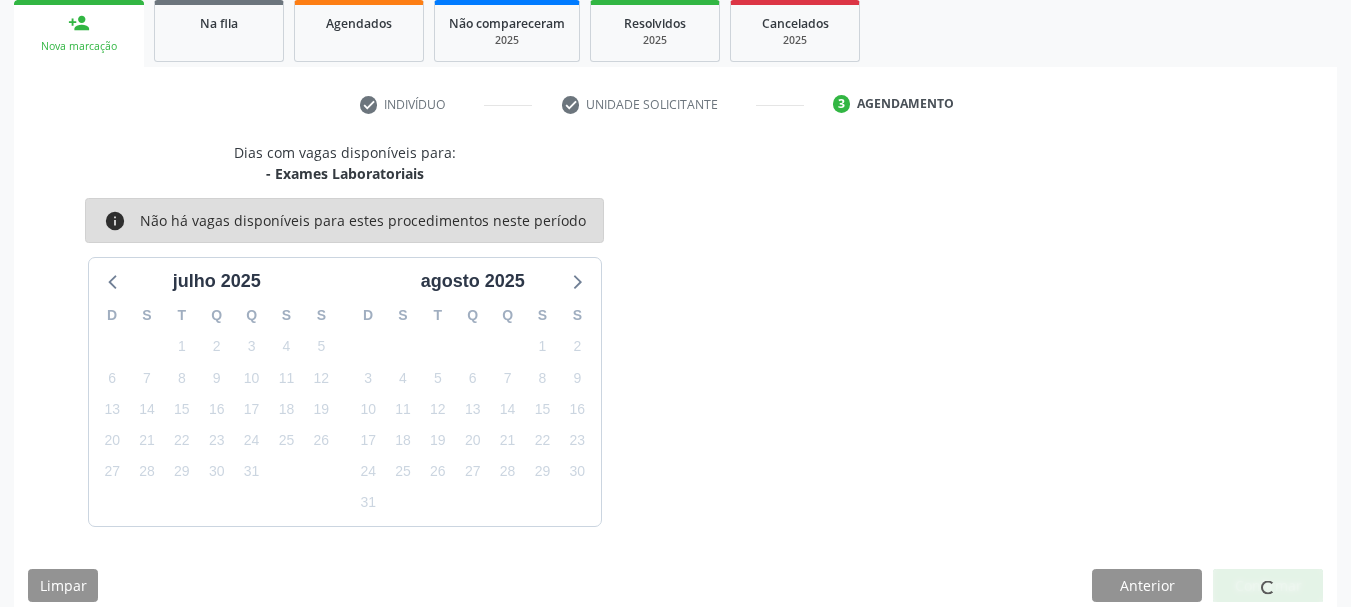 scroll, scrollTop: 60, scrollLeft: 0, axis: vertical 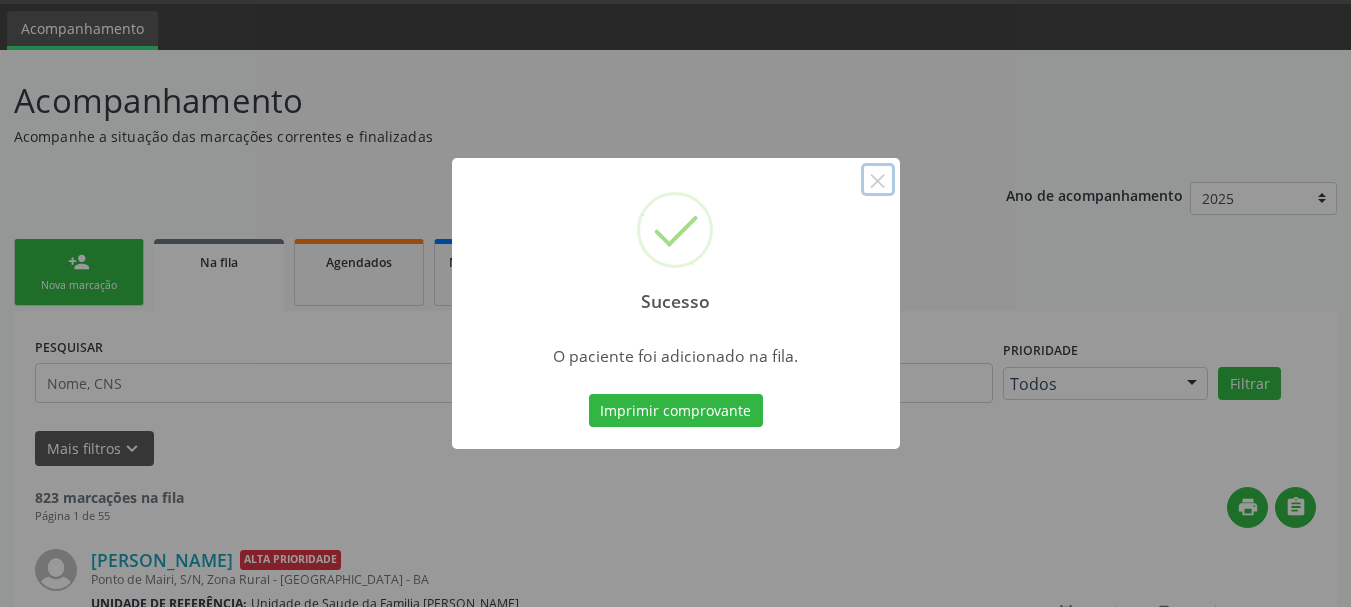 click on "×" at bounding box center [878, 180] 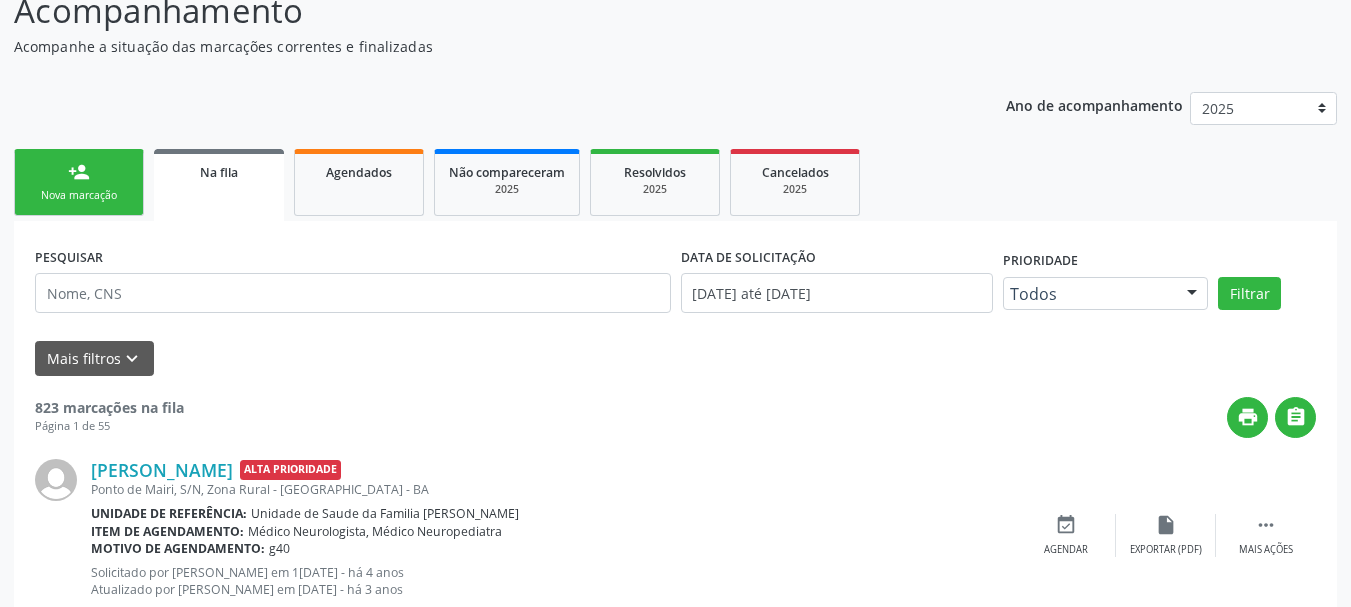 scroll, scrollTop: 0, scrollLeft: 0, axis: both 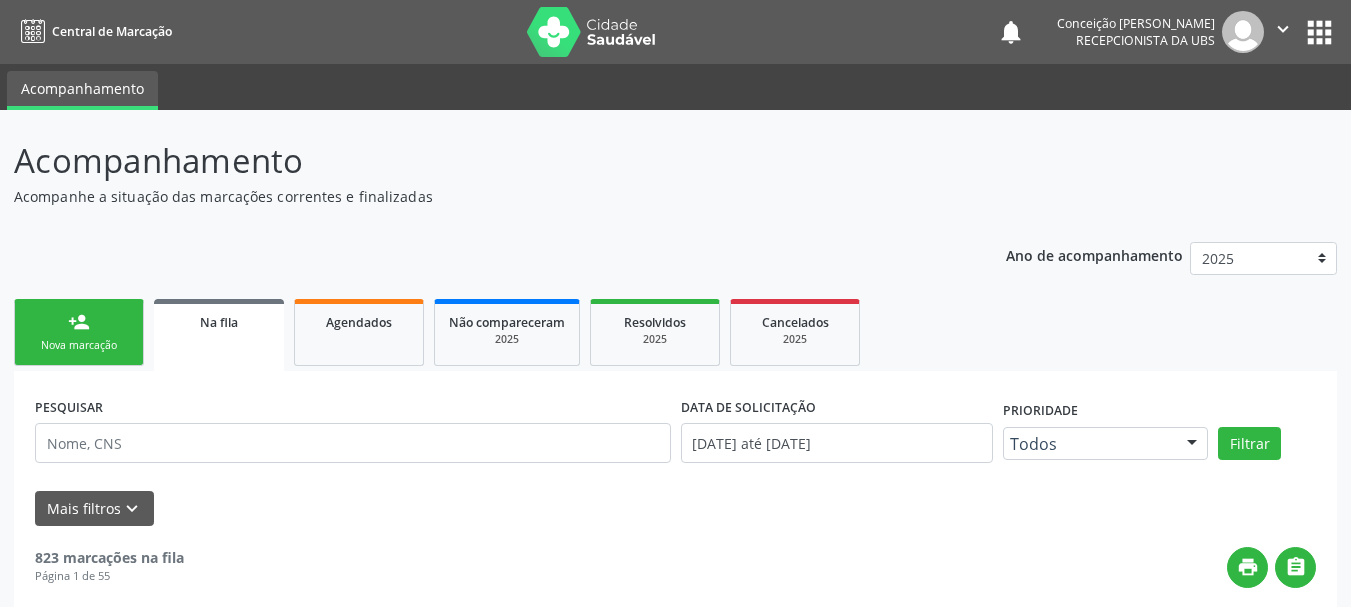 click on "Na fila" at bounding box center [219, 335] 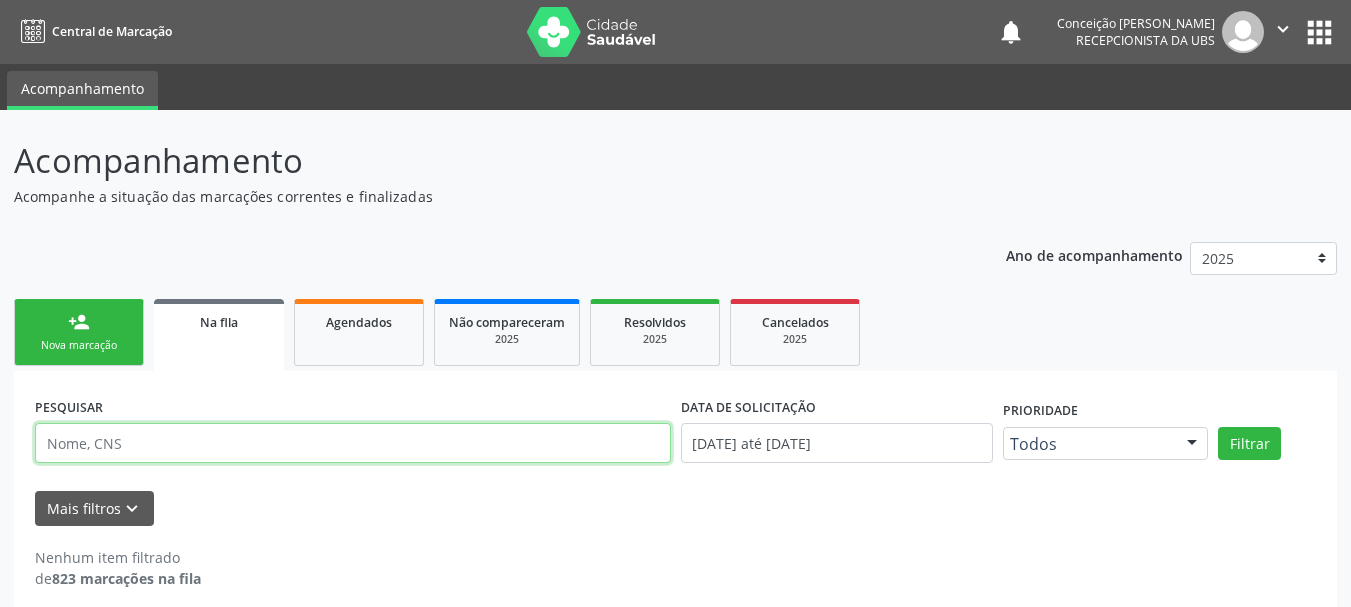 click at bounding box center (353, 443) 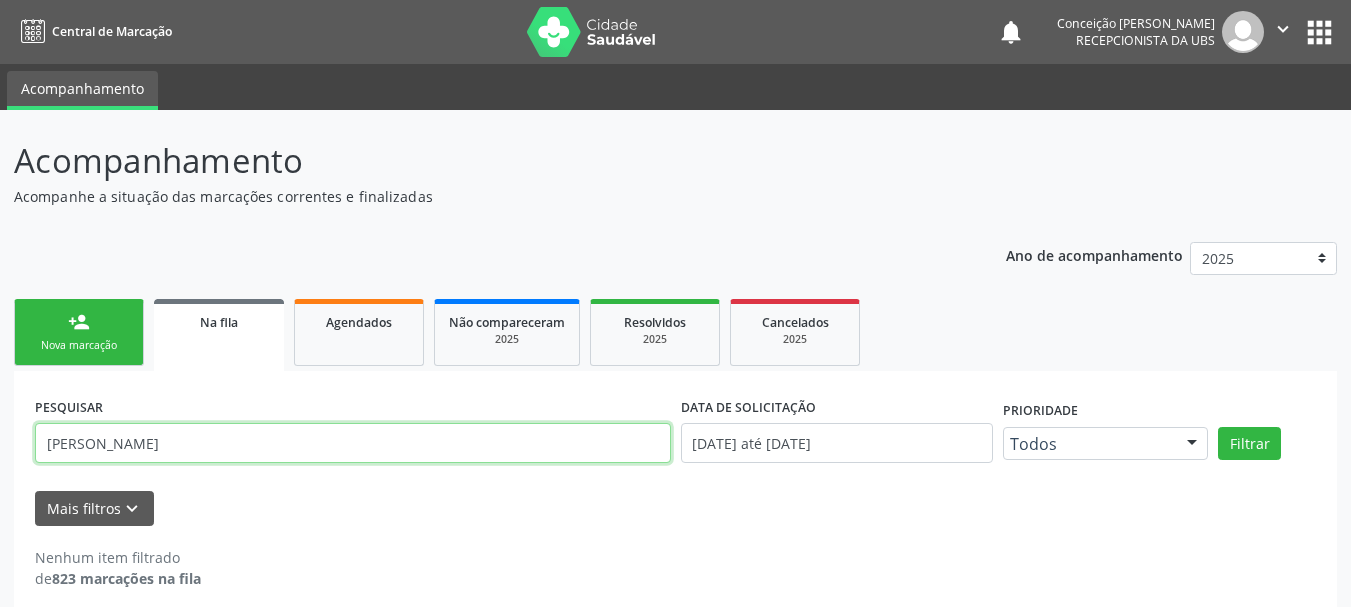 type on "[PERSON_NAME]" 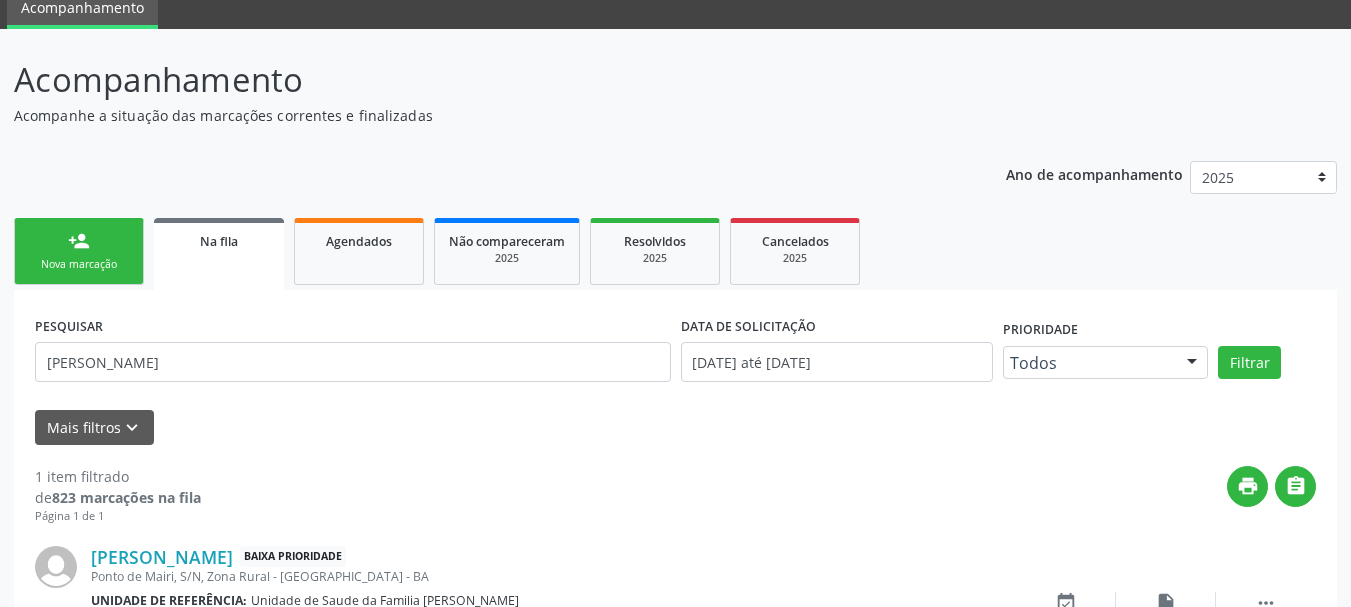 scroll, scrollTop: 212, scrollLeft: 0, axis: vertical 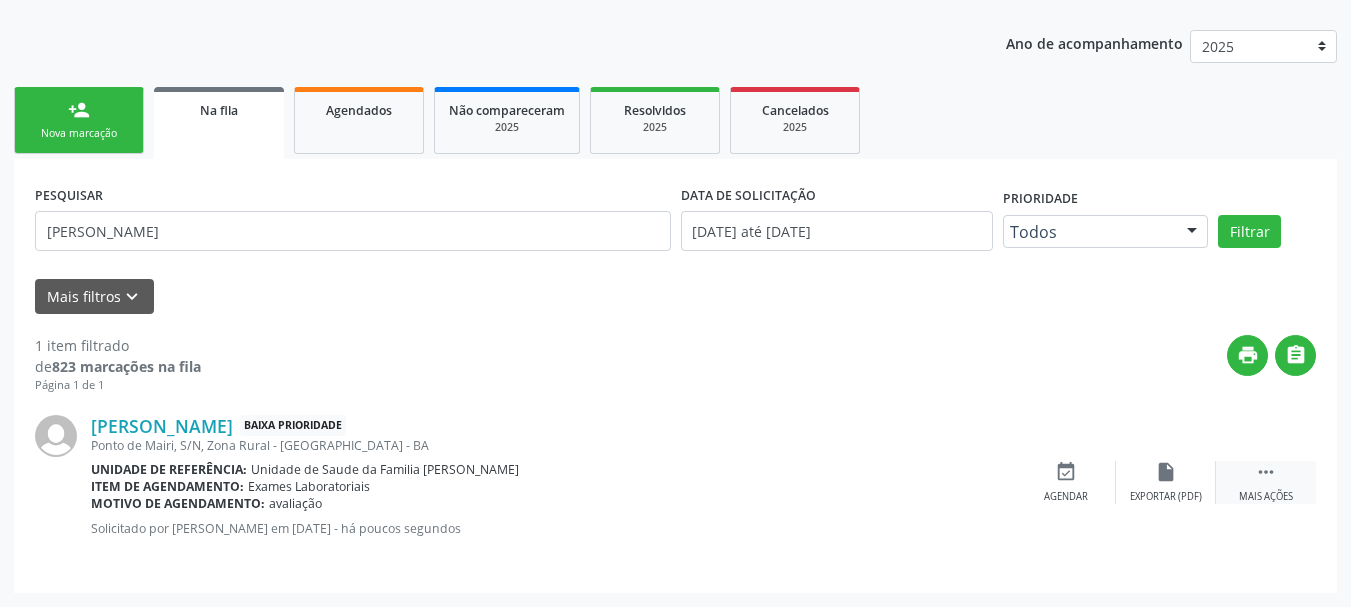 click on "Mais ações" at bounding box center (1266, 497) 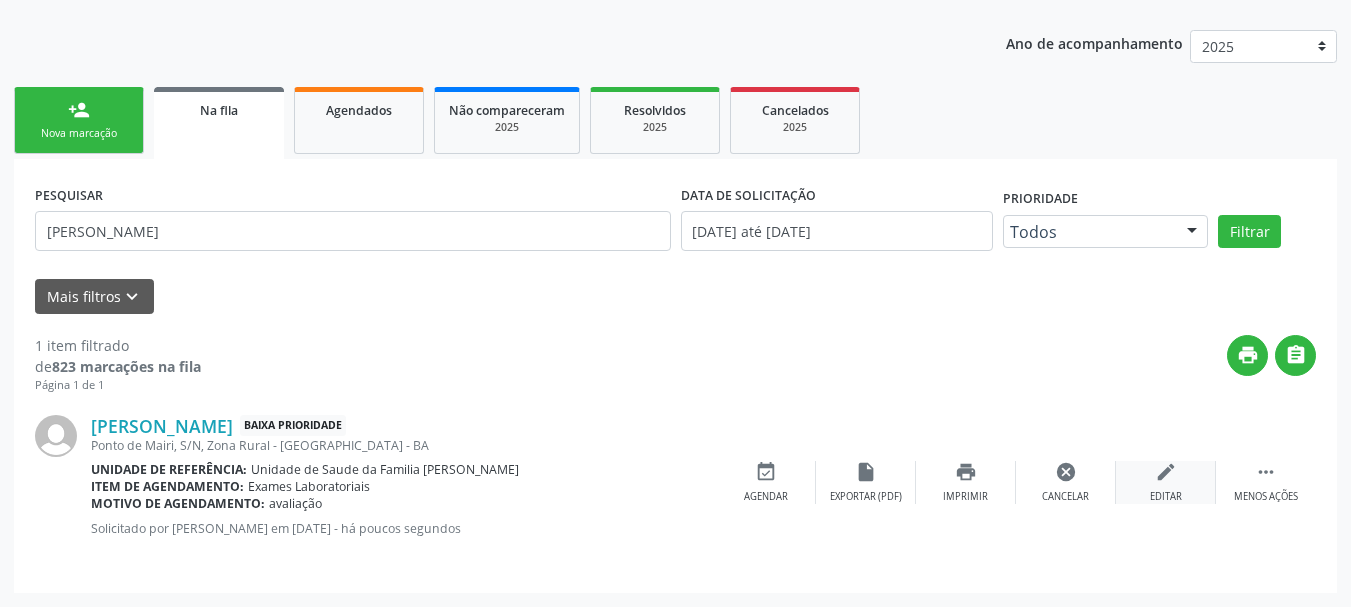click on "edit
Editar" at bounding box center [1166, 482] 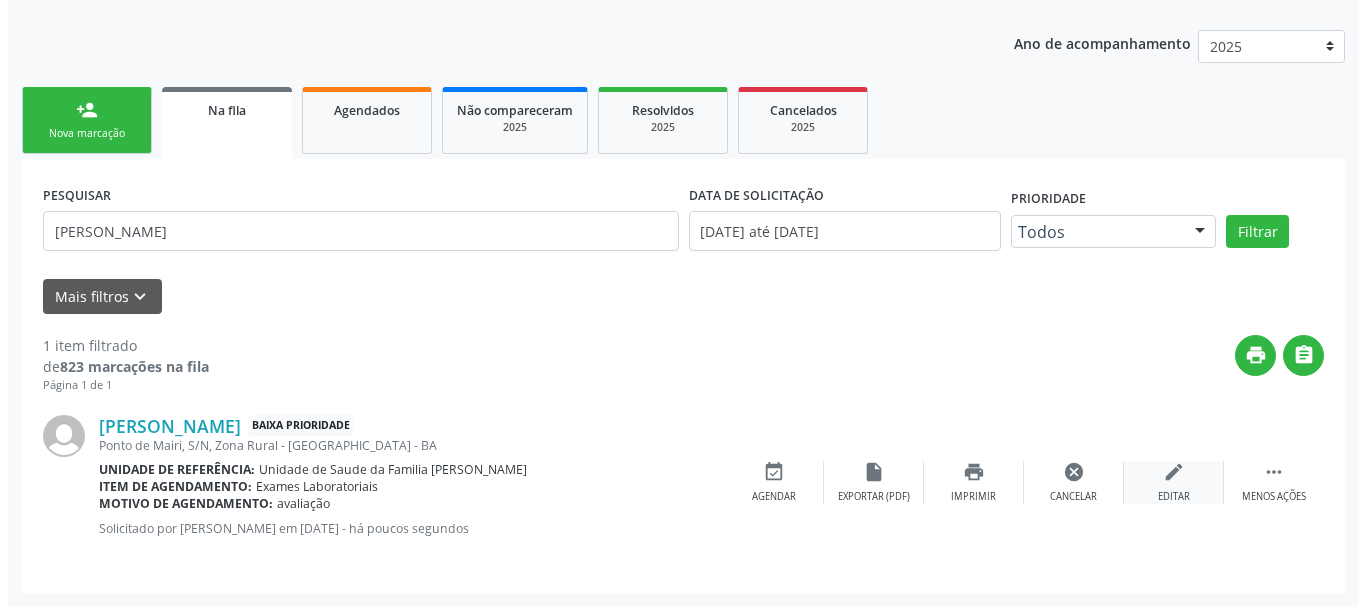 scroll, scrollTop: 0, scrollLeft: 0, axis: both 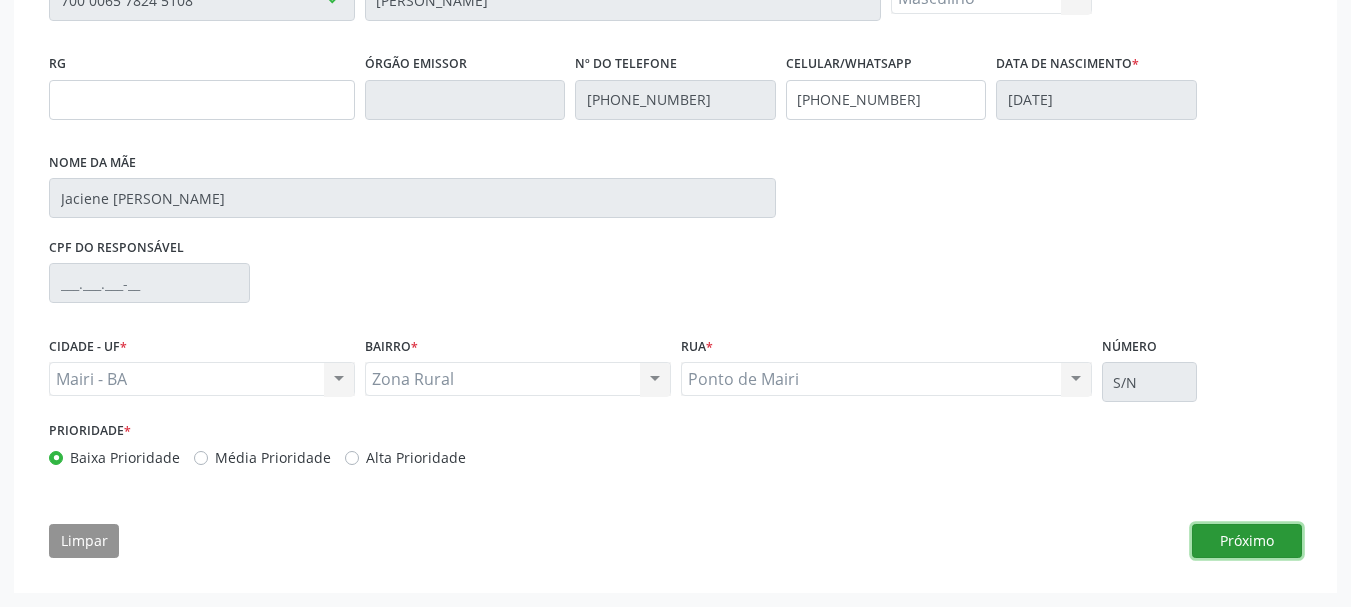 click on "Próximo" at bounding box center (1247, 541) 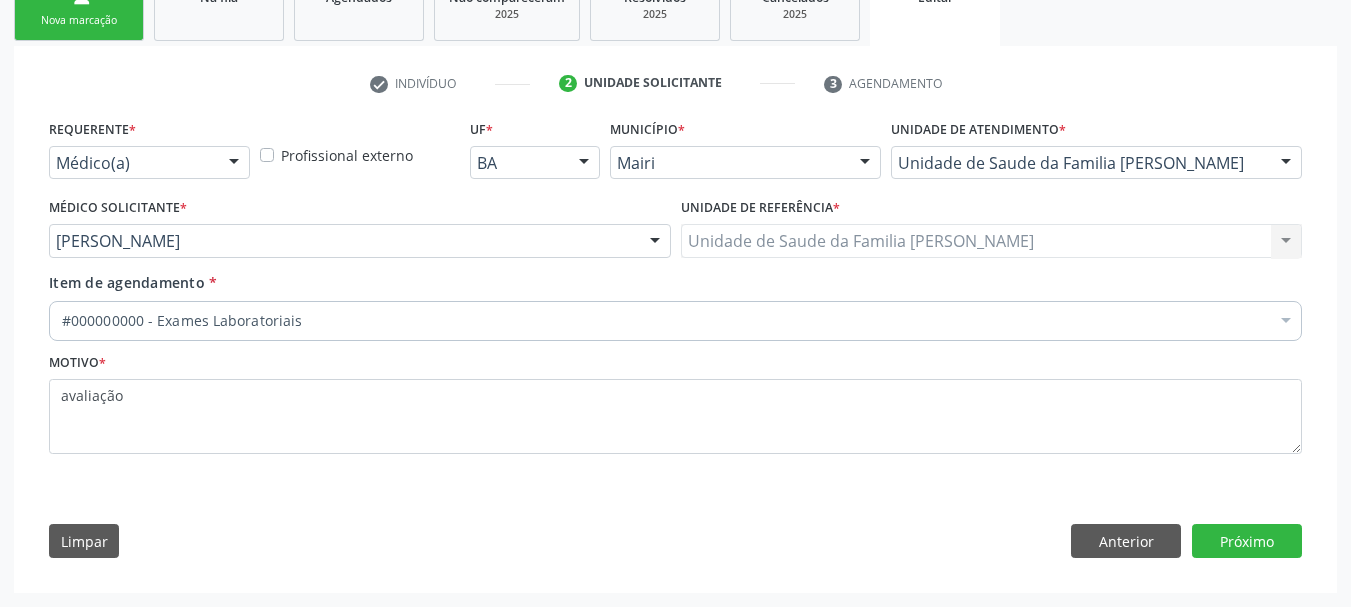 scroll, scrollTop: 325, scrollLeft: 0, axis: vertical 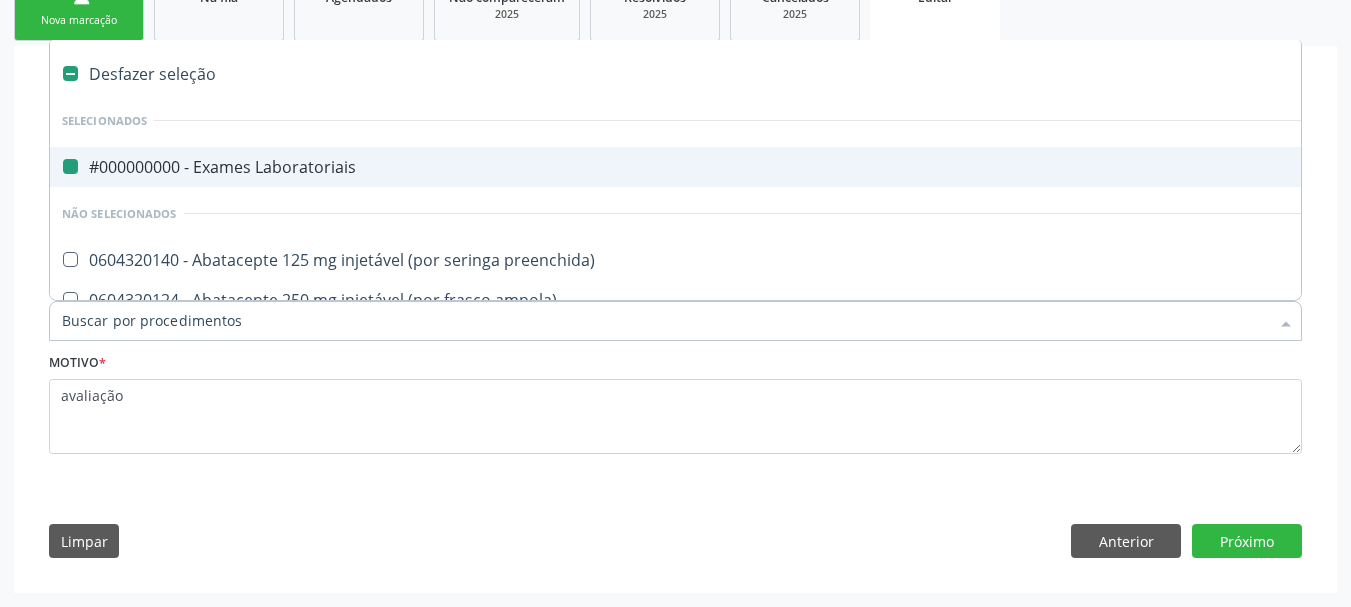 type on "u" 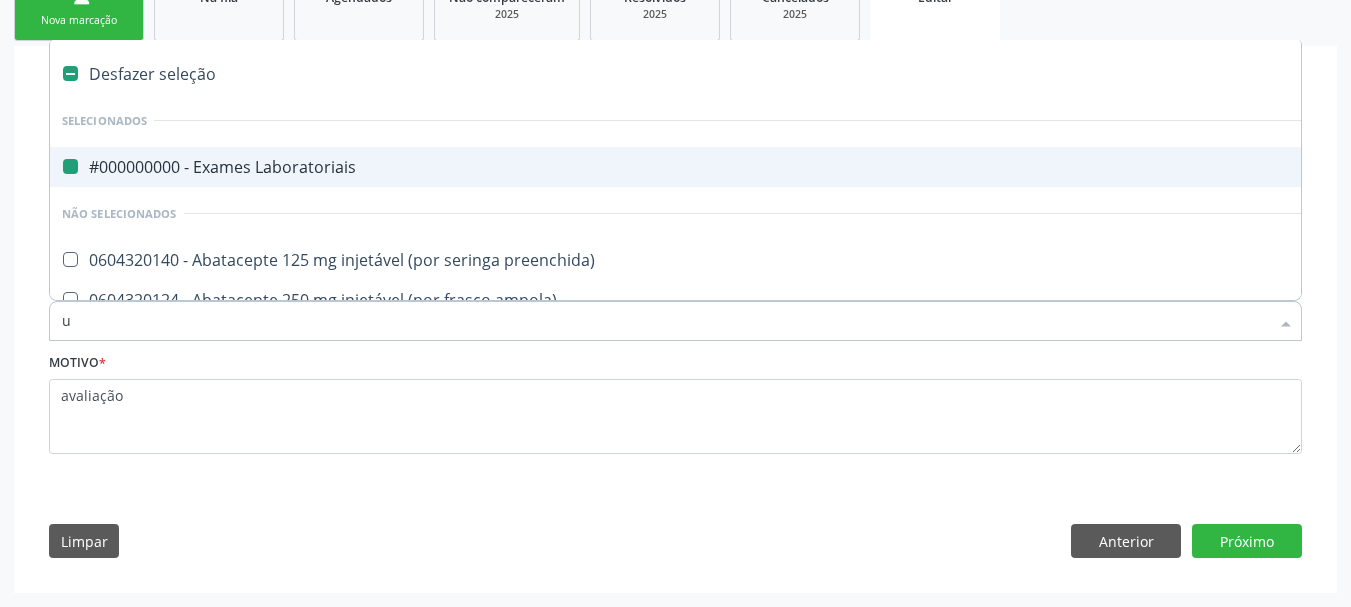 checkbox on "false" 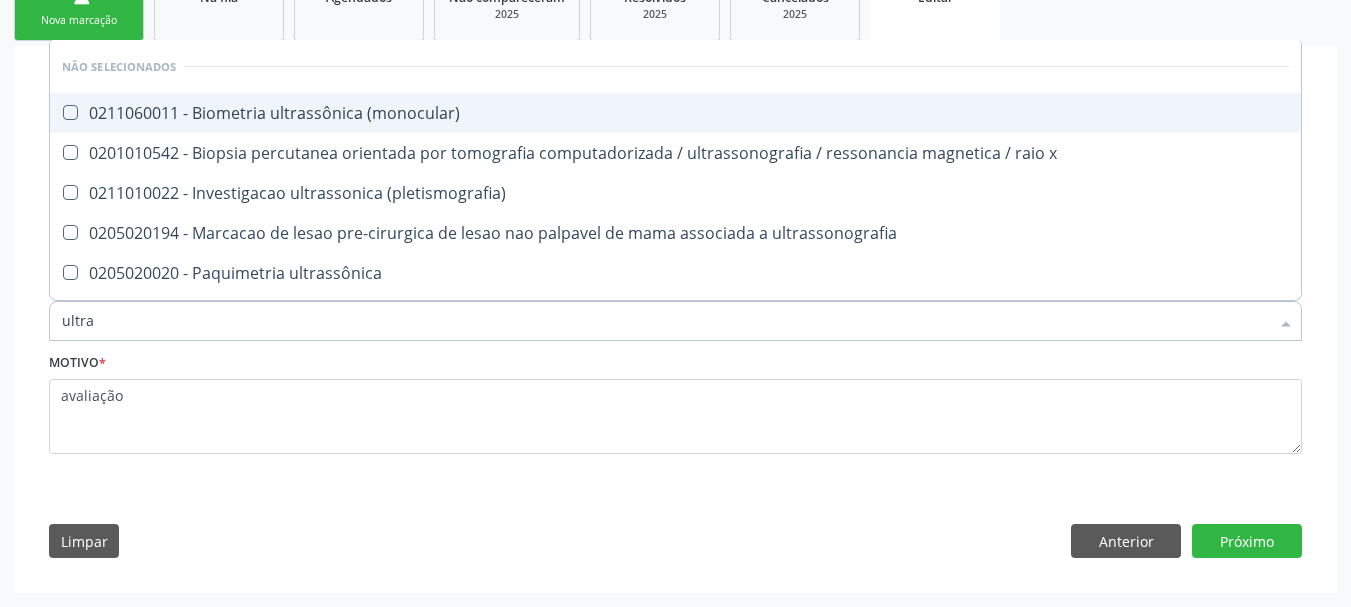 type on "ultras" 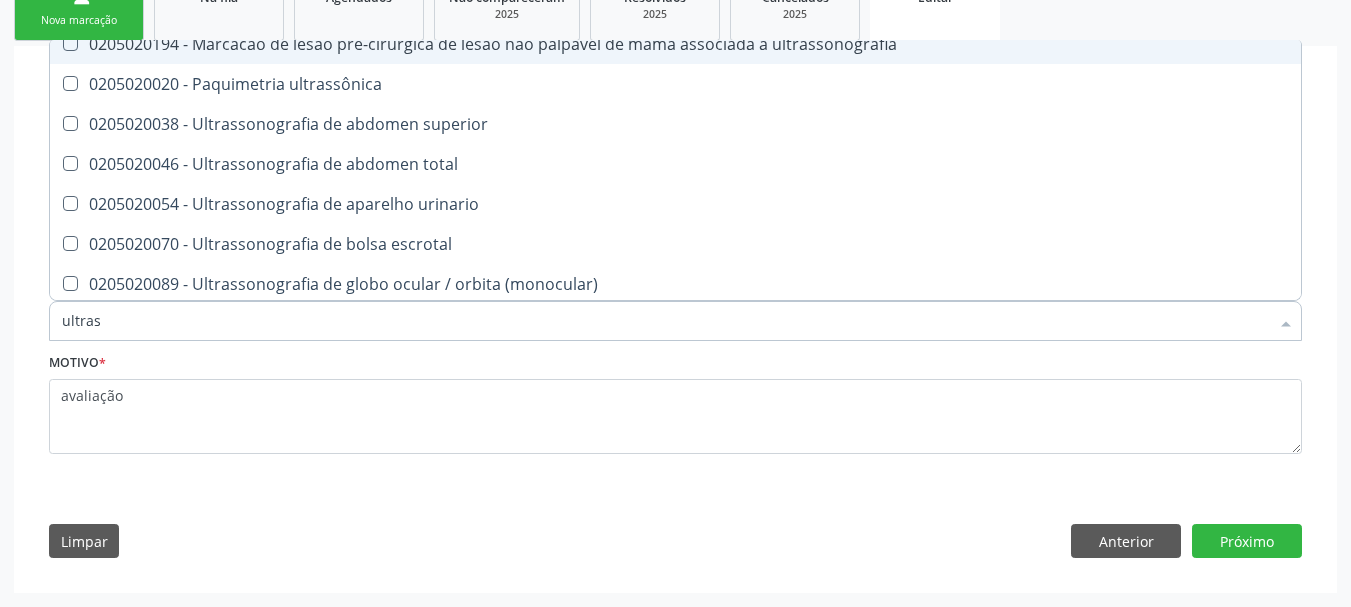 scroll, scrollTop: 200, scrollLeft: 0, axis: vertical 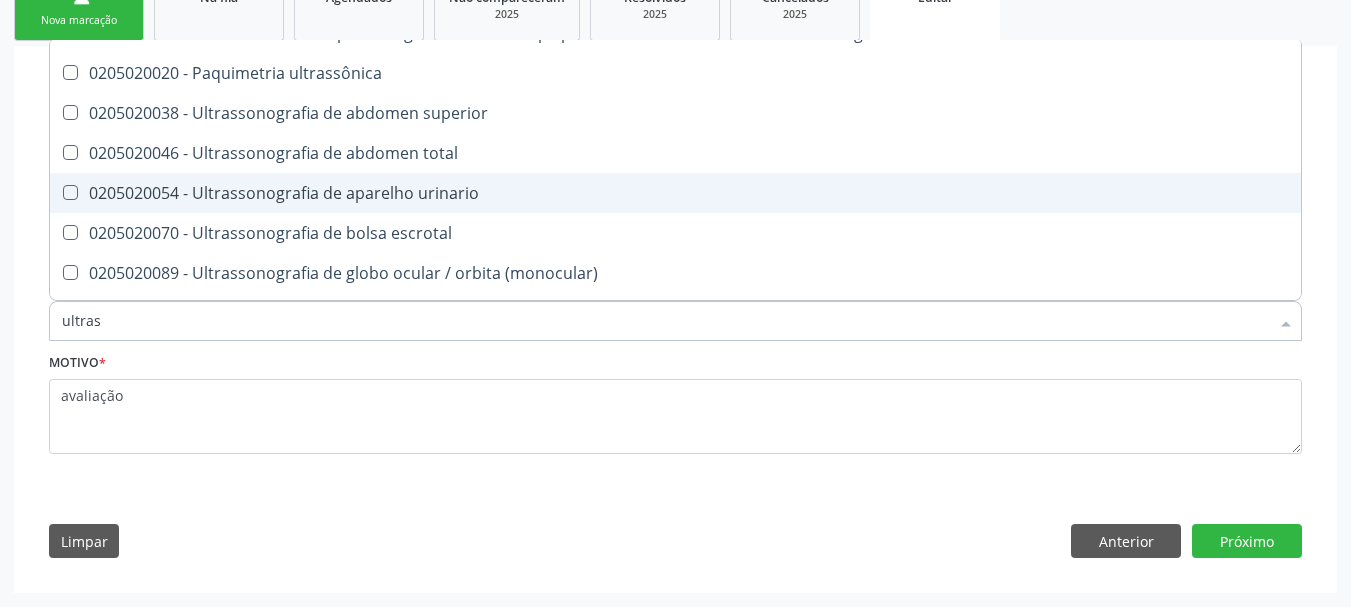 click on "0205020054 - Ultrassonografia de aparelho urinario" at bounding box center [675, 193] 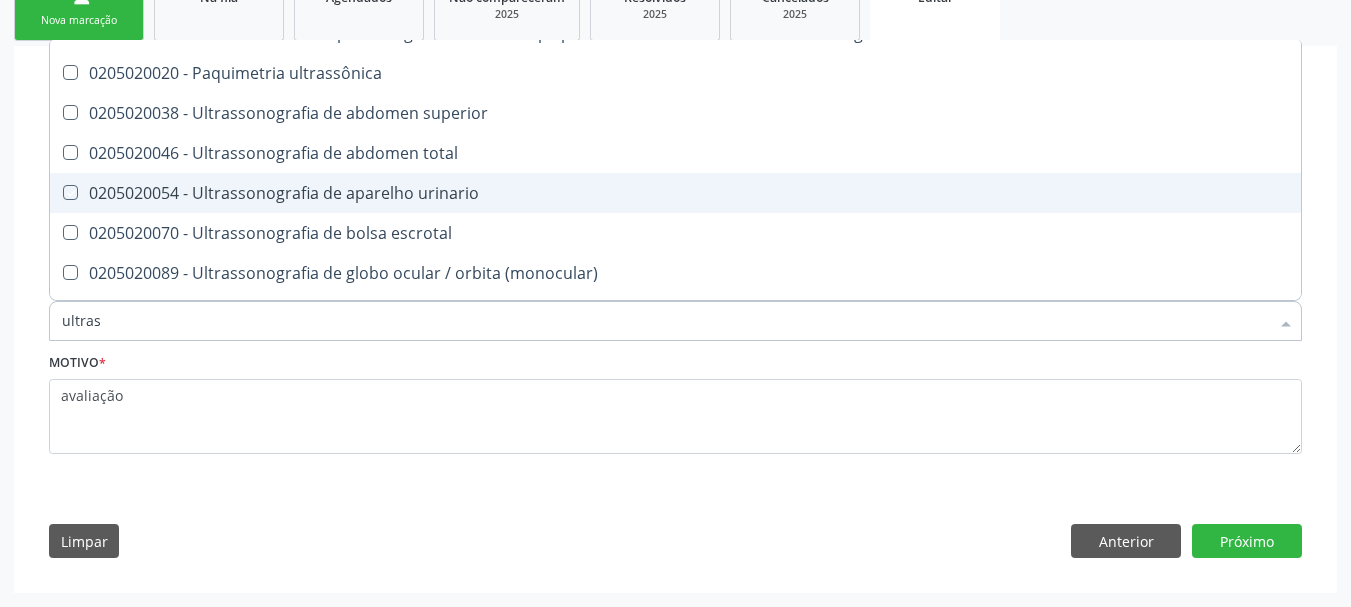 checkbox on "true" 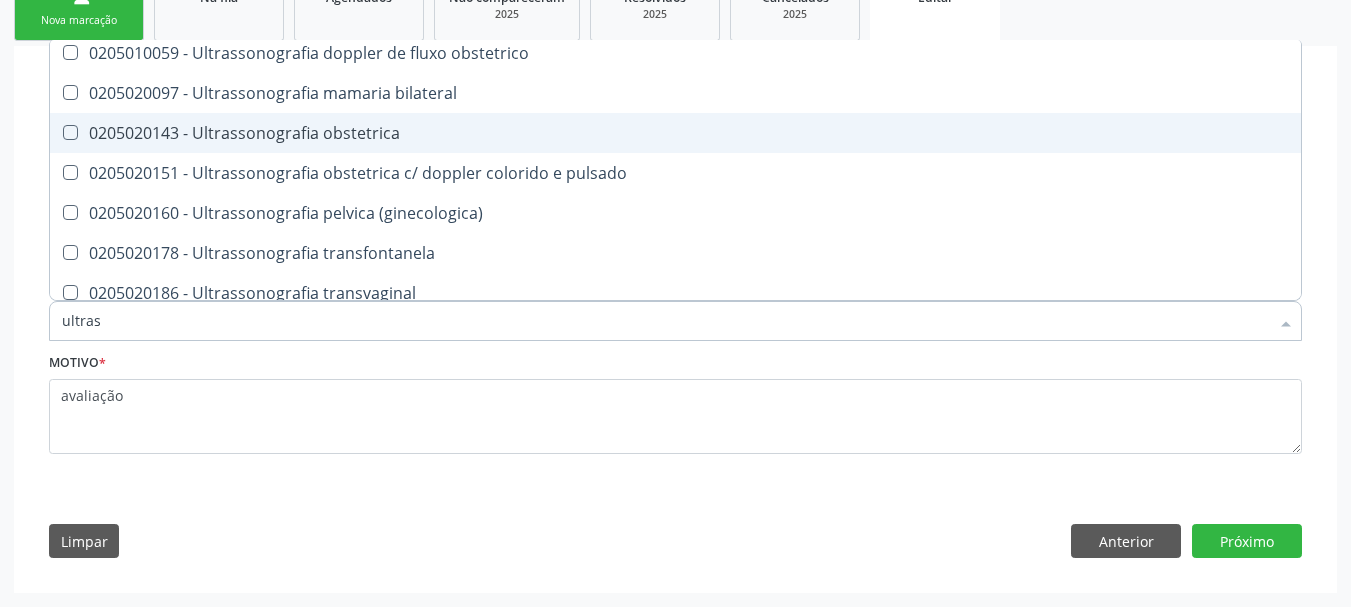 scroll, scrollTop: 713, scrollLeft: 0, axis: vertical 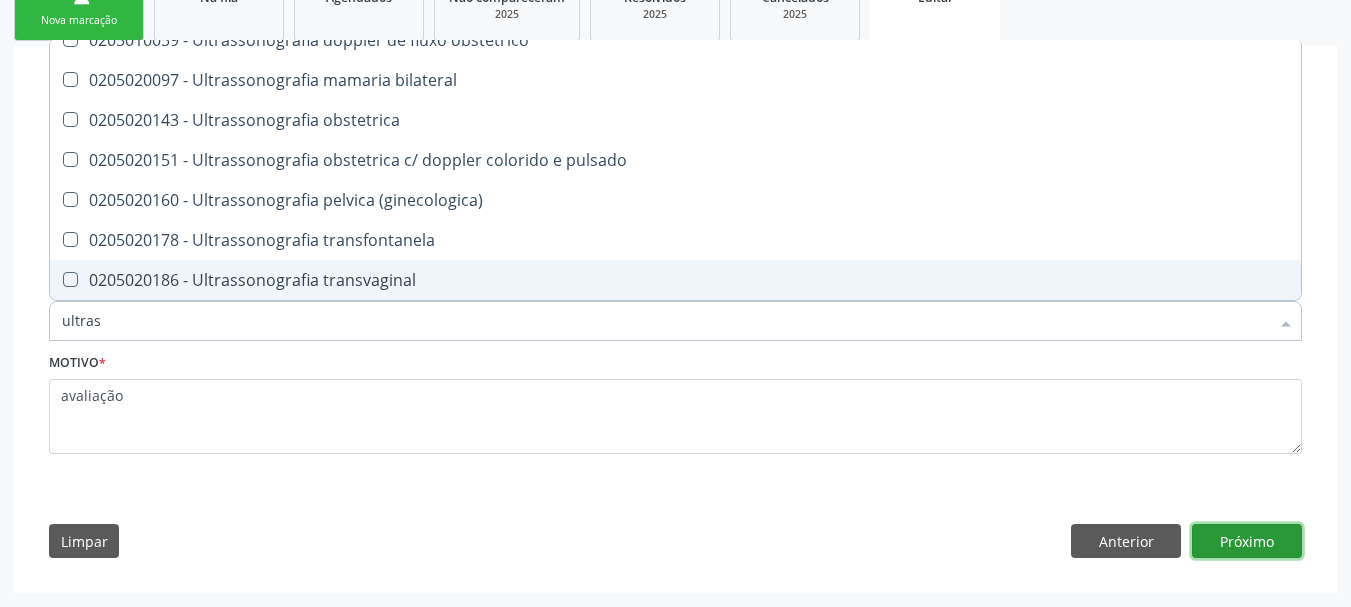 click on "Próximo" at bounding box center (1247, 541) 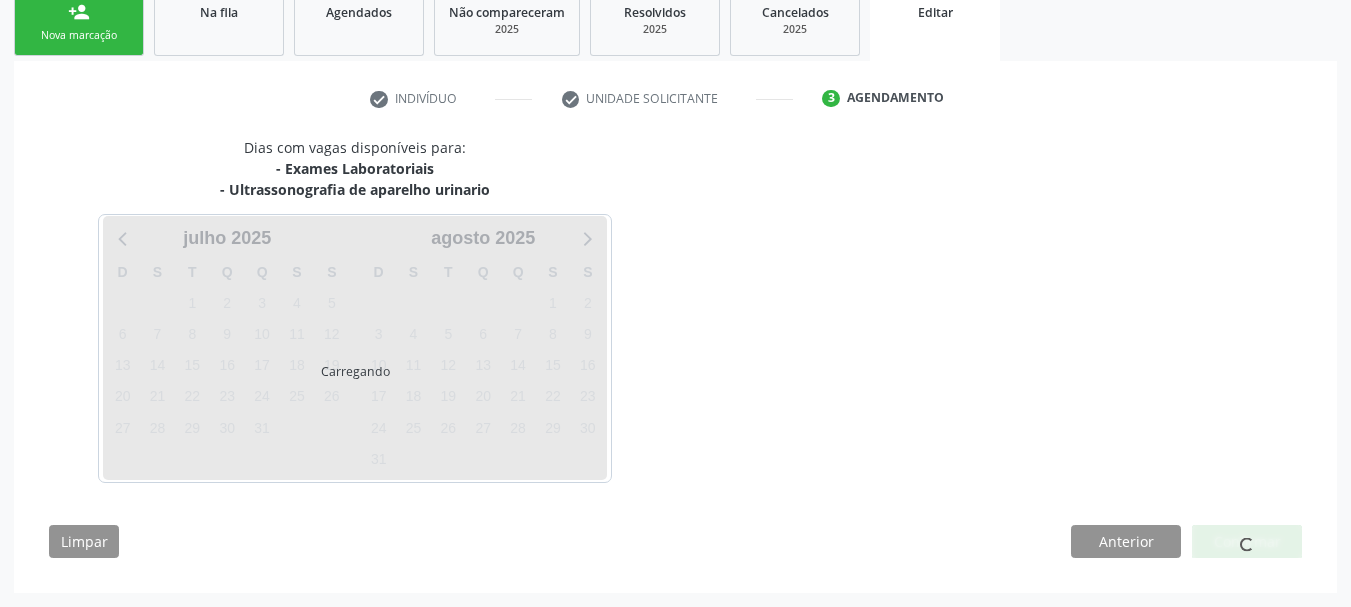 scroll, scrollTop: 310, scrollLeft: 0, axis: vertical 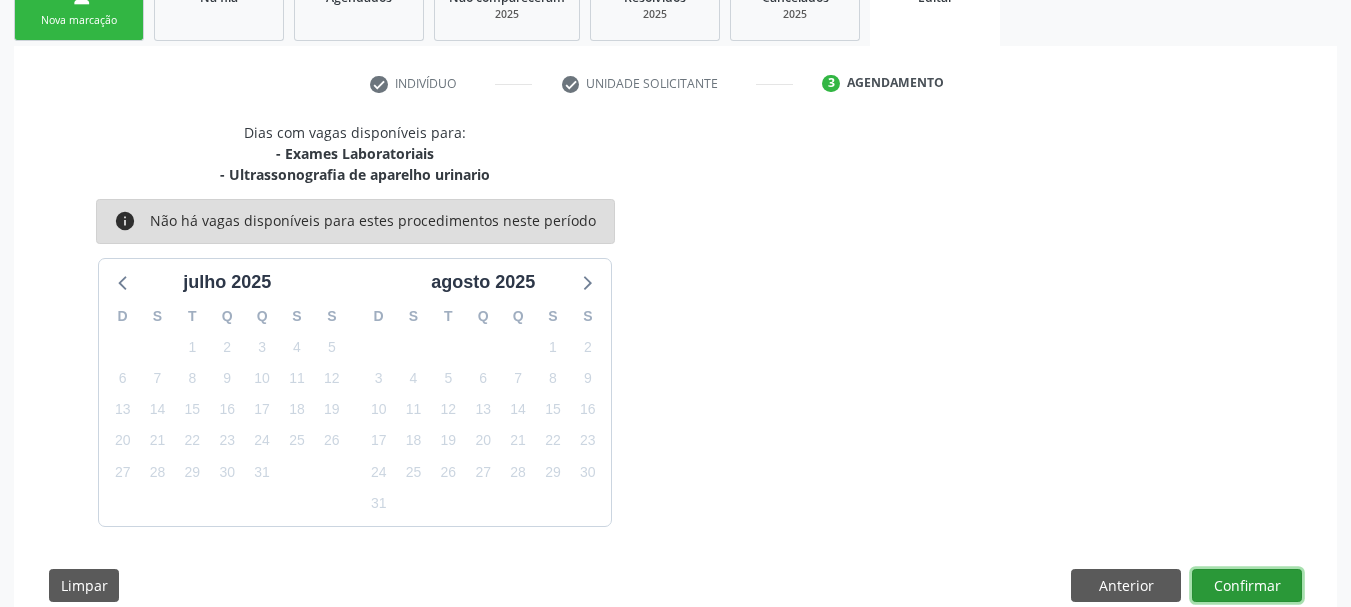 click on "Confirmar" at bounding box center (1247, 586) 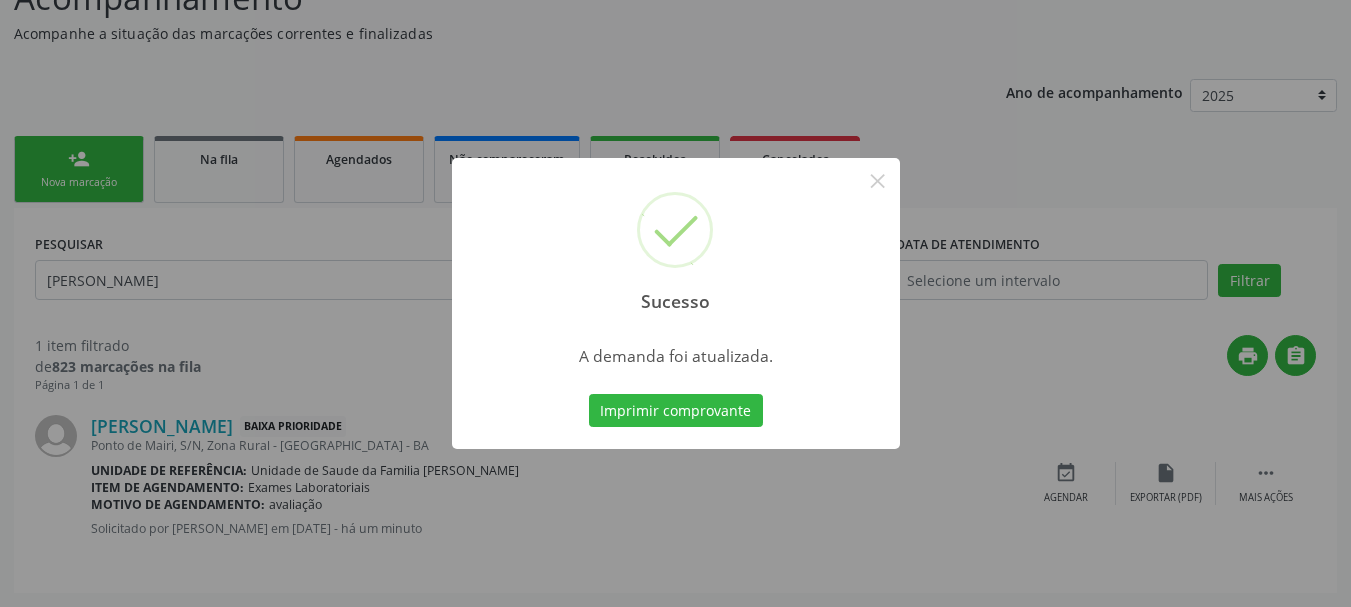 scroll, scrollTop: 0, scrollLeft: 0, axis: both 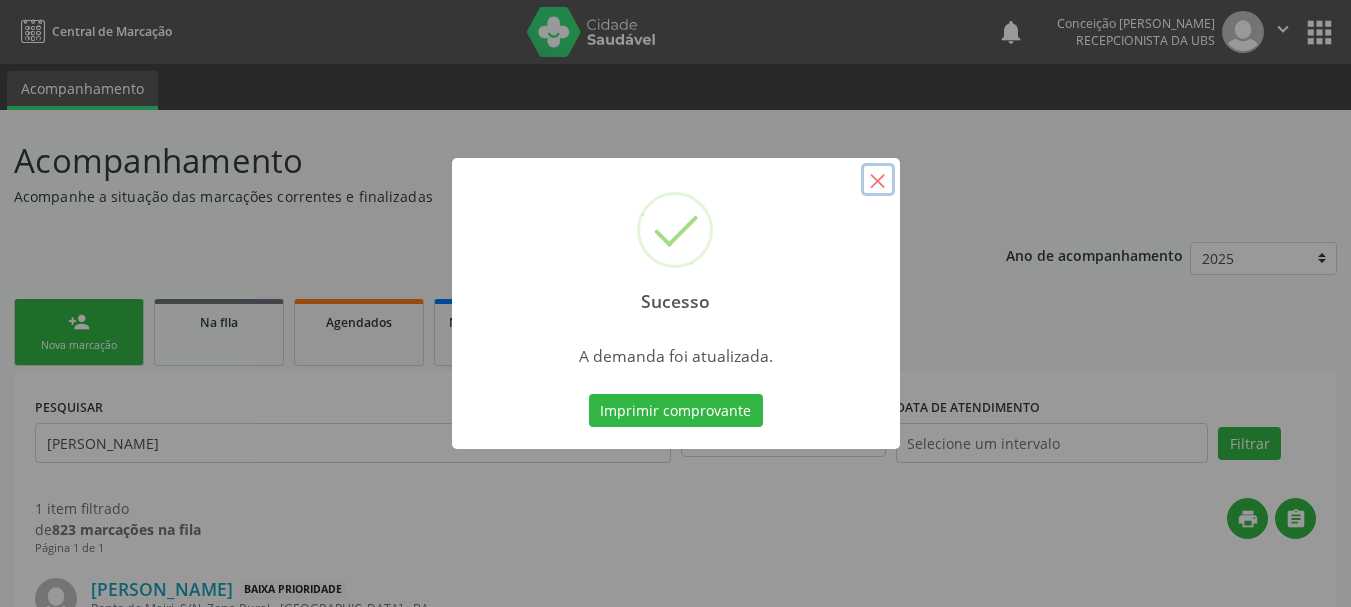 click on "×" at bounding box center (878, 180) 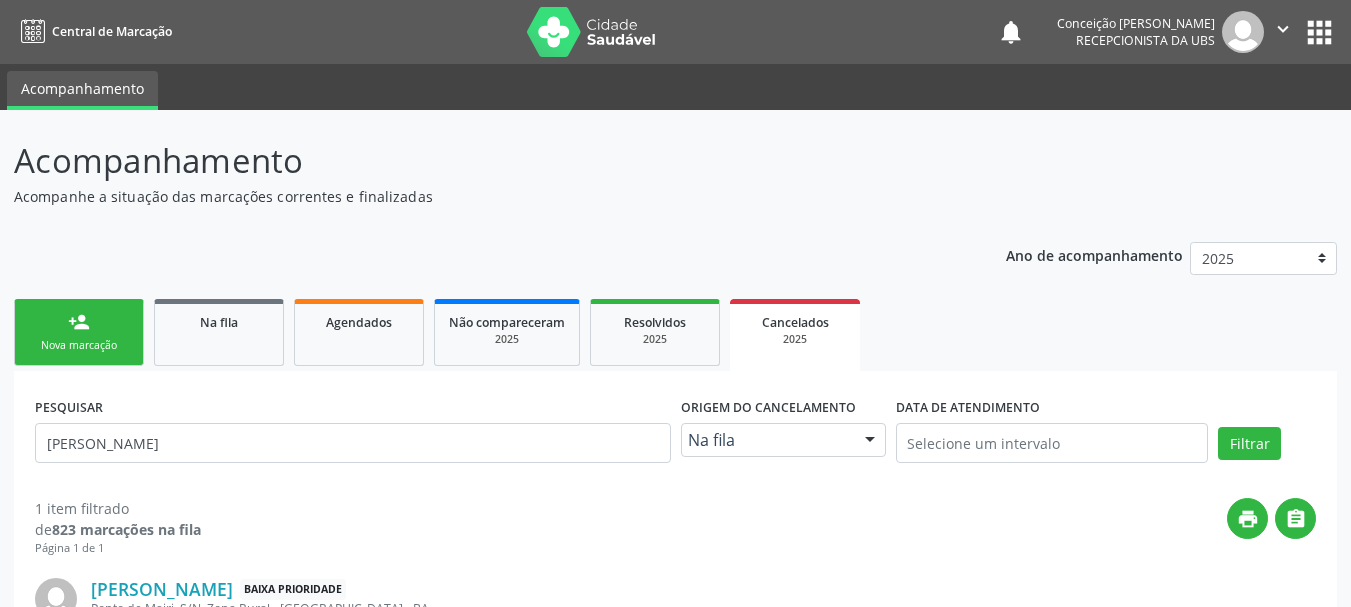 click on "Nova marcação" at bounding box center [79, 345] 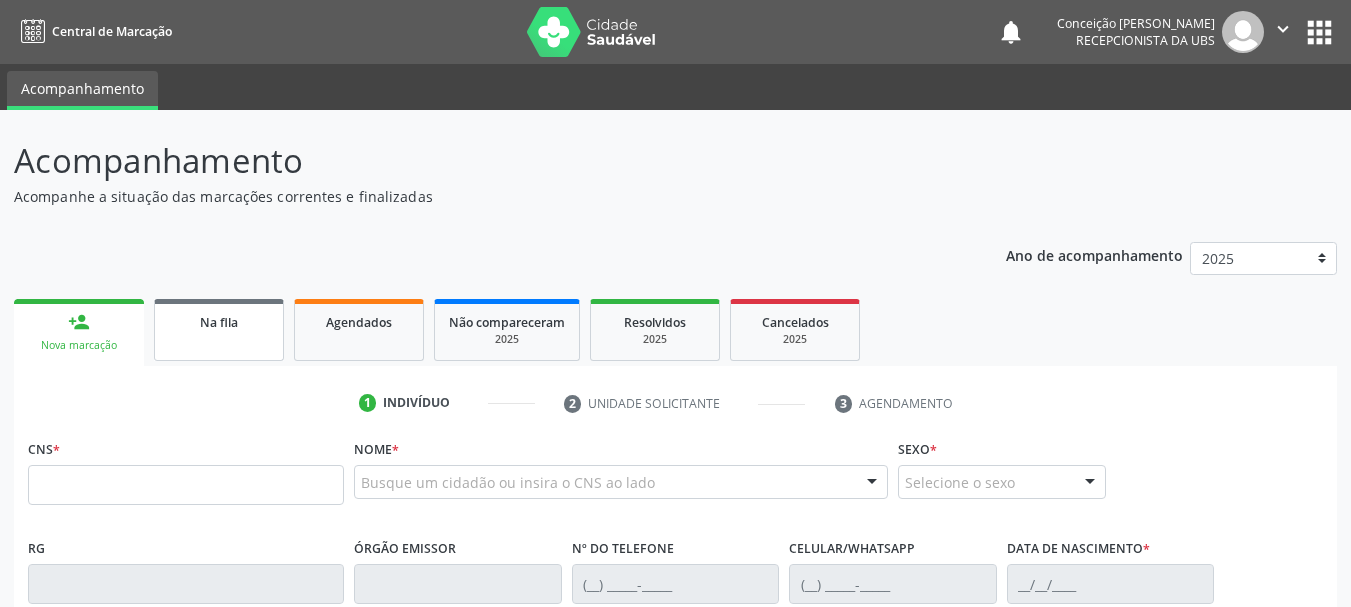 click on "Na fila" at bounding box center (219, 322) 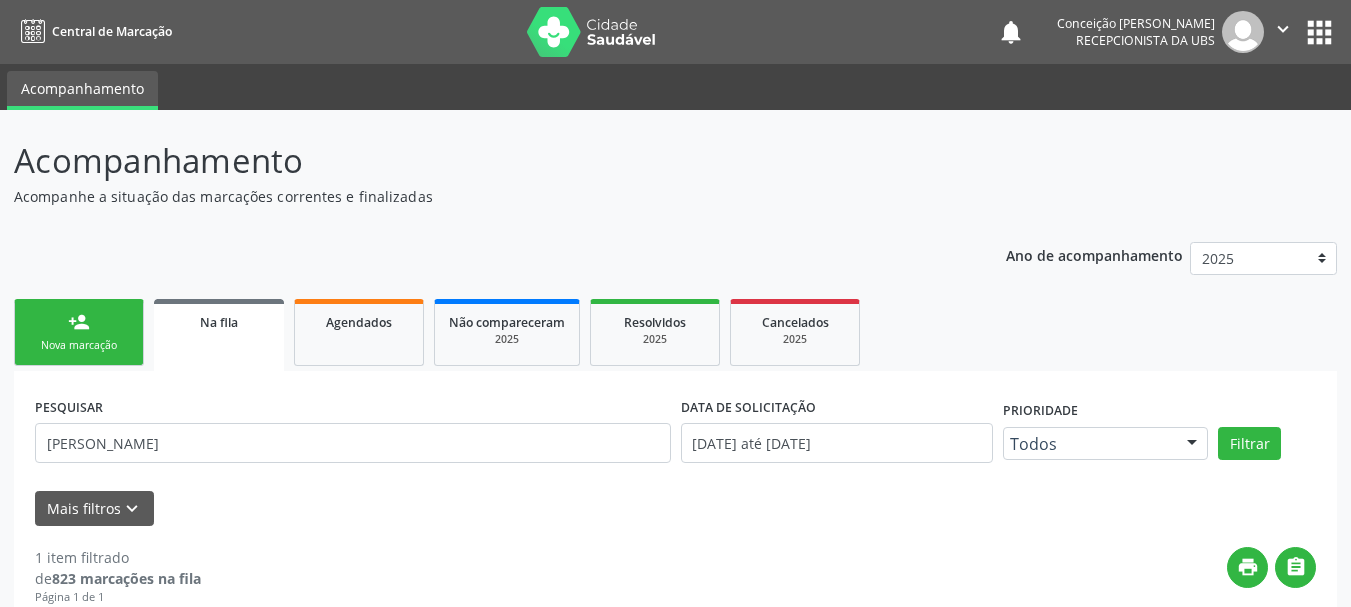 click on "Acompanhamento
Acompanhe a situação das marcações correntes e finalizadas
Relatórios
Ano de acompanhamento
2025 2024 2023 2022 2021 2020 2019
person_add
Nova marcação
Na fila   Agendados   Não compareceram
2025
Resolvidos
2025
Cancelados
2025
PESQUISAR
[PERSON_NAME]
DATA DE SOLICITAÇÃO
0[DATE] até 1[DATE]
Prioridade
Todos         Todos   Baixa Prioridade   Média Prioridade   Alta Prioridade
Nenhum resultado encontrado para: "   "
Não há nenhuma opção para ser exibida.
Filtrar
Grupo/Subgrupo
Selecione um grupo ou subgrupo
Todos os grupos e subgrupos
01 - Ações de promoção e prevenção em saúde
01.01 - Ações coletivas/individuais em saúde" at bounding box center [675, 464] 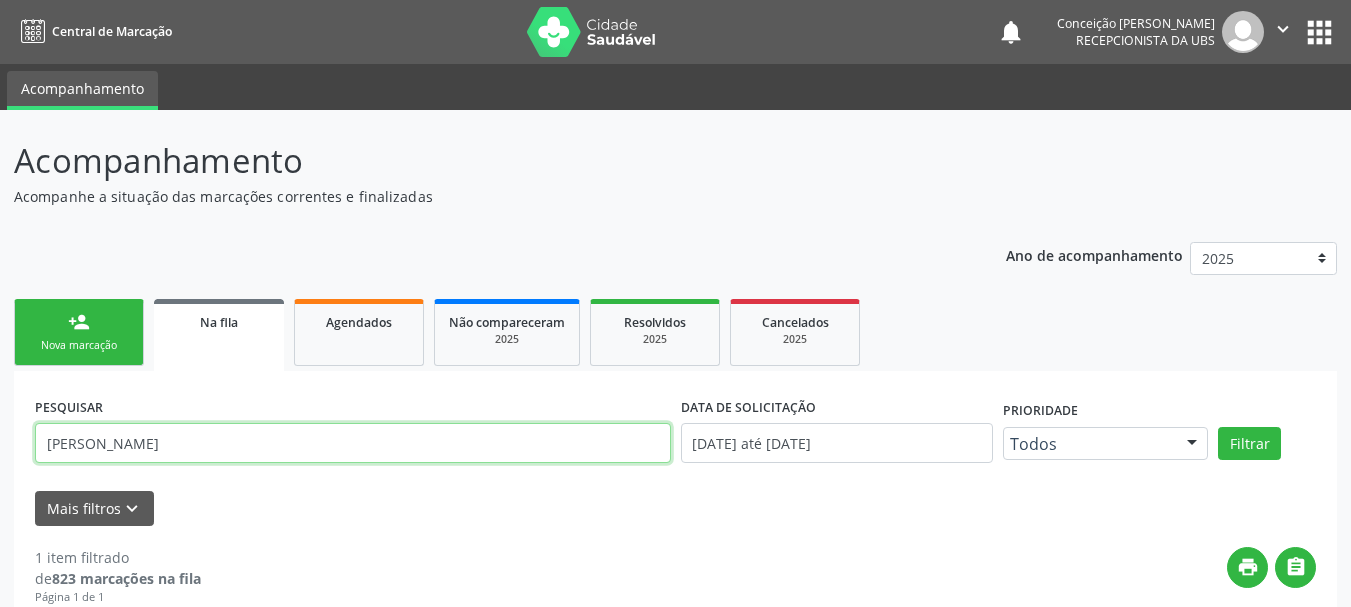 drag, startPoint x: 119, startPoint y: 444, endPoint x: 89, endPoint y: 419, distance: 39.051247 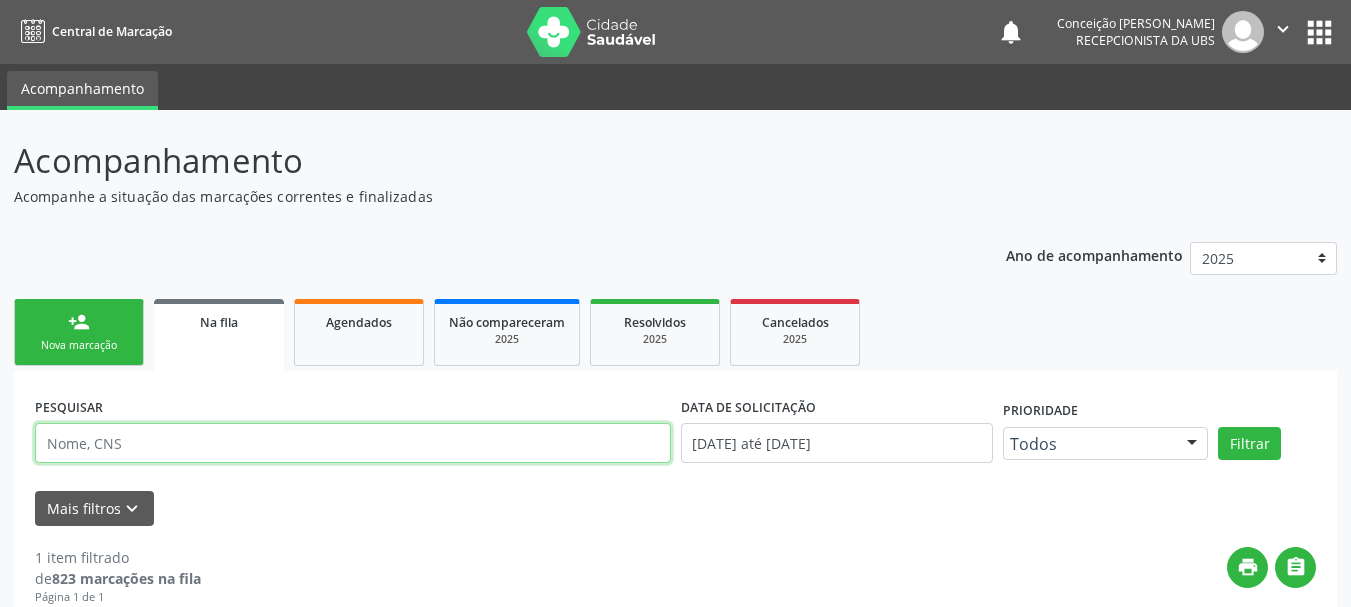 click at bounding box center [353, 443] 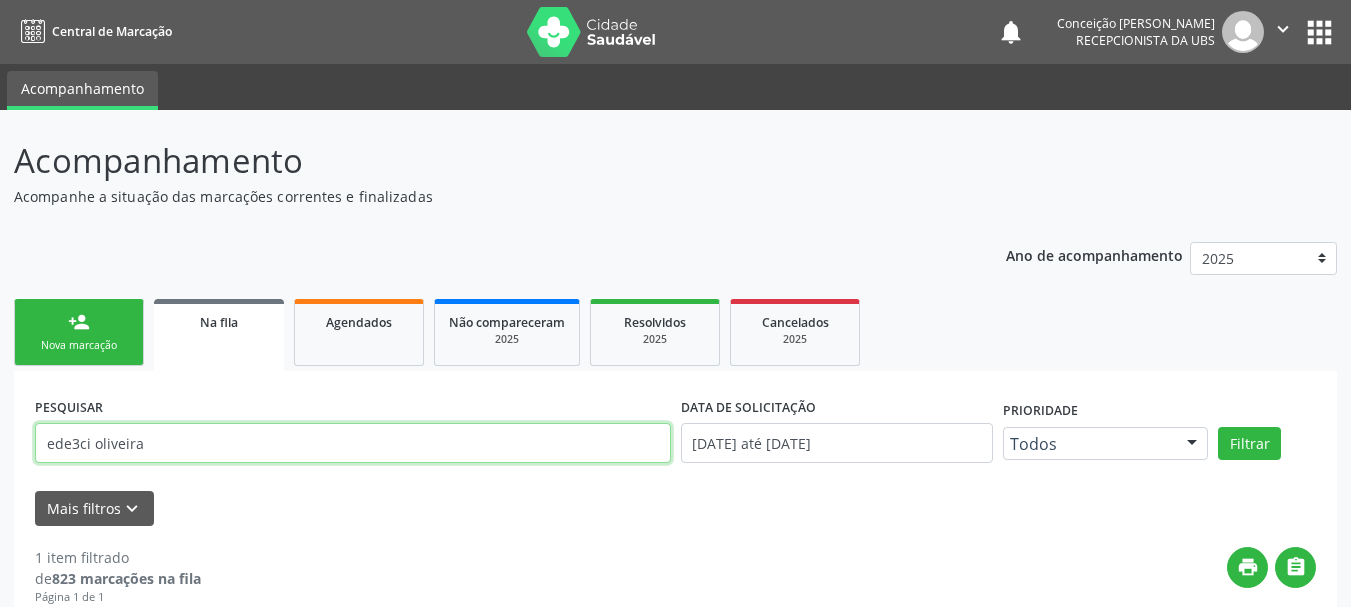 click on "Filtrar" at bounding box center (1249, 444) 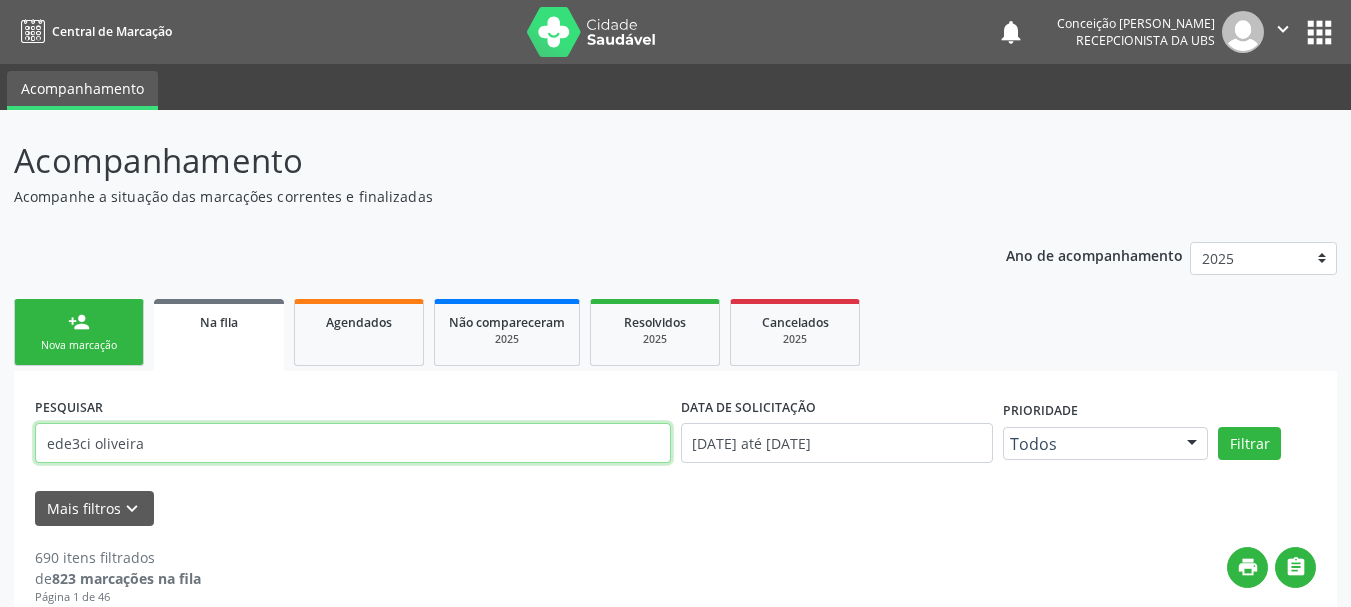 click on "ede3ci oliveira" at bounding box center (353, 443) 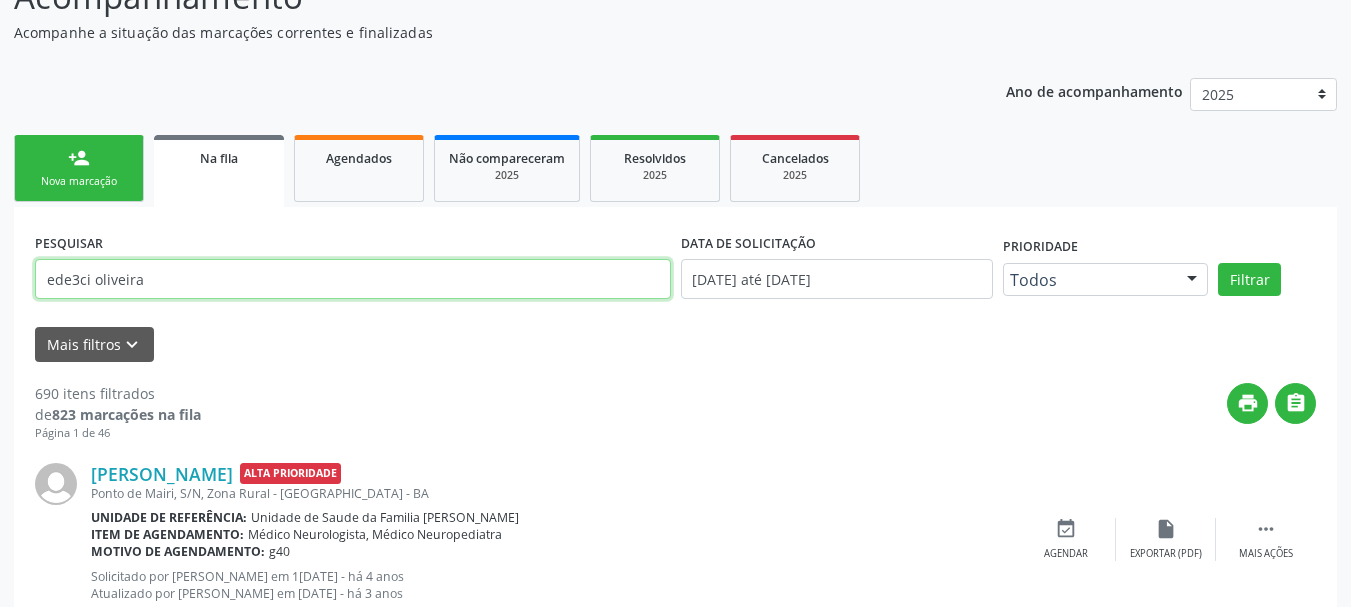 scroll, scrollTop: 0, scrollLeft: 0, axis: both 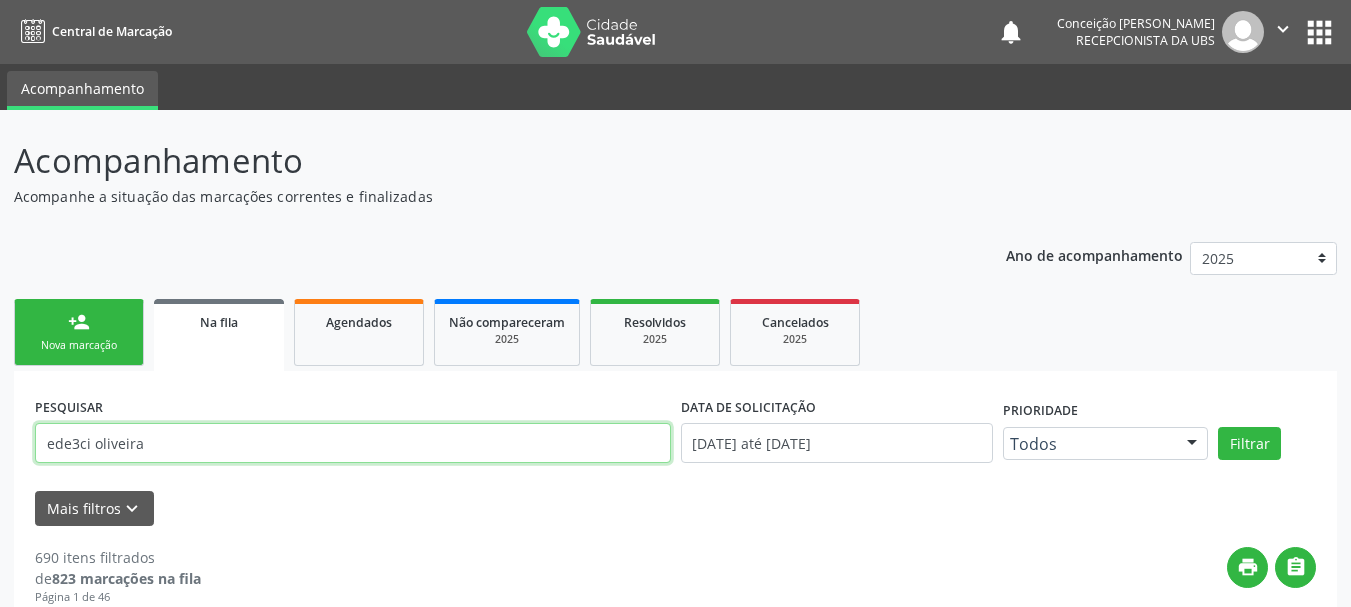 click on "ede3ci oliveira" at bounding box center [353, 443] 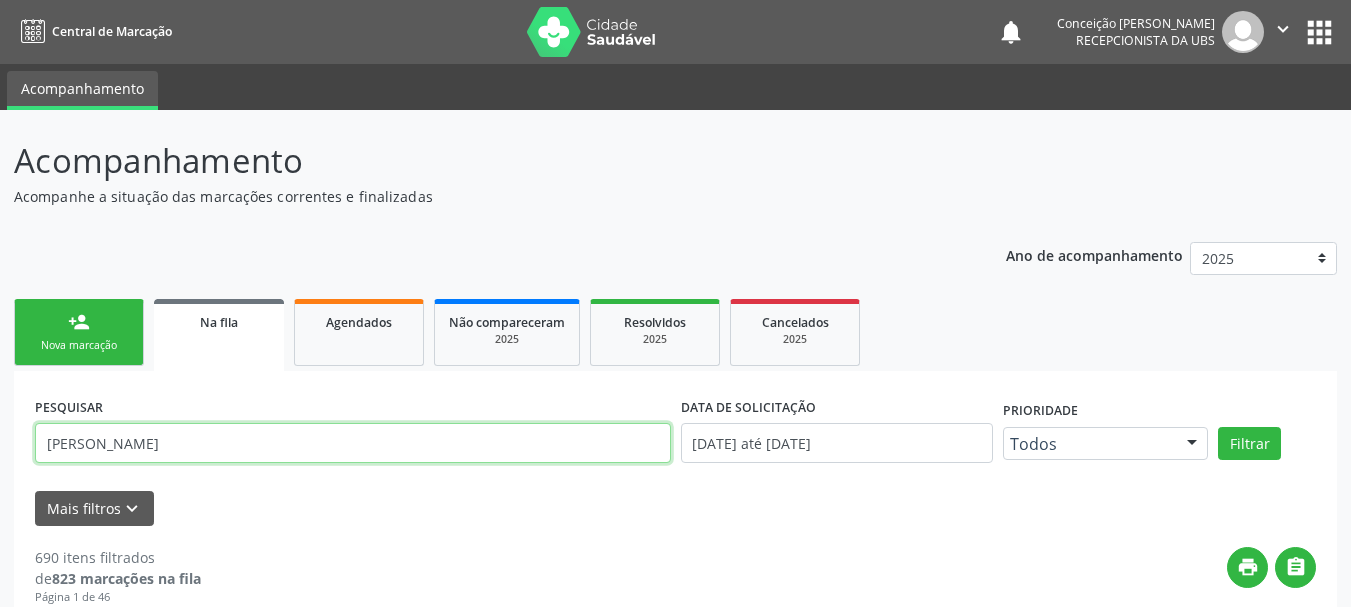 type on "[PERSON_NAME]" 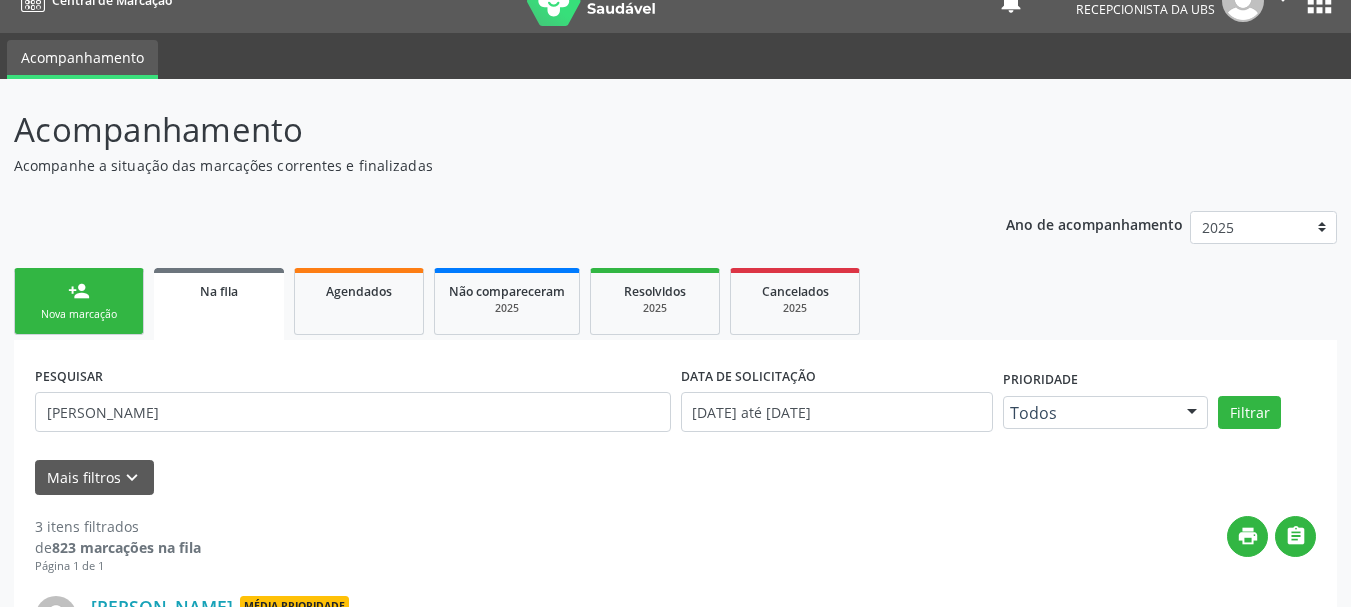 scroll, scrollTop: 0, scrollLeft: 0, axis: both 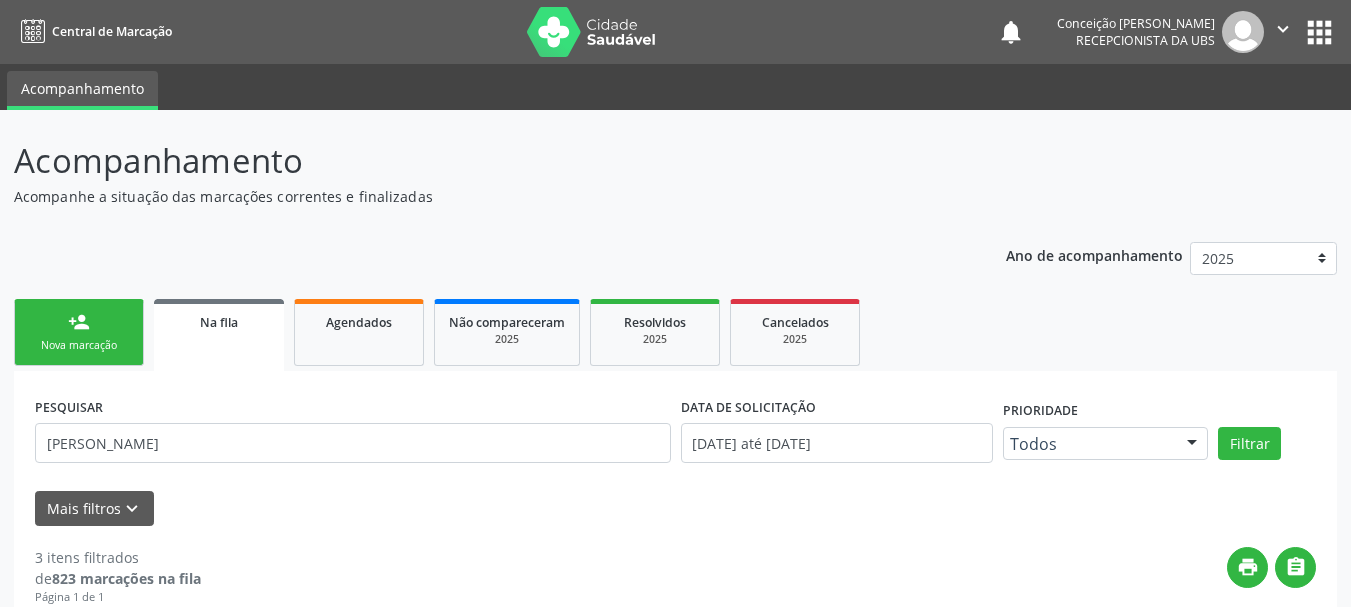 click on "Nova marcação" at bounding box center [79, 345] 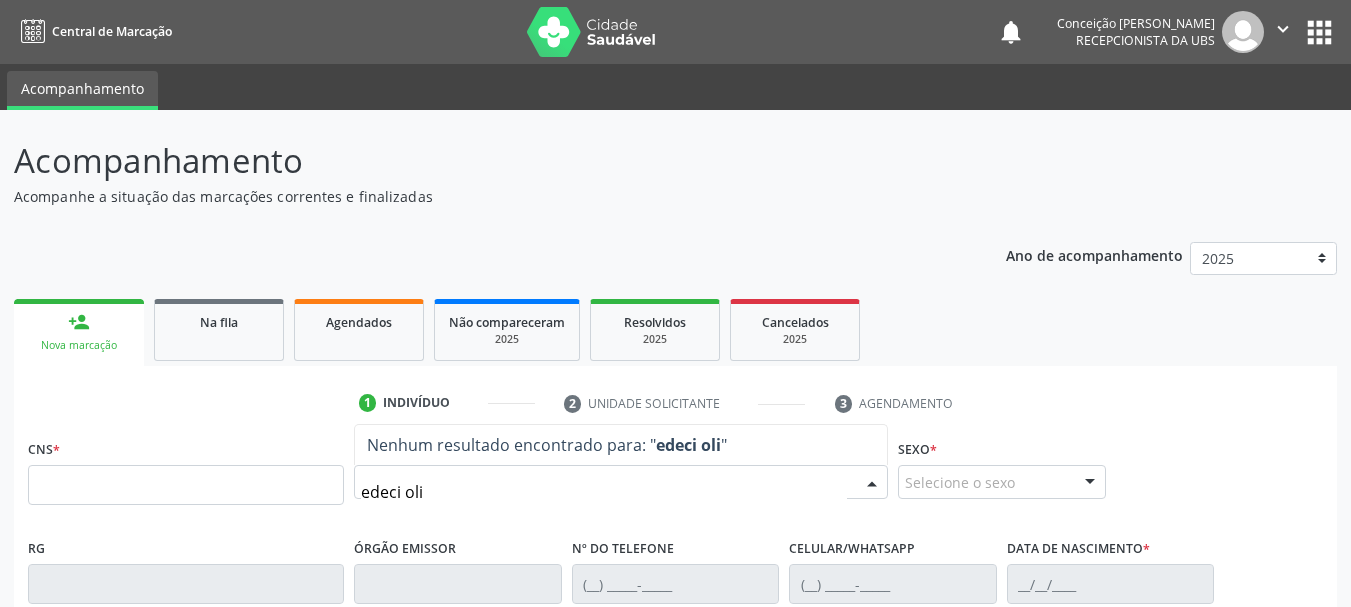 type on "edeci oliv" 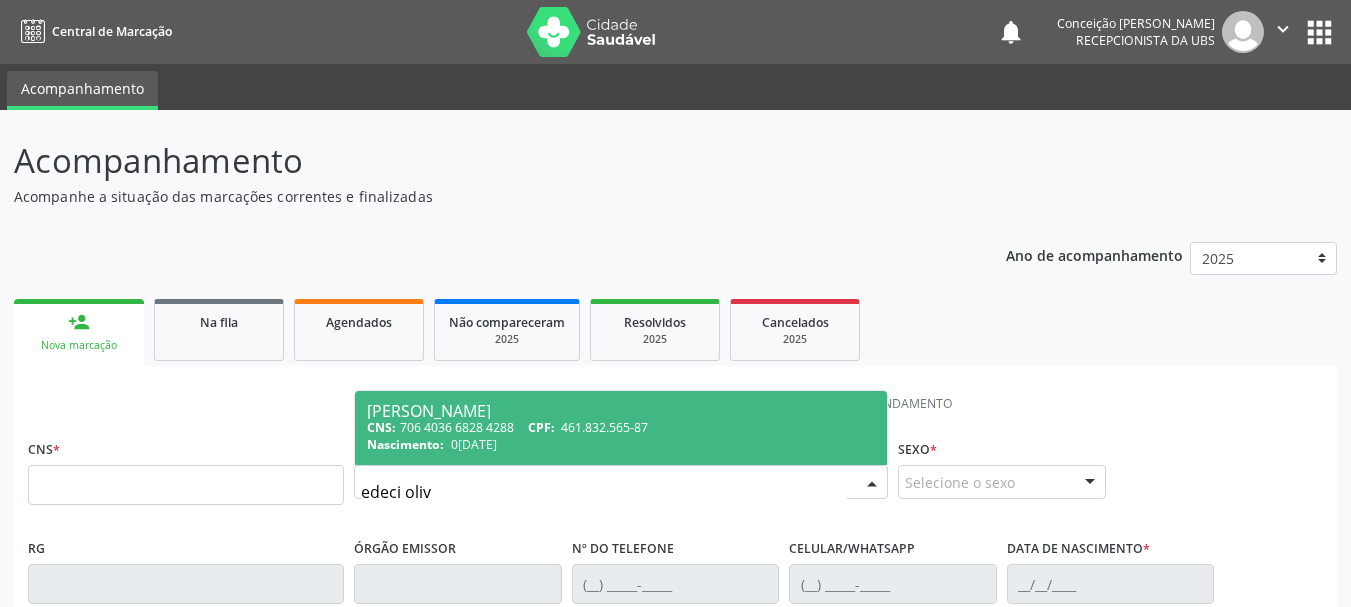 click on "0[DATE]" at bounding box center (474, 444) 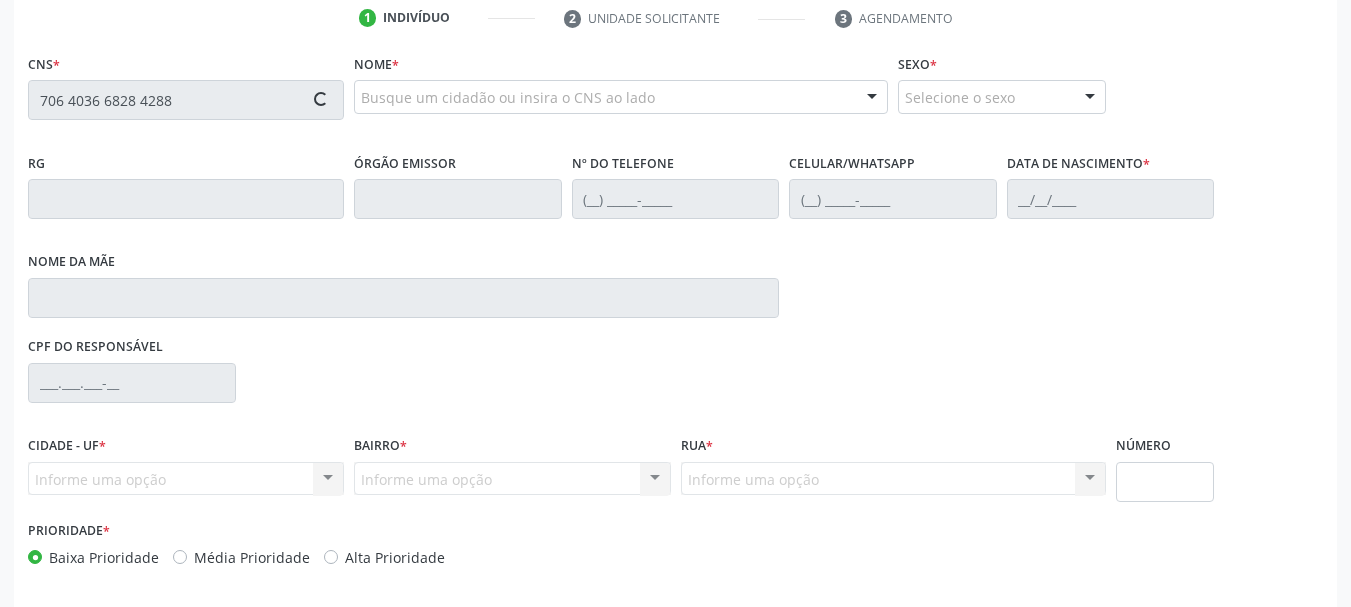 type on "706 4036 6828 4288" 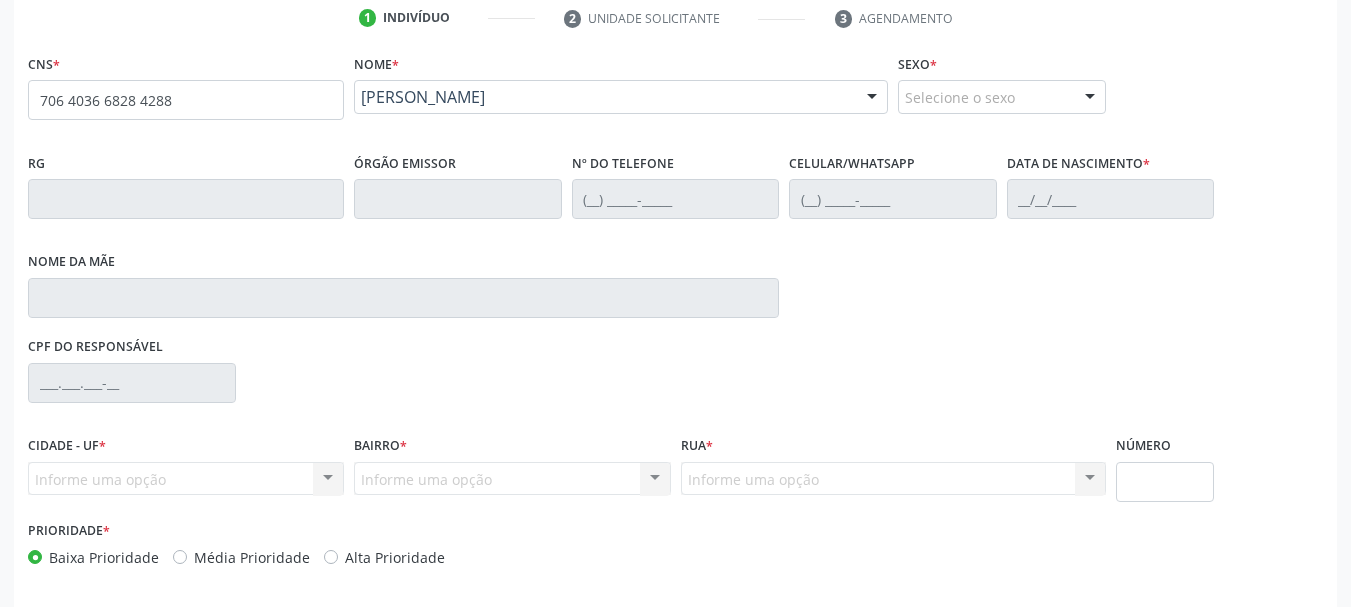scroll, scrollTop: 463, scrollLeft: 0, axis: vertical 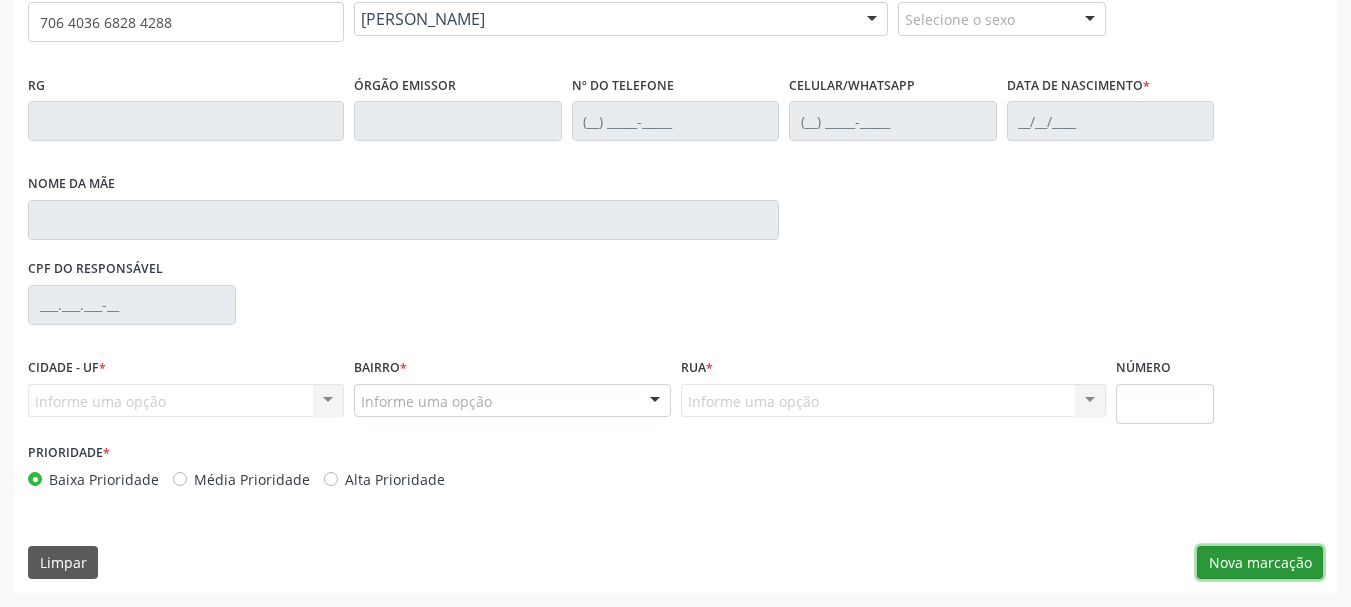 click on "Nova marcação" at bounding box center [1260, 563] 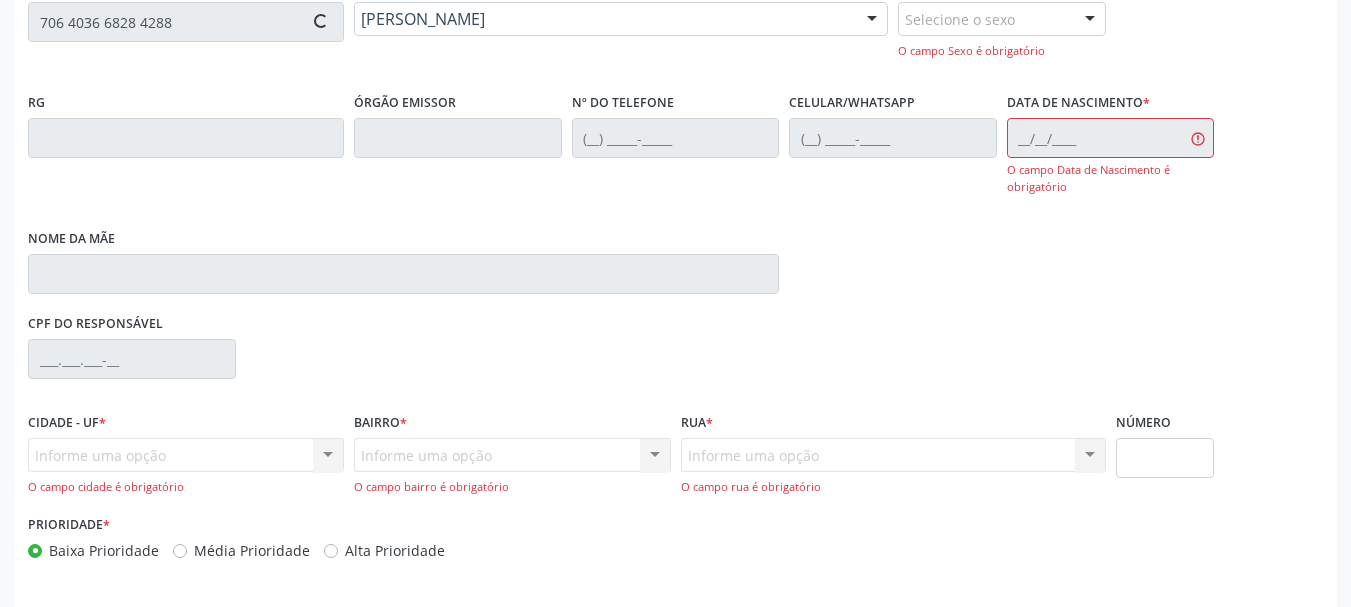 type on "461832565" 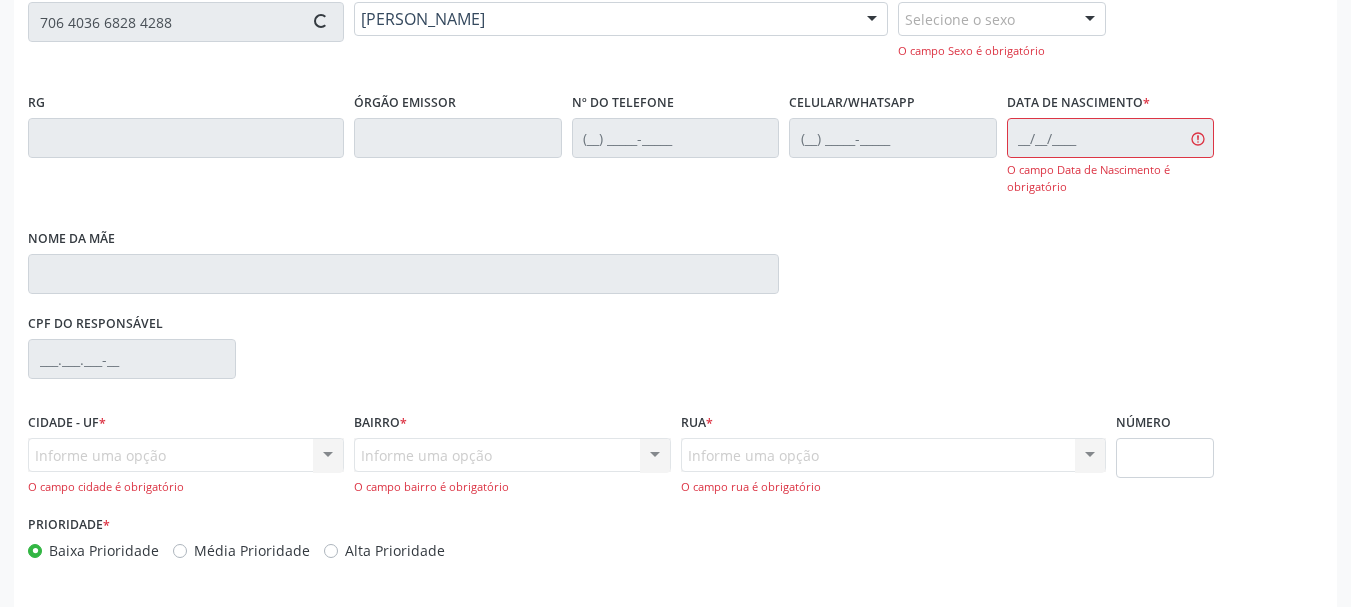 type on "[PHONE_NUMBER]" 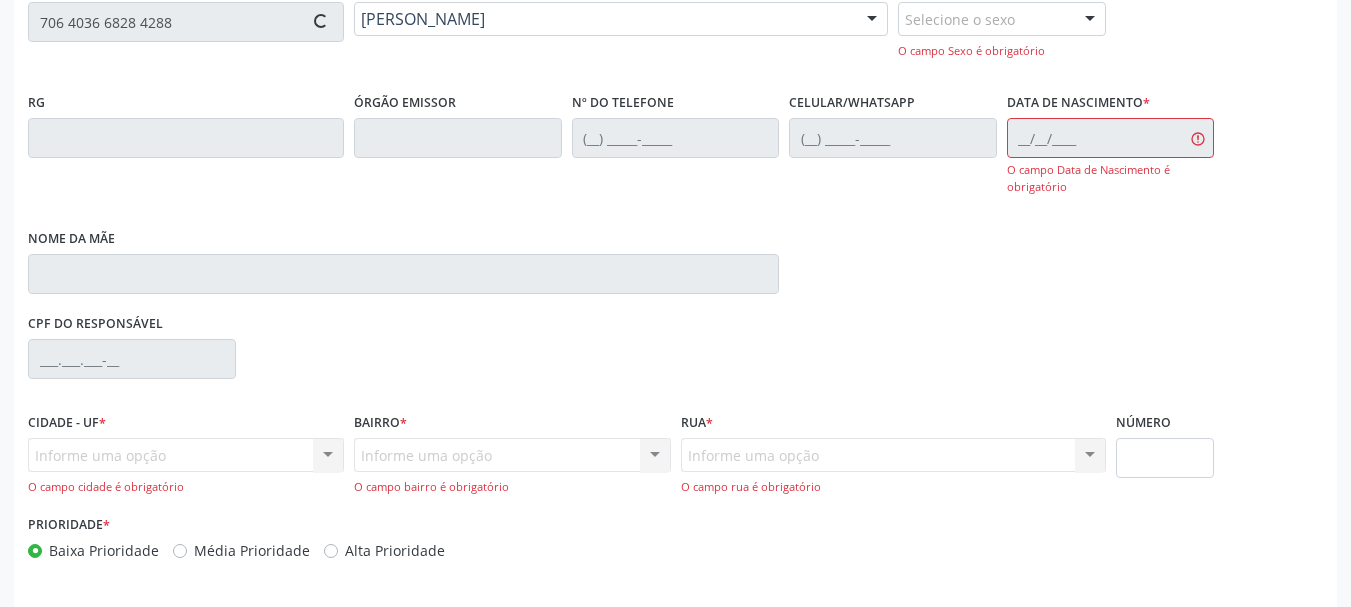 type on "0[DATE]" 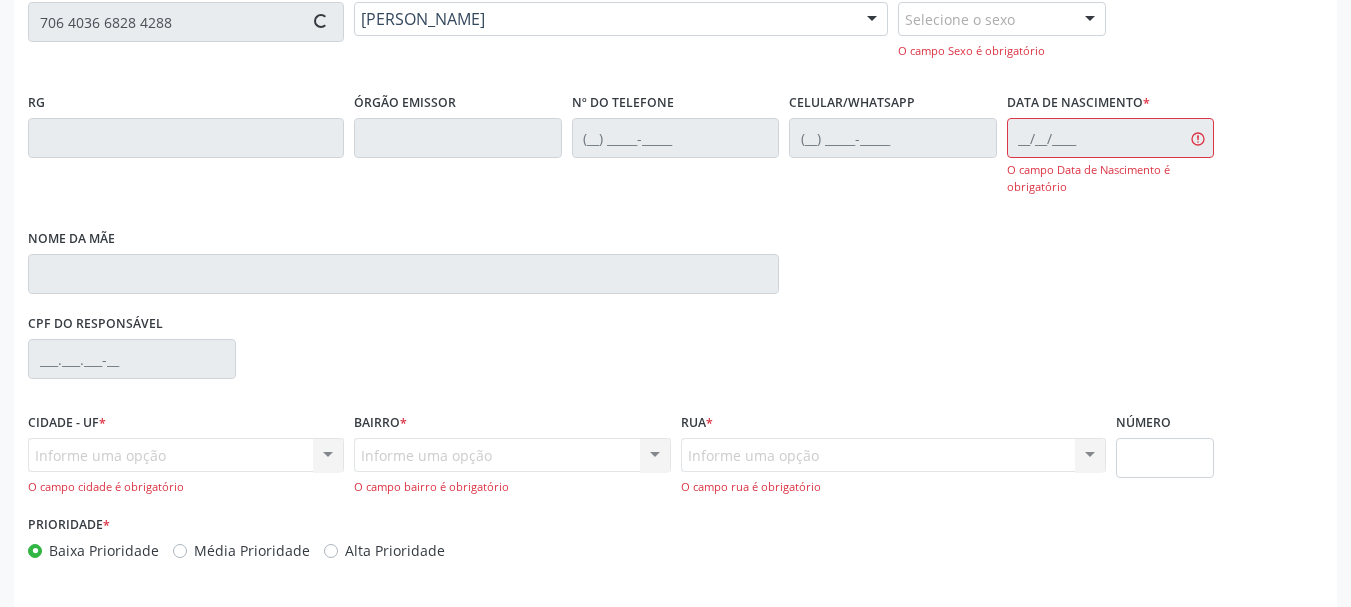 type on "[PERSON_NAME]" 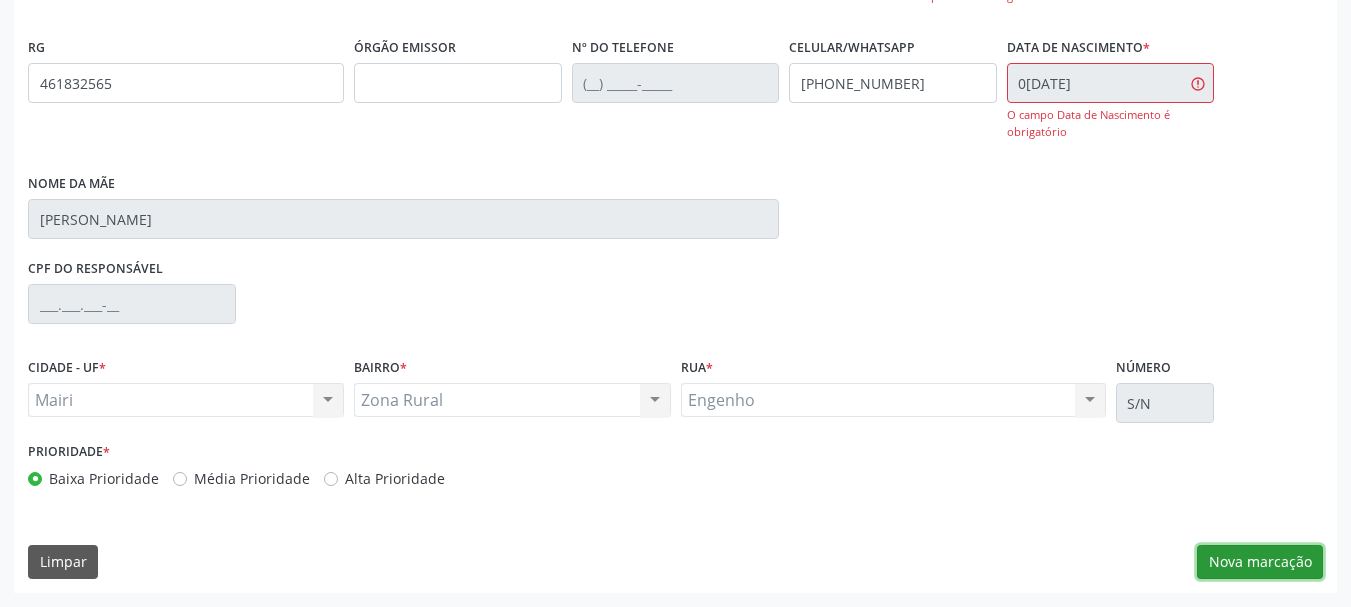 click on "Nova marcação" at bounding box center (1260, 562) 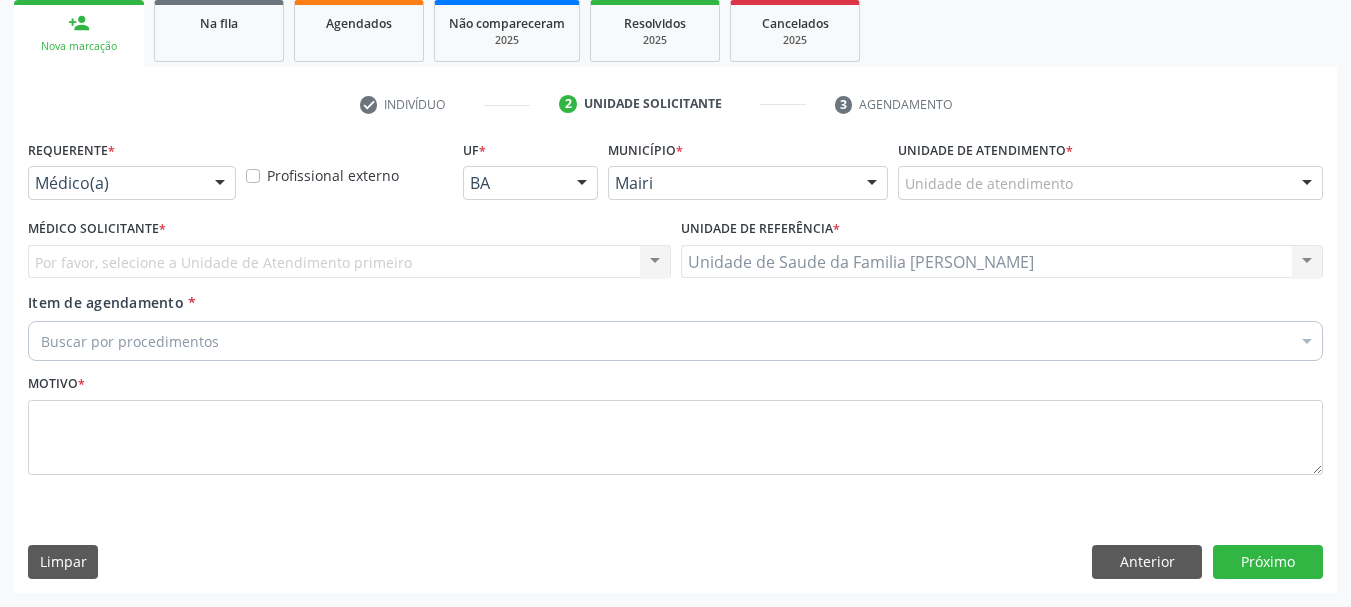 click at bounding box center [1307, 184] 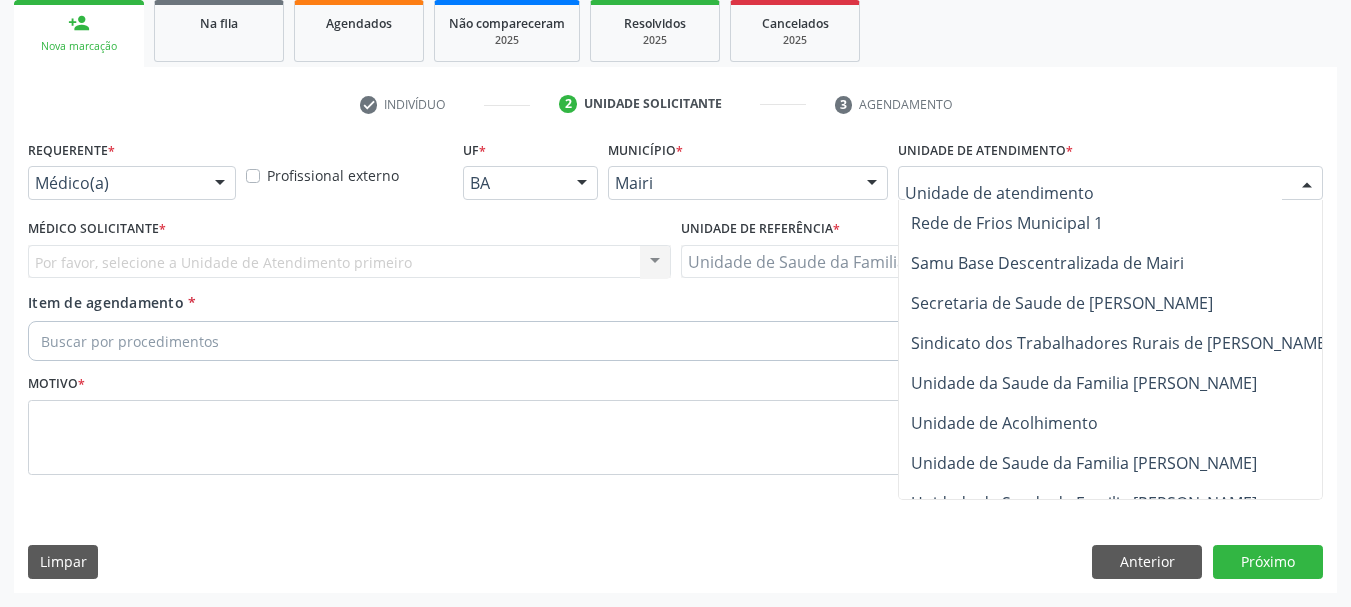 scroll, scrollTop: 1476, scrollLeft: 0, axis: vertical 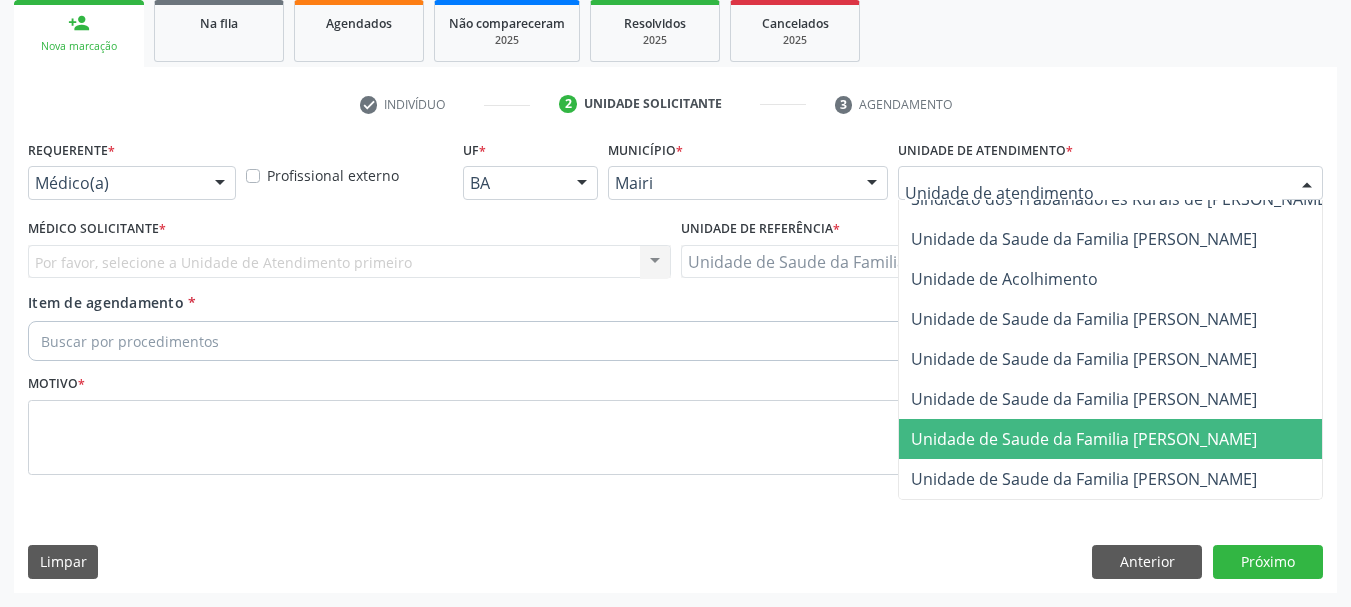 click on "Unidade de Saude da Familia [PERSON_NAME]" at bounding box center (1157, 439) 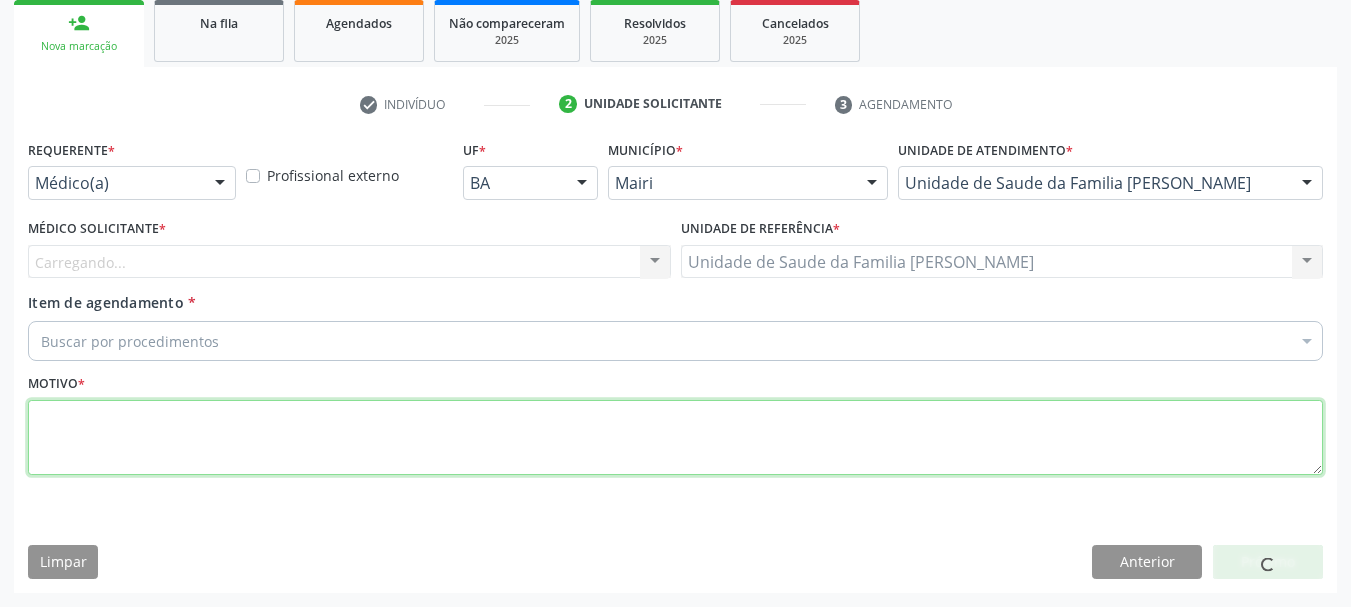 click at bounding box center (675, 438) 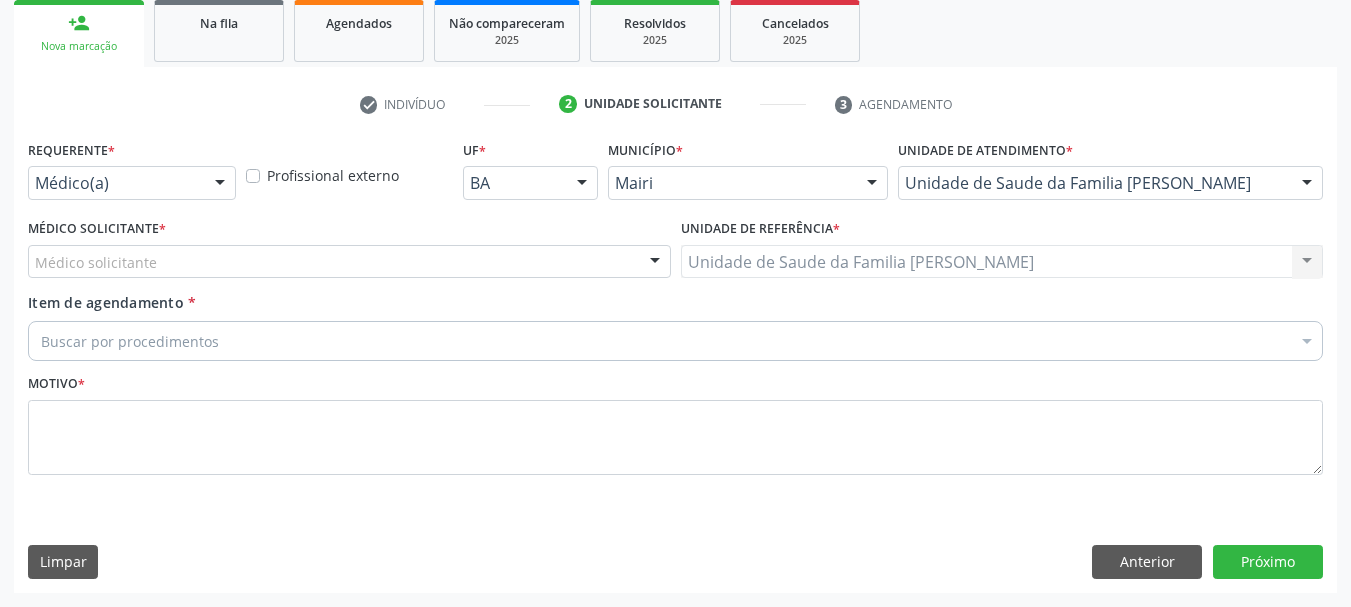 click at bounding box center [1307, 184] 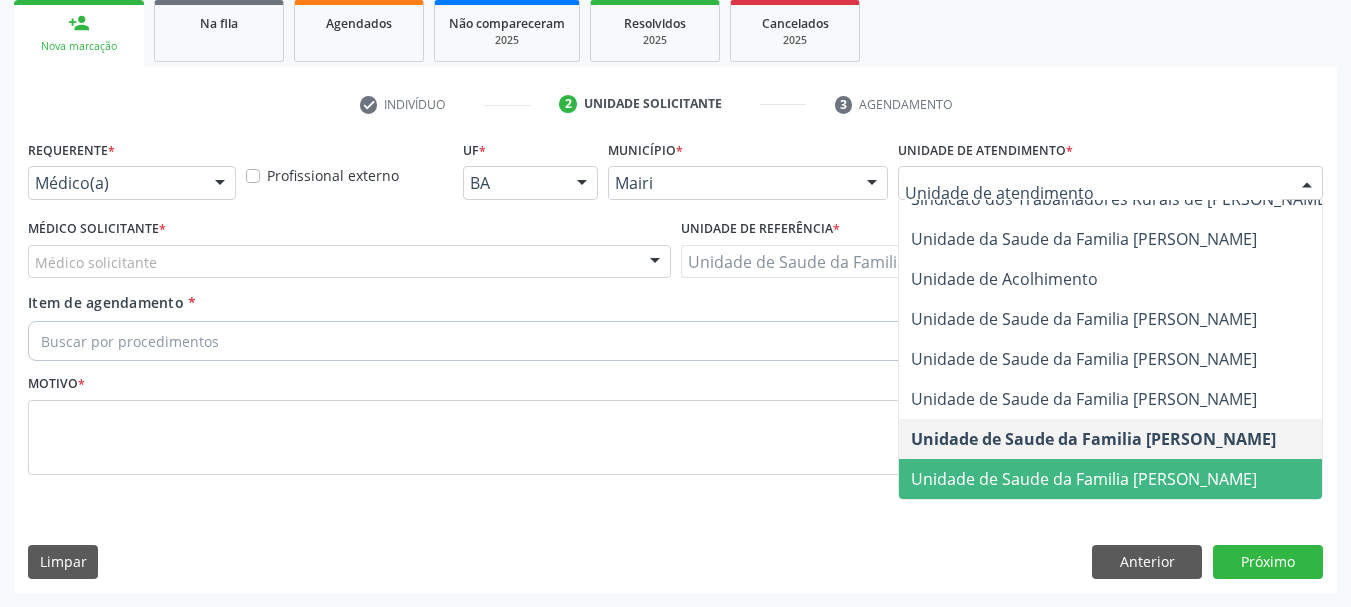 click on "Unidade de Saude da Familia [PERSON_NAME]" at bounding box center [1084, 479] 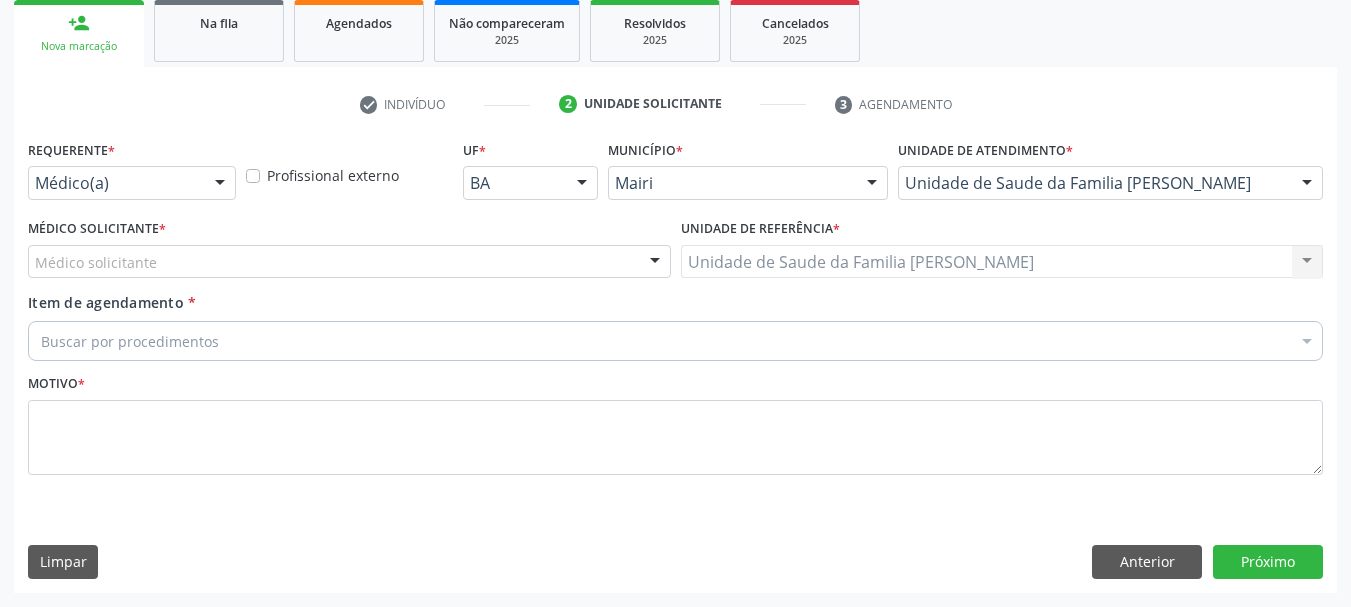 drag, startPoint x: 664, startPoint y: 260, endPoint x: 566, endPoint y: 300, distance: 105.848946 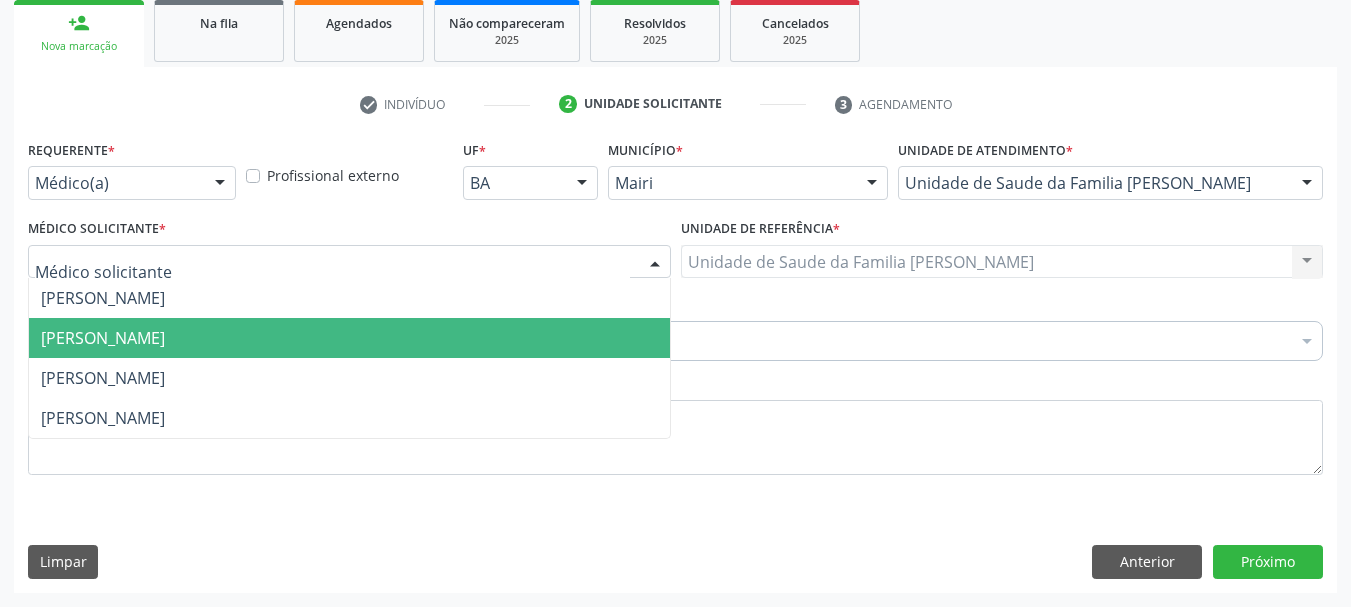 click on "[PERSON_NAME]" at bounding box center (349, 338) 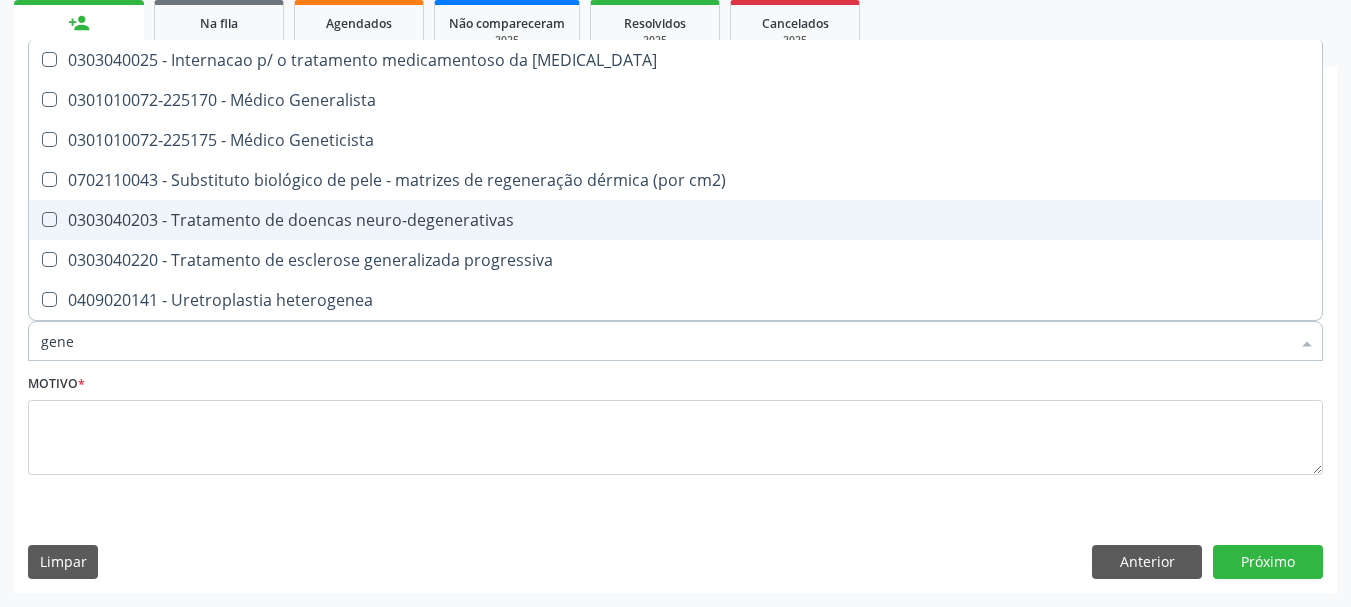 scroll, scrollTop: 199, scrollLeft: 0, axis: vertical 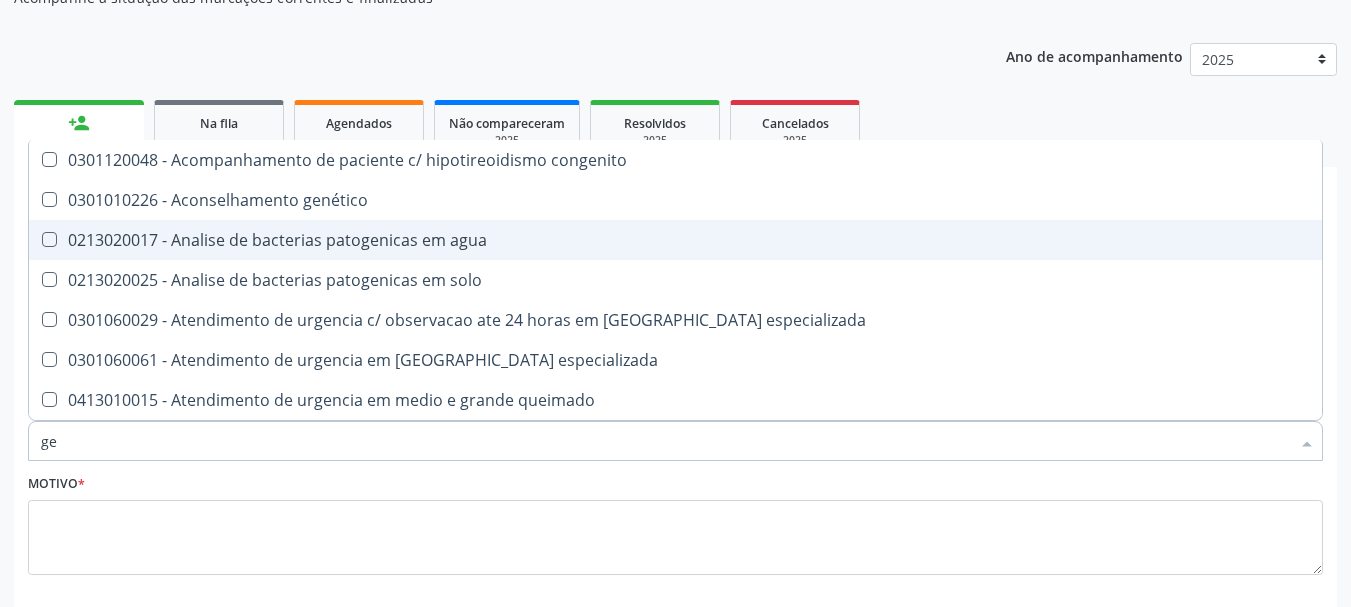 type on "g" 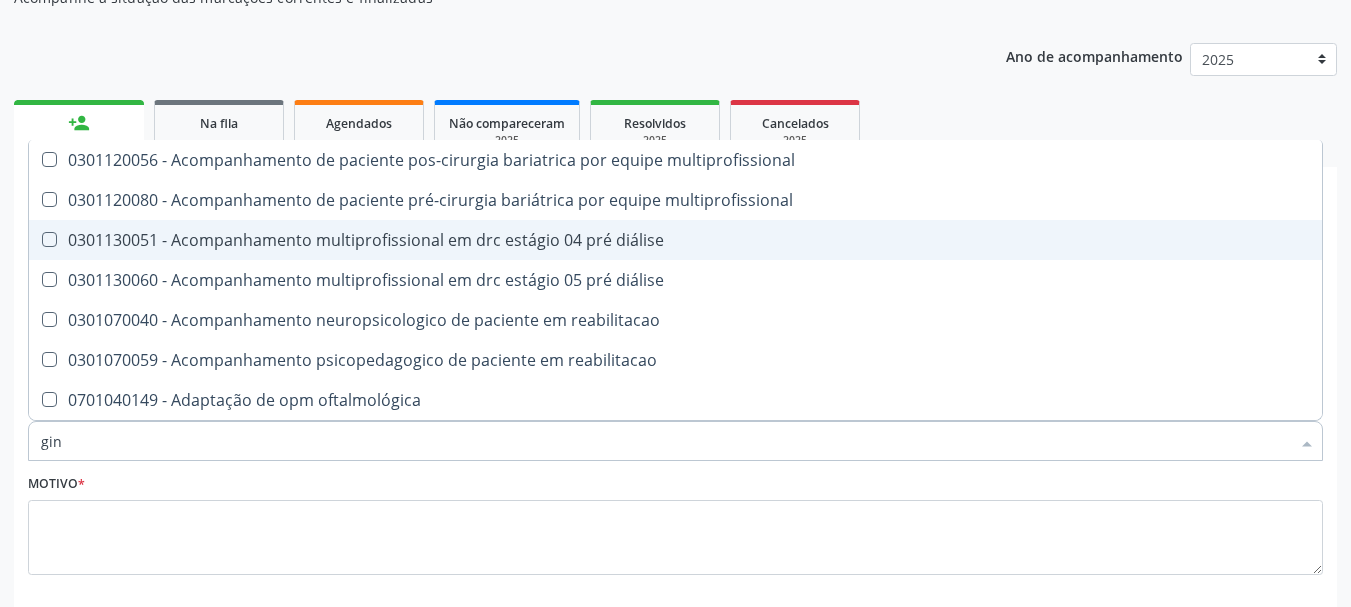 type on "gine" 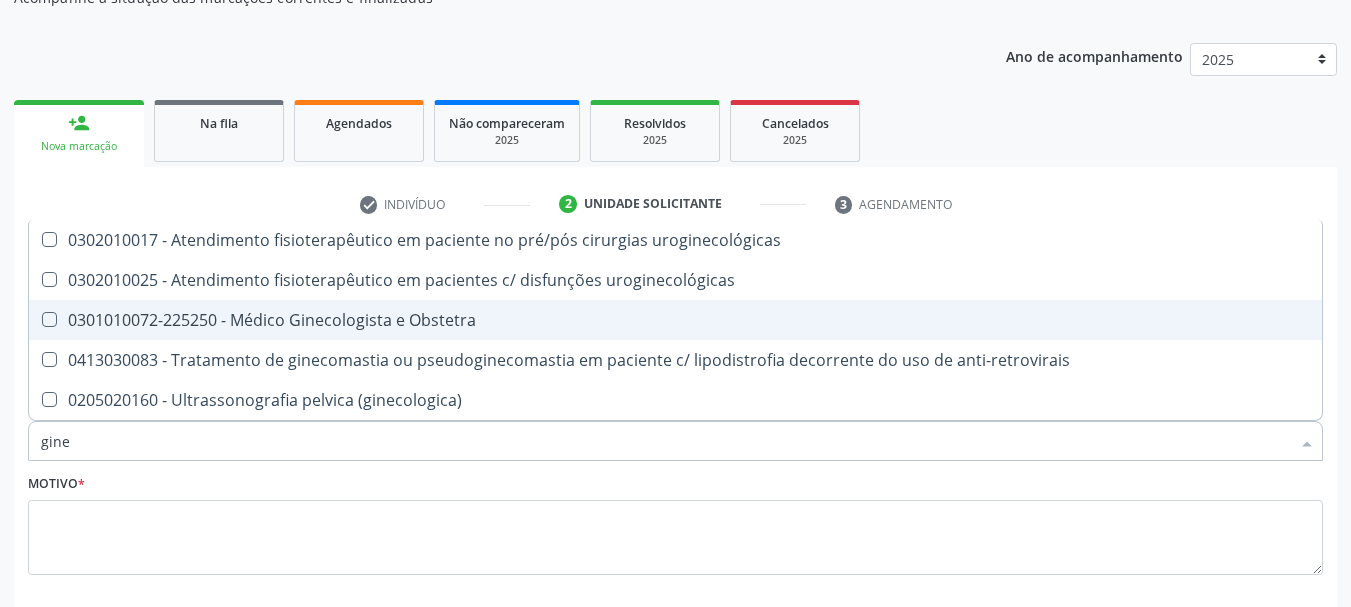 drag, startPoint x: 323, startPoint y: 308, endPoint x: 309, endPoint y: 344, distance: 38.626415 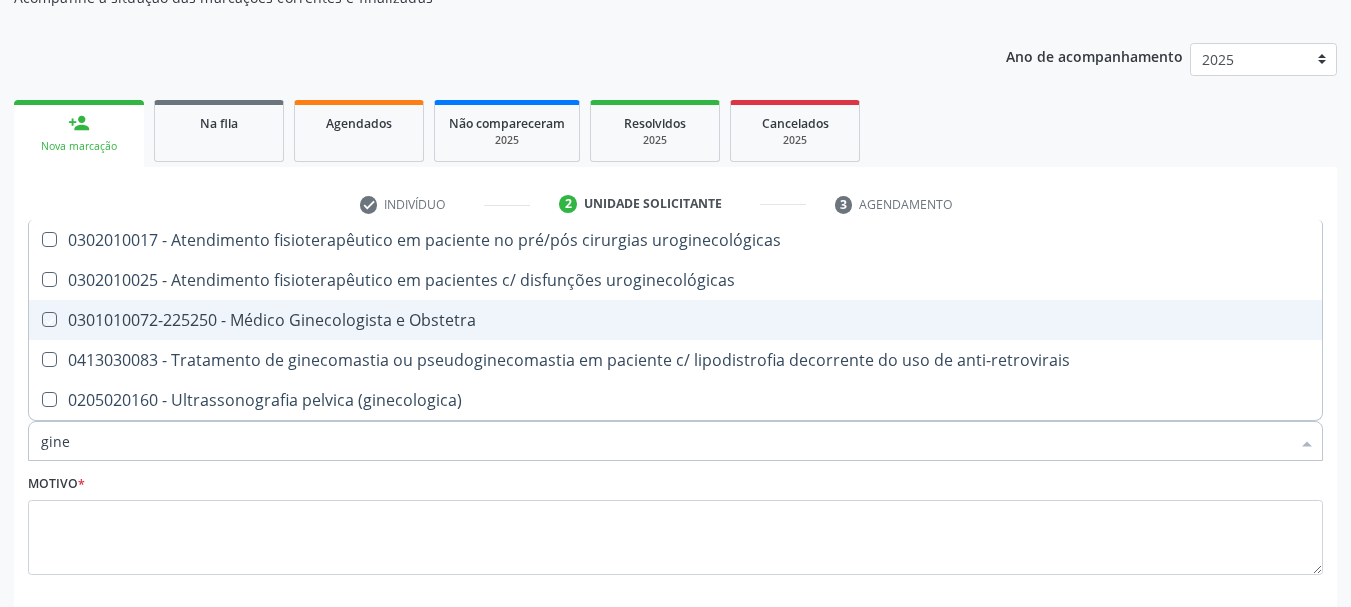 checkbox on "true" 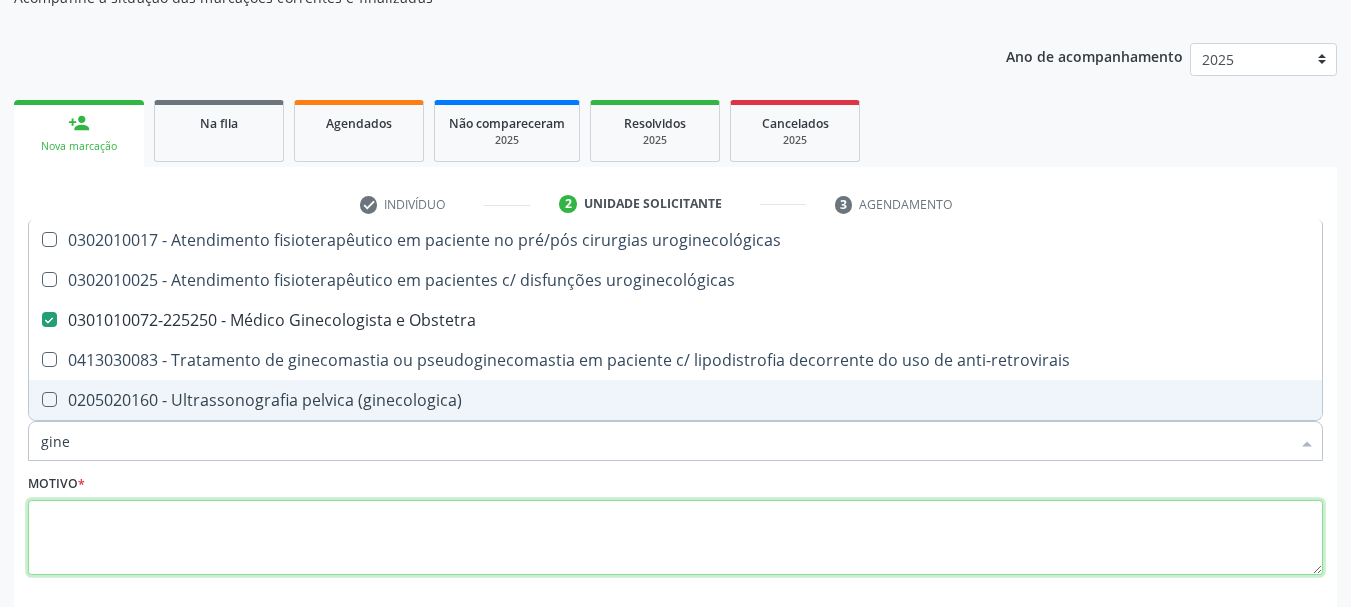 click at bounding box center (675, 538) 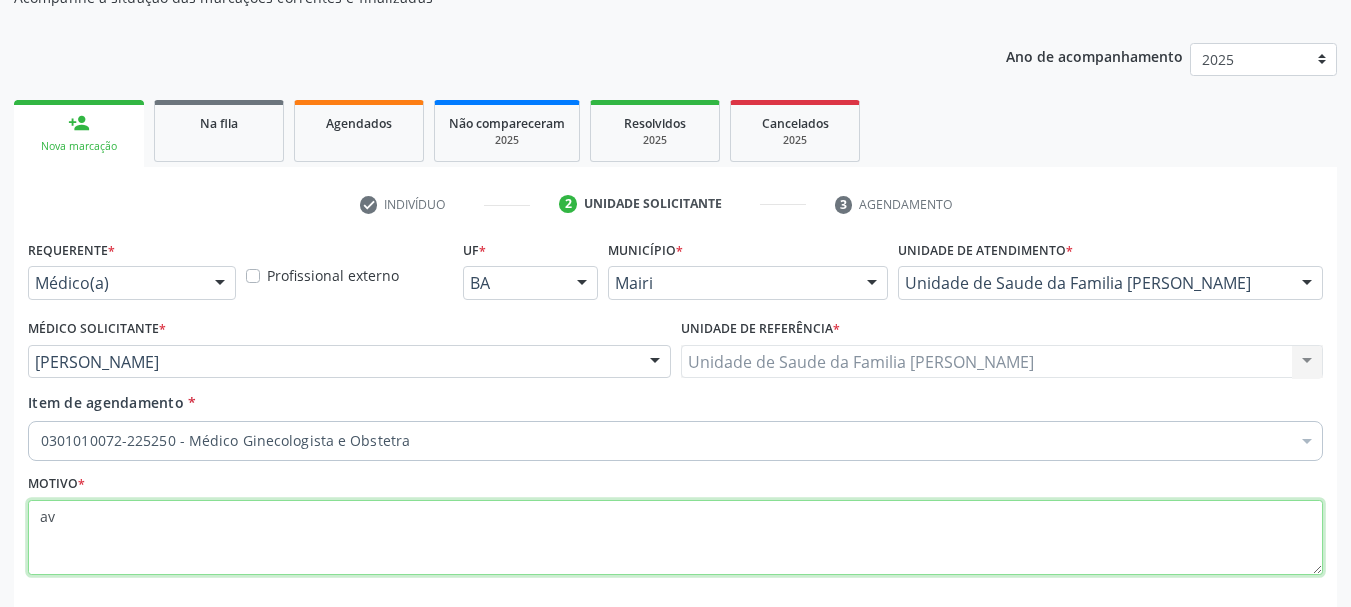 type on "a" 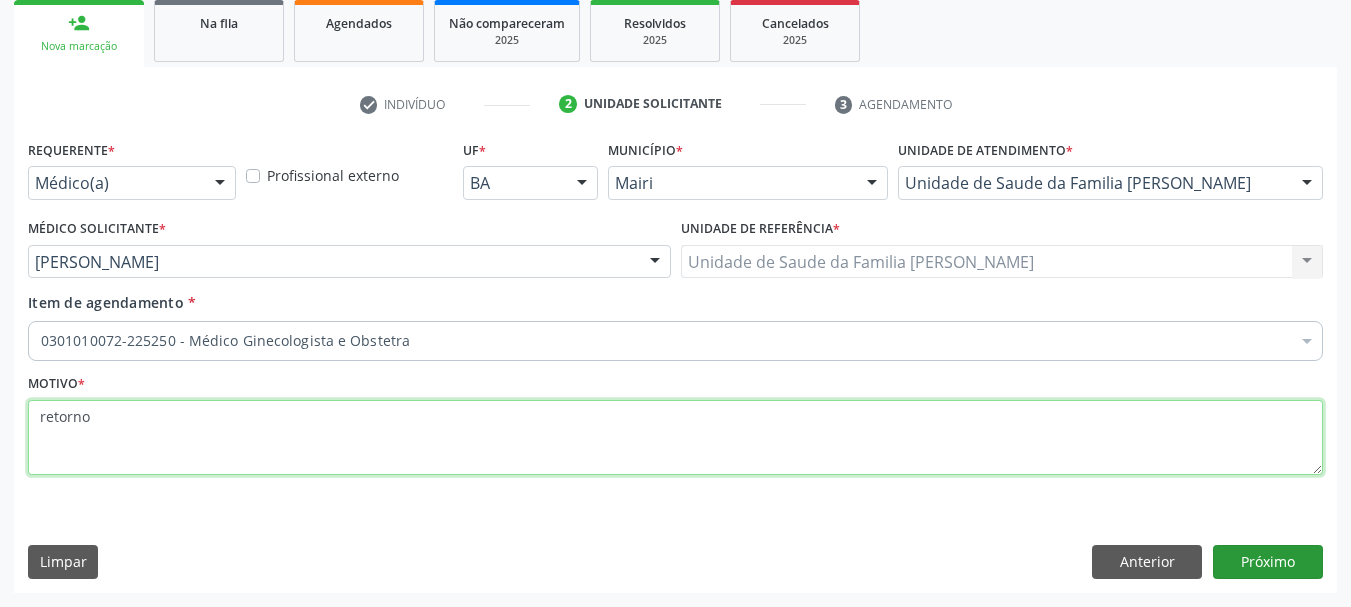 type on "retorno" 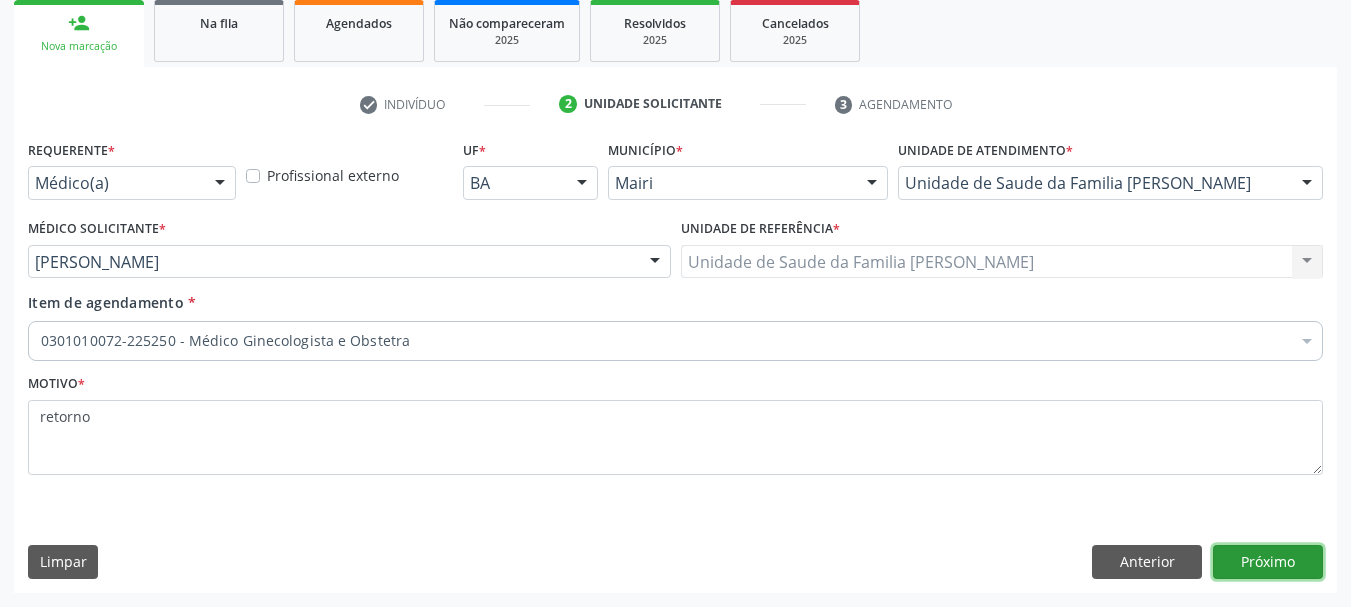 click on "Próximo" at bounding box center (1268, 562) 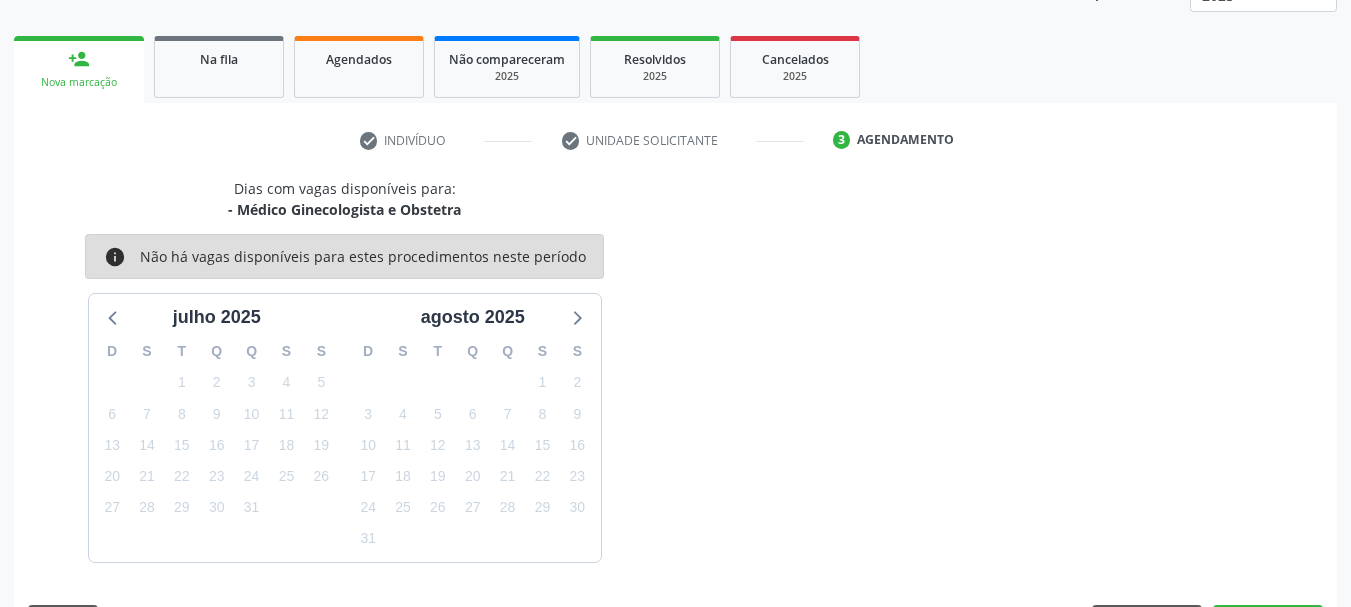 scroll, scrollTop: 299, scrollLeft: 0, axis: vertical 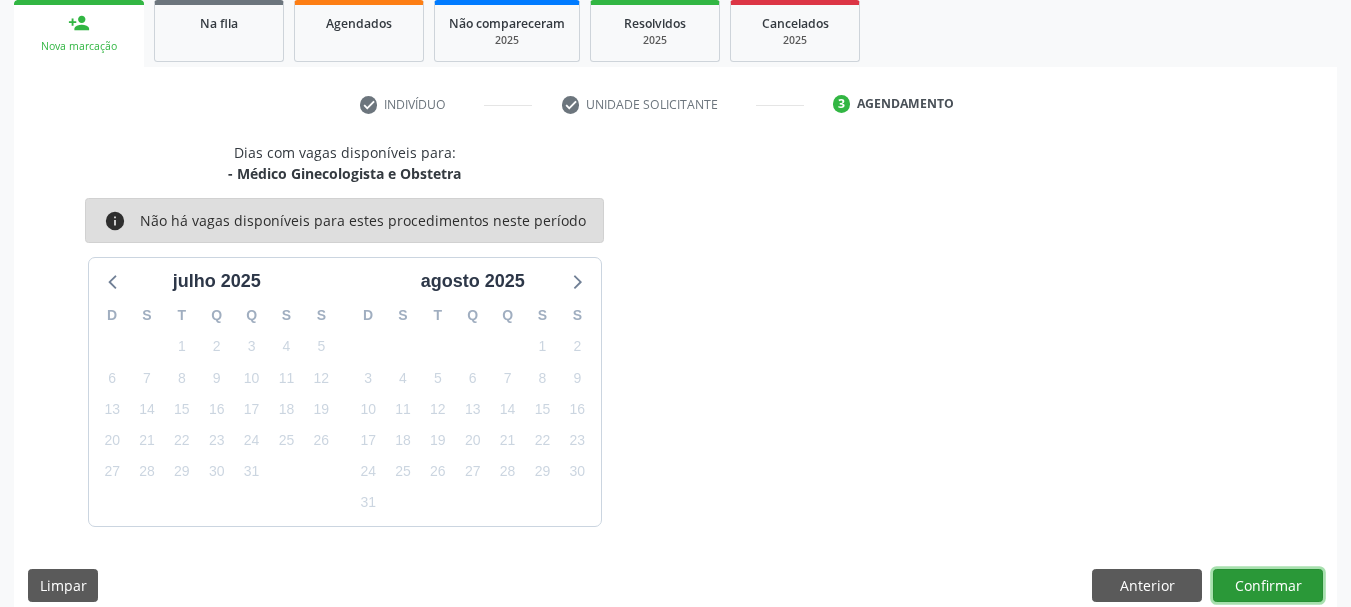 click on "Confirmar" at bounding box center [1268, 586] 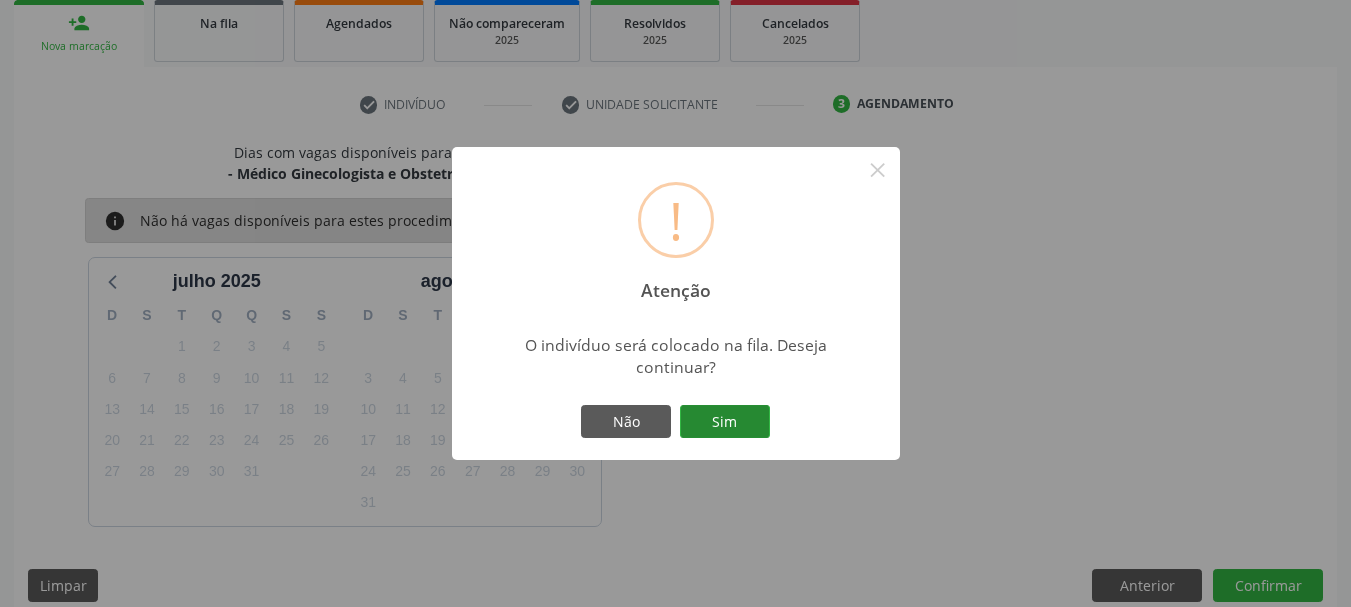 click on "Sim" at bounding box center [725, 422] 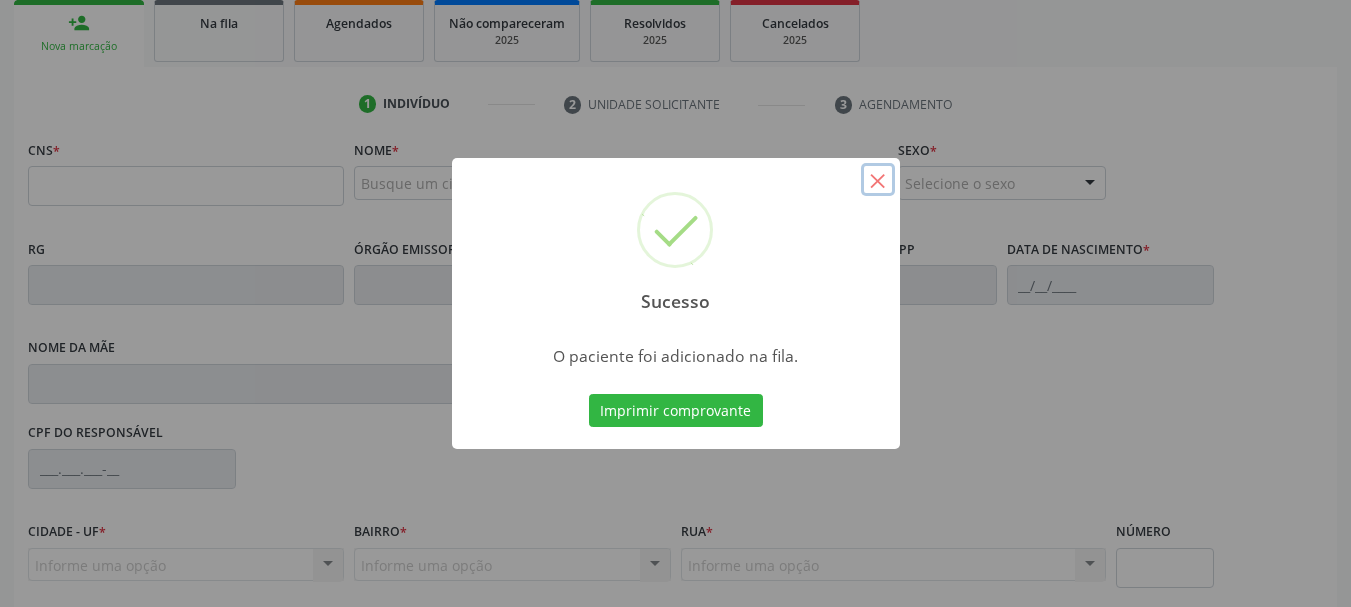 click on "×" at bounding box center [878, 180] 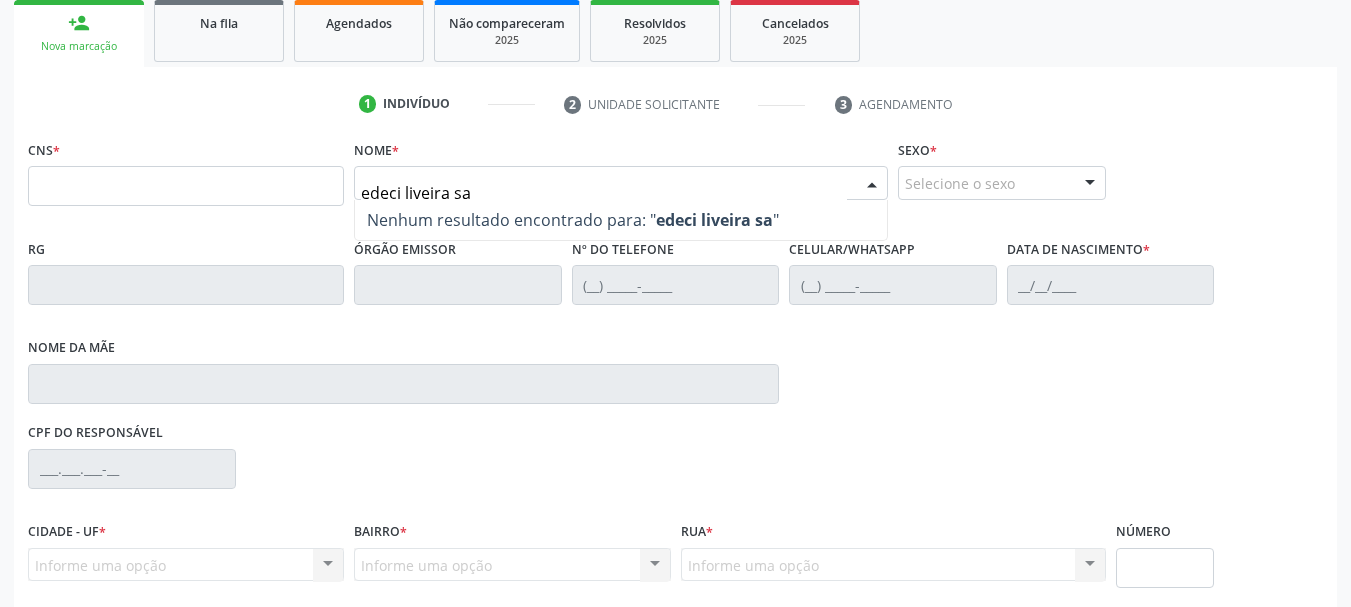 click on "edeci liveira sa" at bounding box center (604, 193) 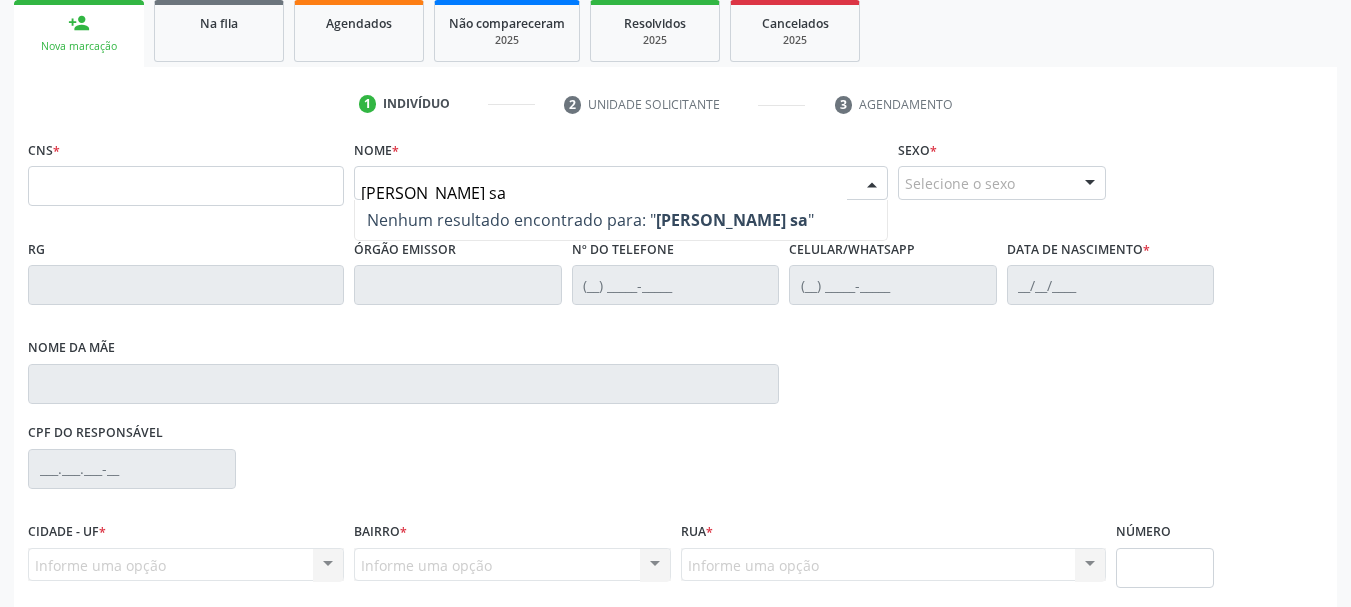 click on "[PERSON_NAME] sa" at bounding box center (604, 193) 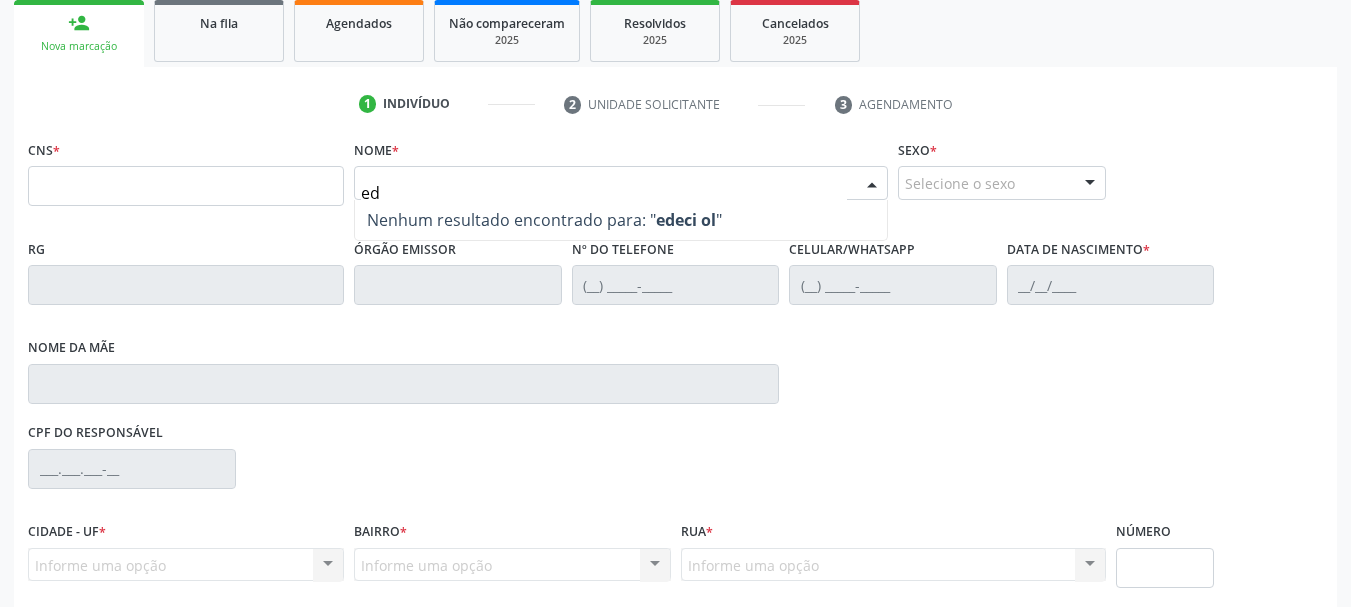 type on "e" 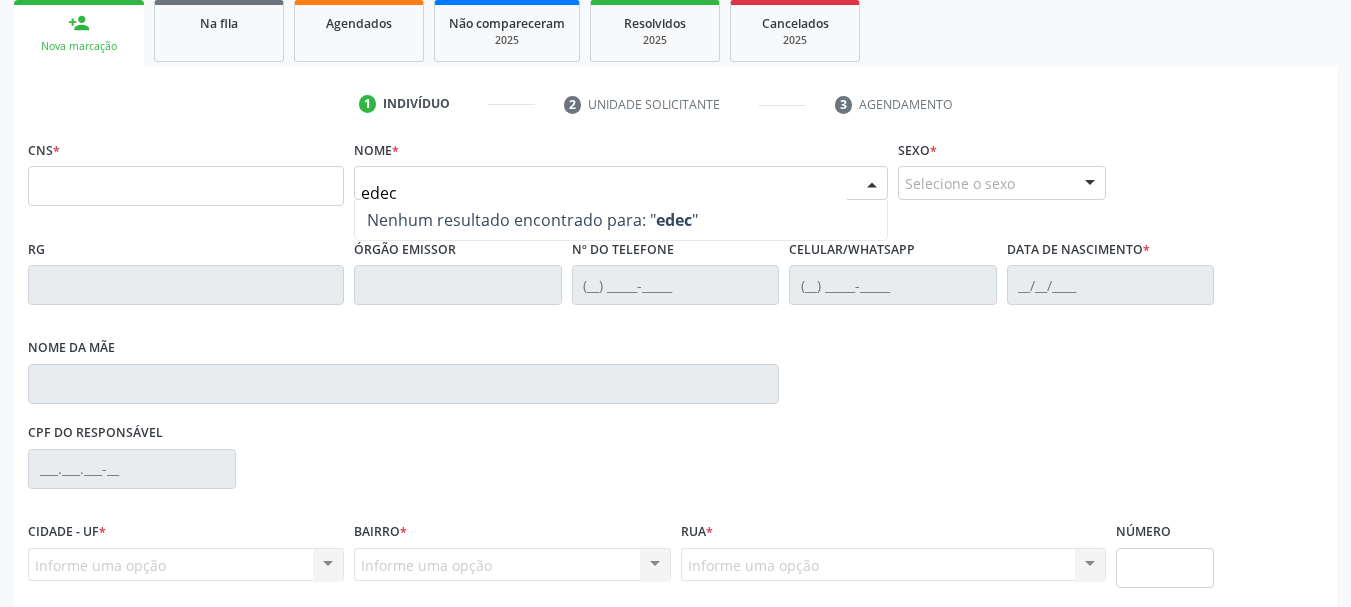 type on "edeci" 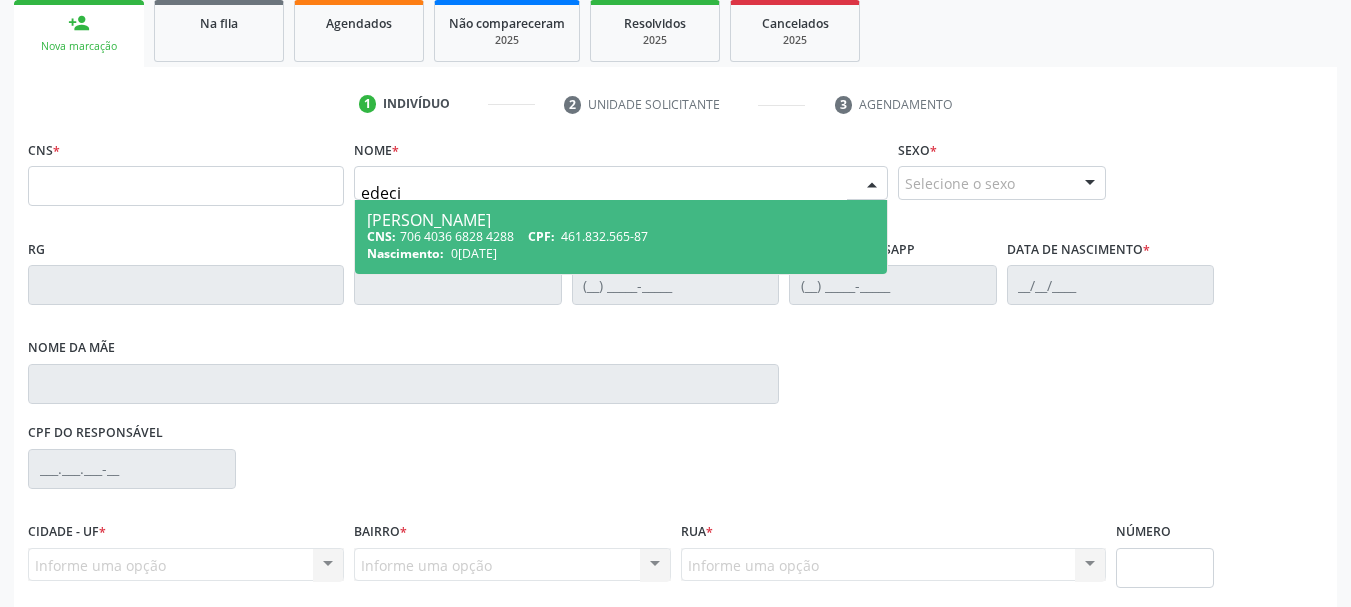click on "CNS:
706 4036 6828 4288
CPF:
461.832.565-87" at bounding box center [621, 236] 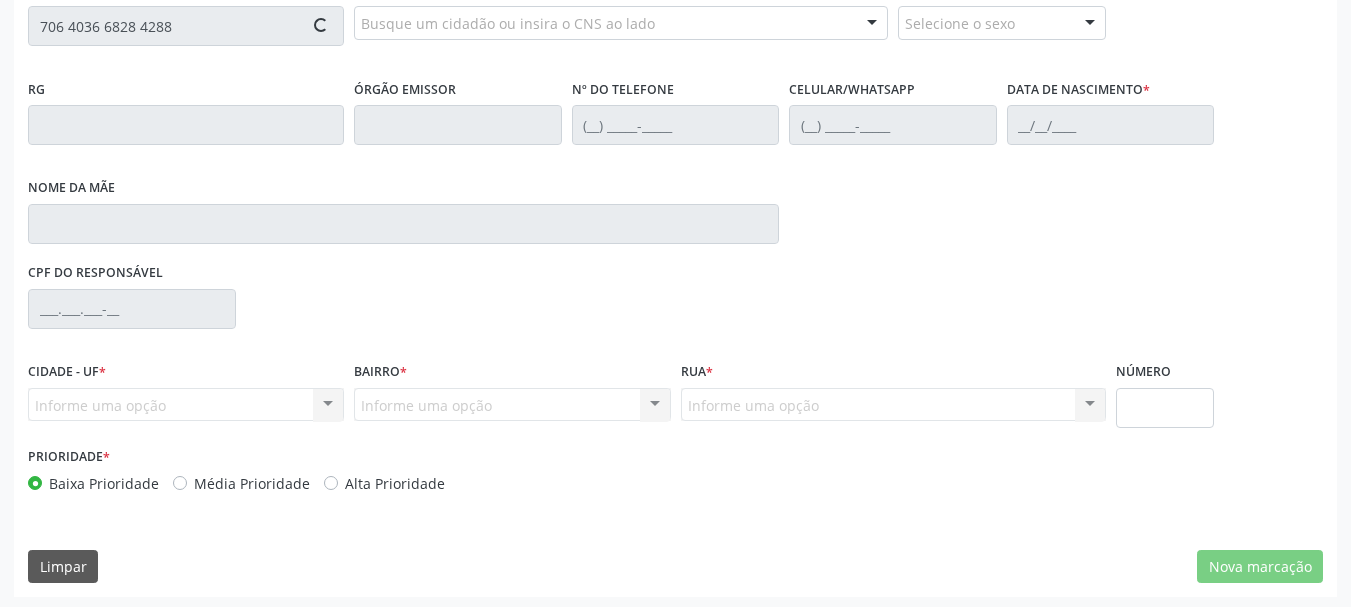 scroll, scrollTop: 463, scrollLeft: 0, axis: vertical 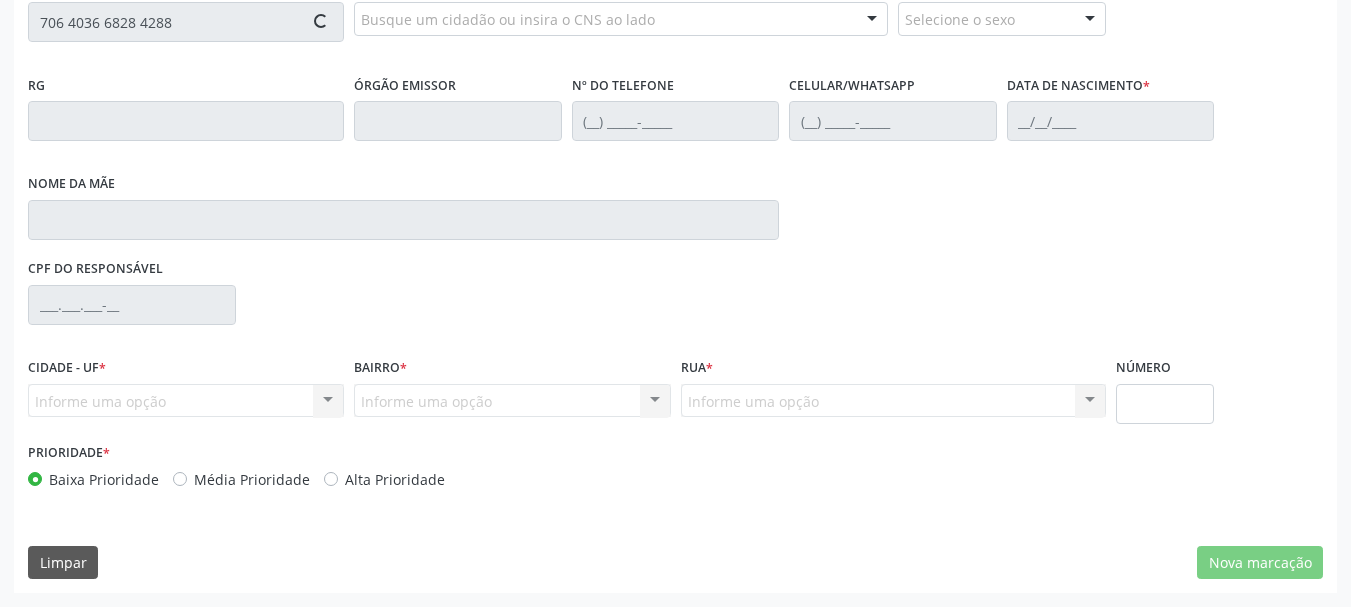 type on "706 4036 6828 4288" 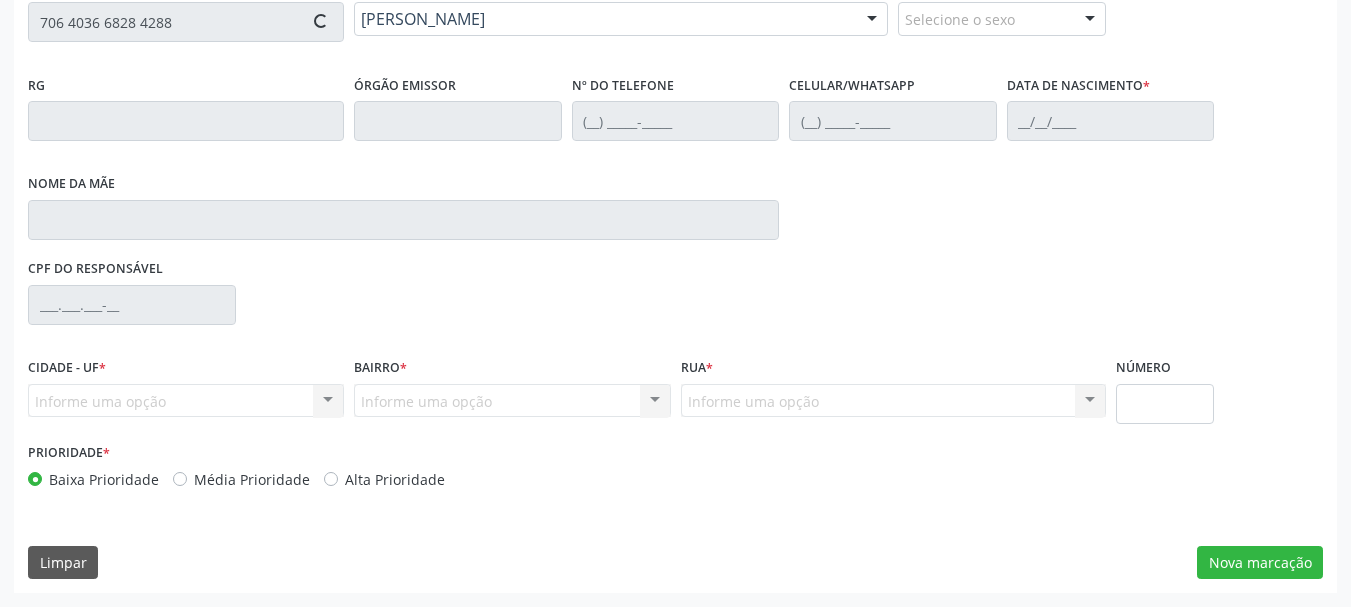 type on "461832565" 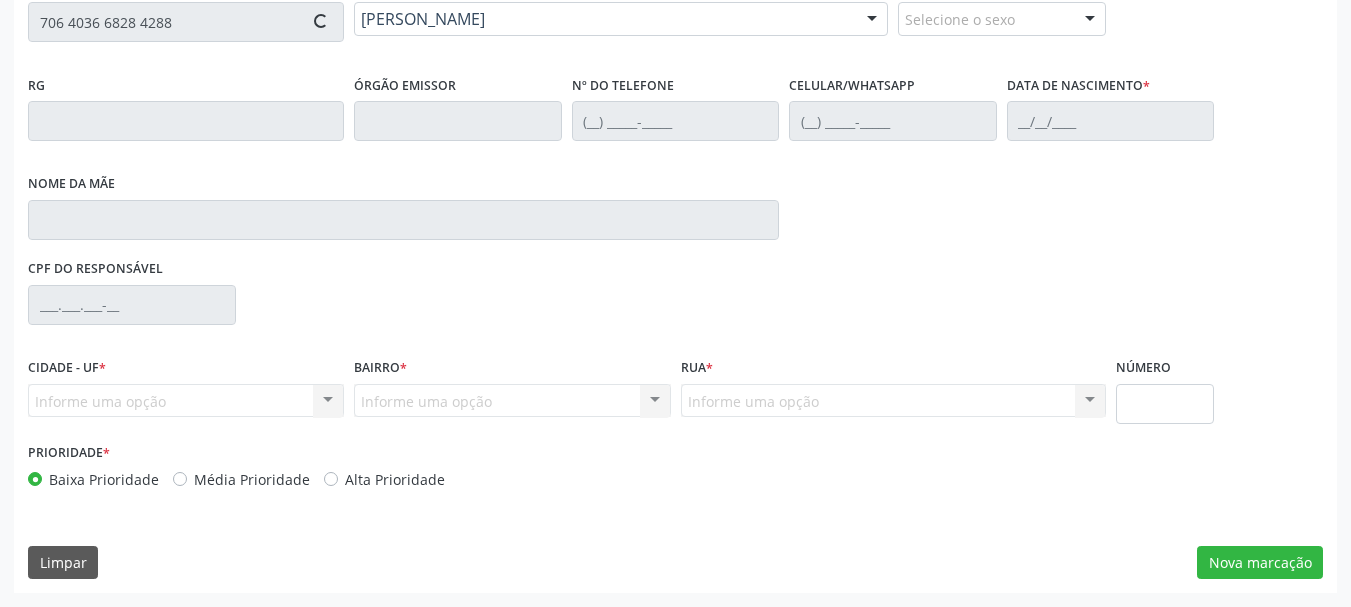 type on "[PHONE_NUMBER]" 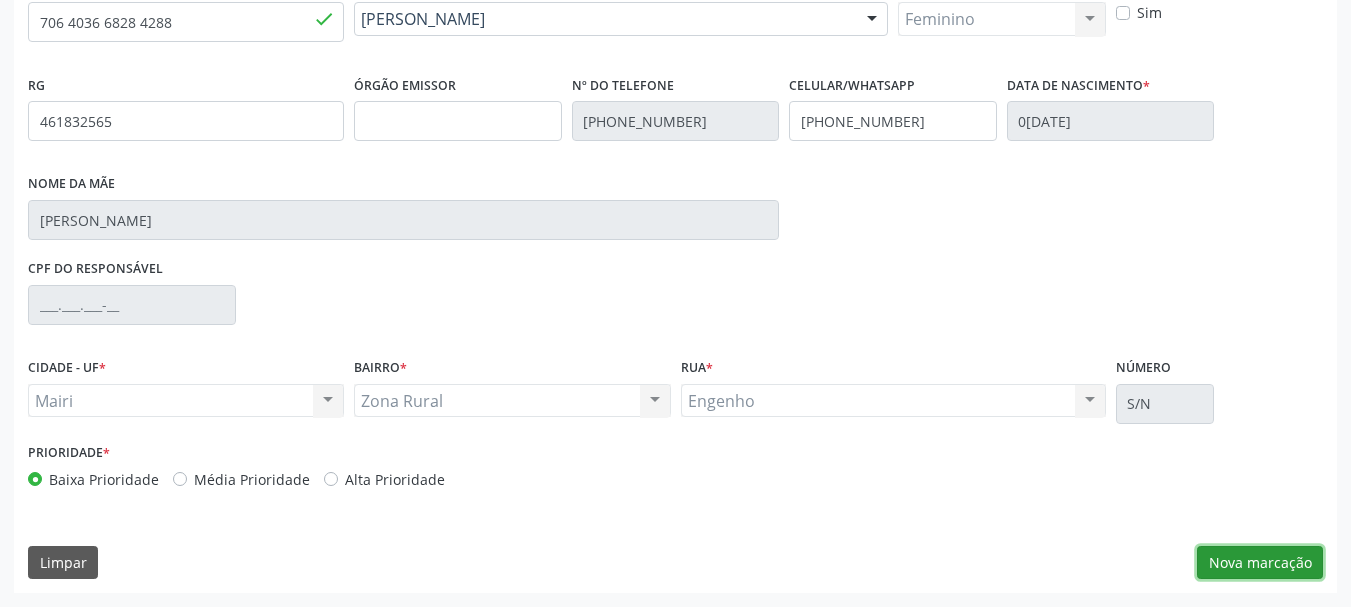 click on "Nova marcação" at bounding box center (1260, 563) 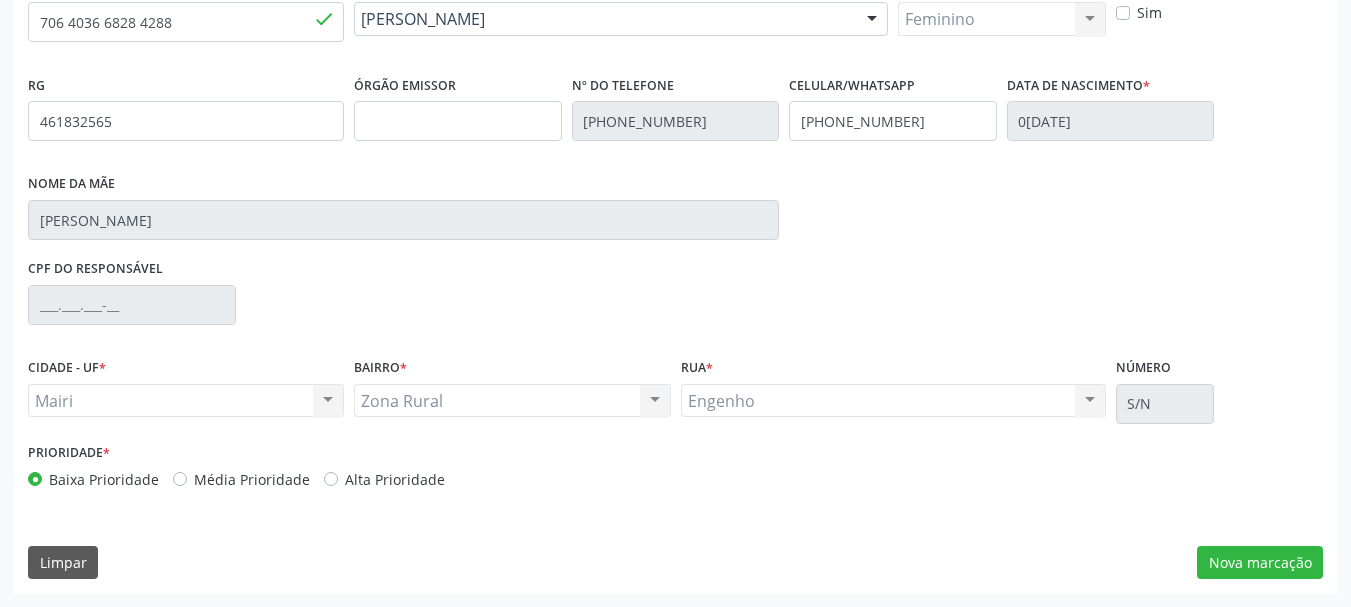 scroll, scrollTop: 299, scrollLeft: 0, axis: vertical 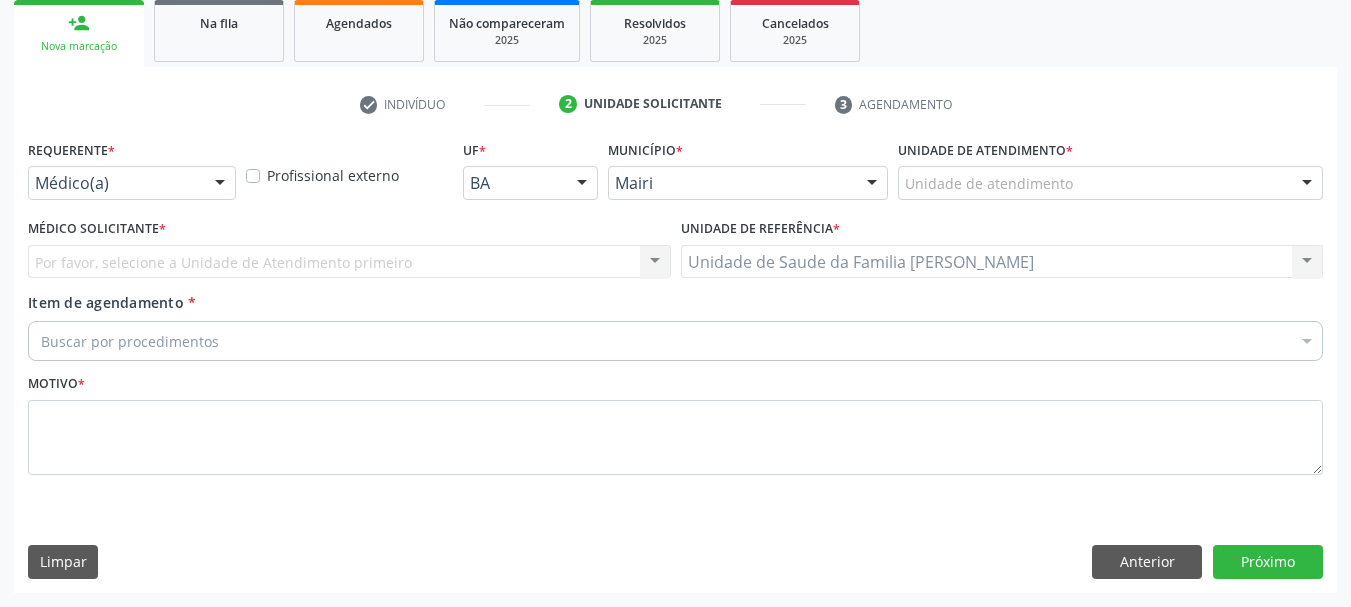 click at bounding box center [1307, 184] 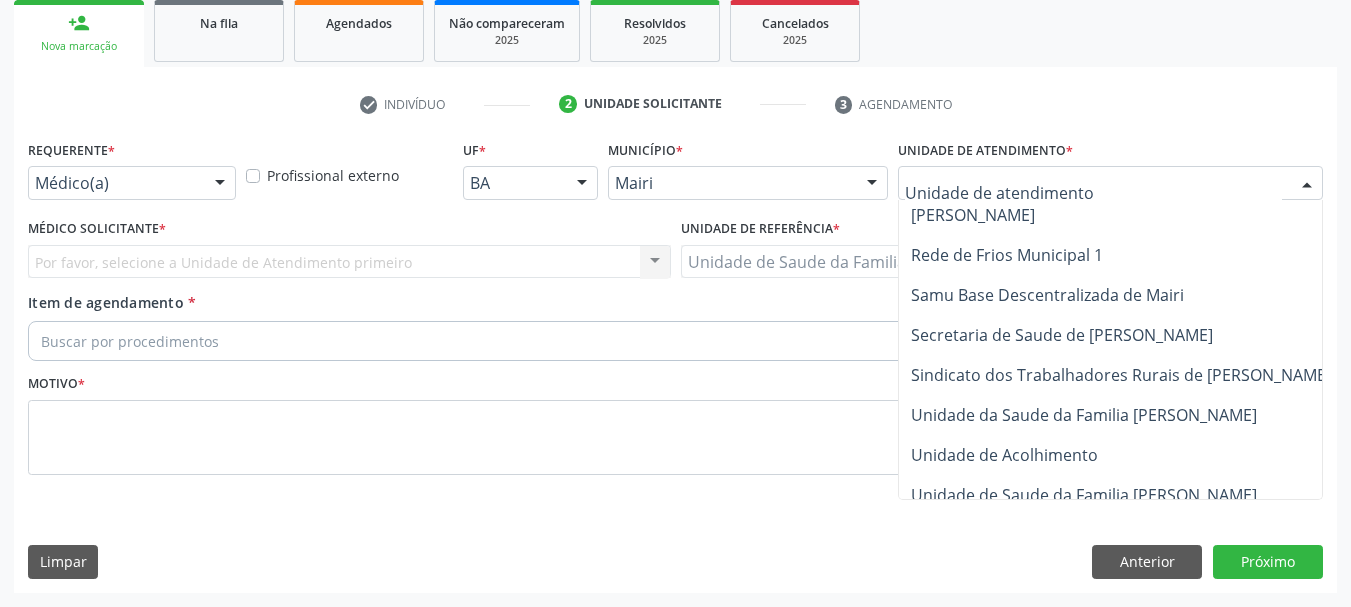 scroll, scrollTop: 1476, scrollLeft: 0, axis: vertical 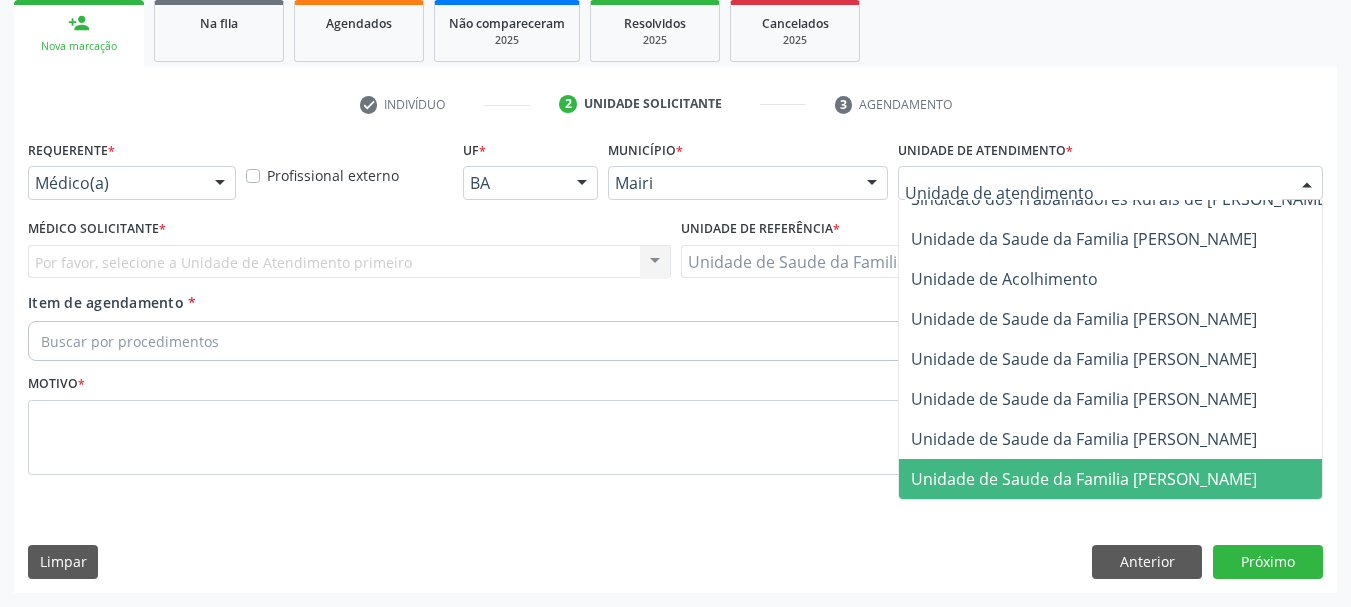 click on "Unidade de Saude da Familia [PERSON_NAME]" at bounding box center (1084, 479) 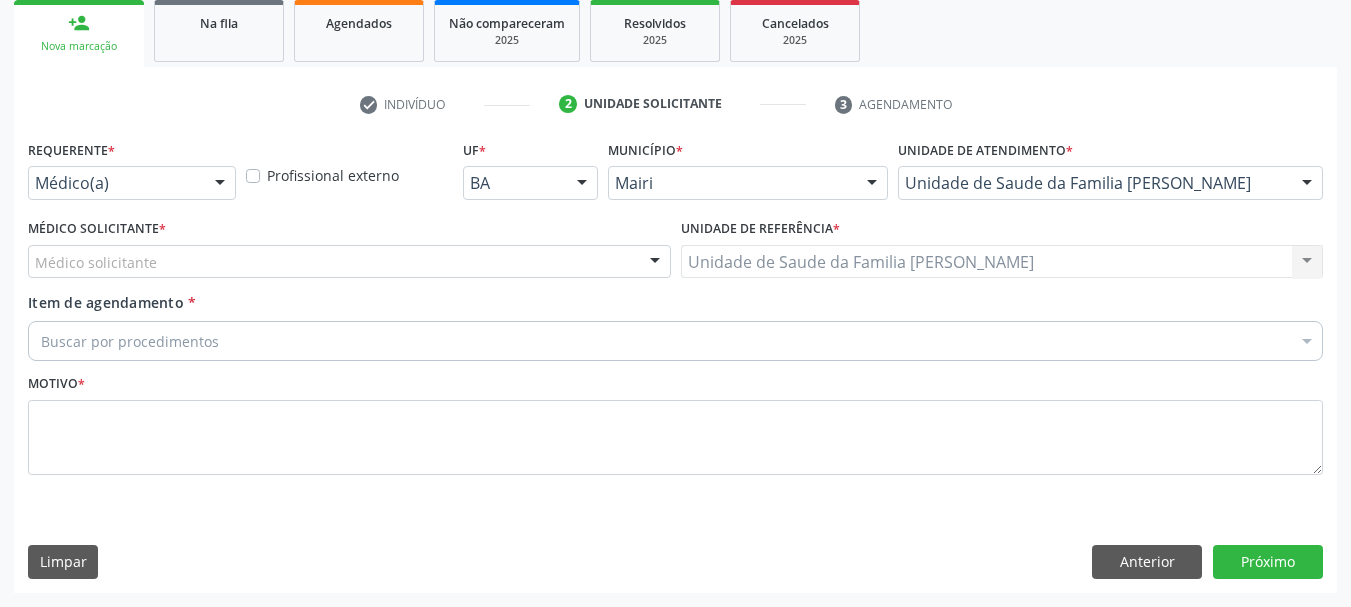 click at bounding box center [655, 263] 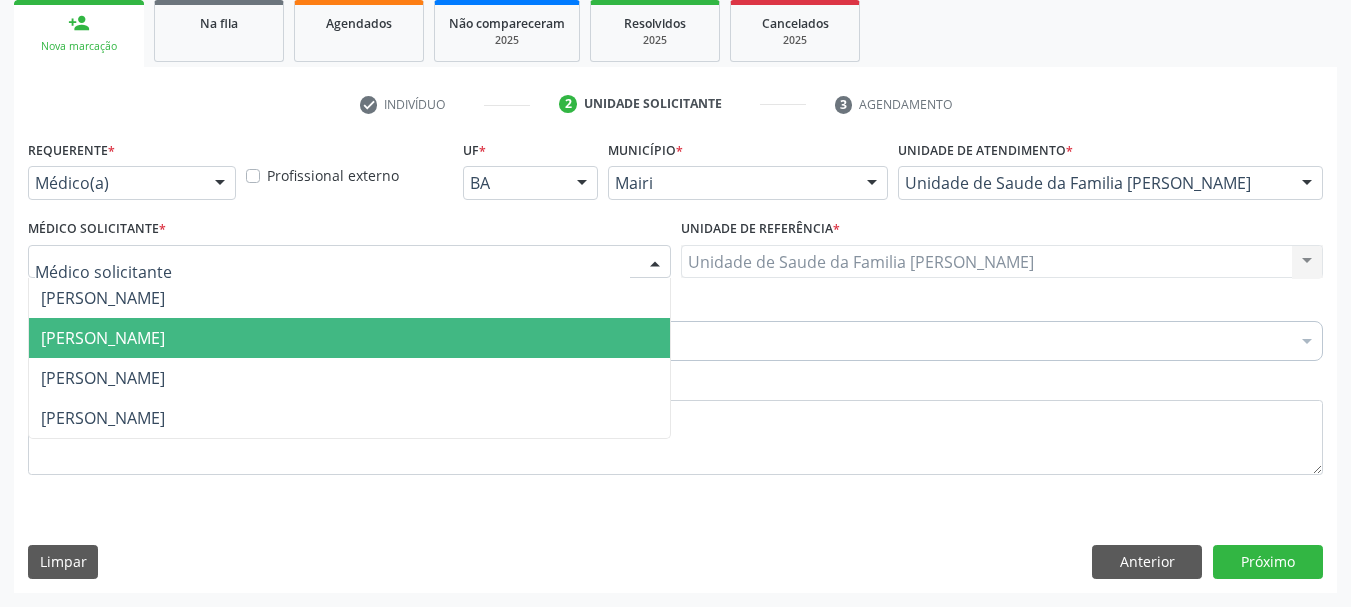 click on "[PERSON_NAME]" at bounding box center (349, 338) 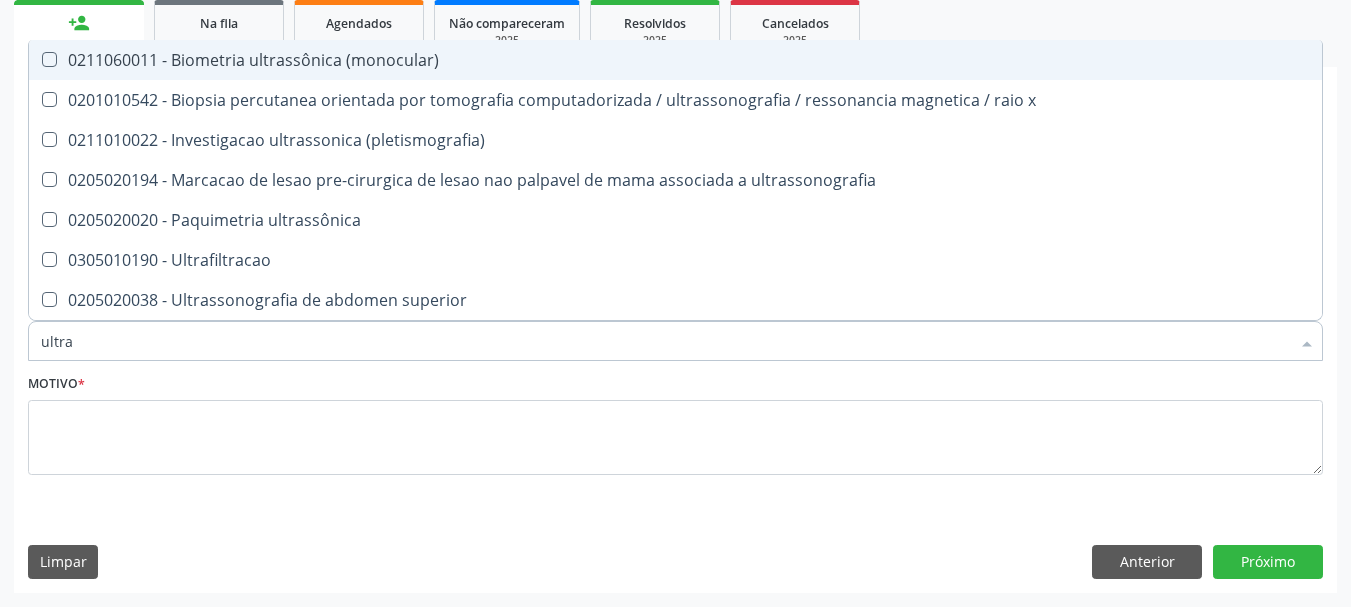 type on "ultras" 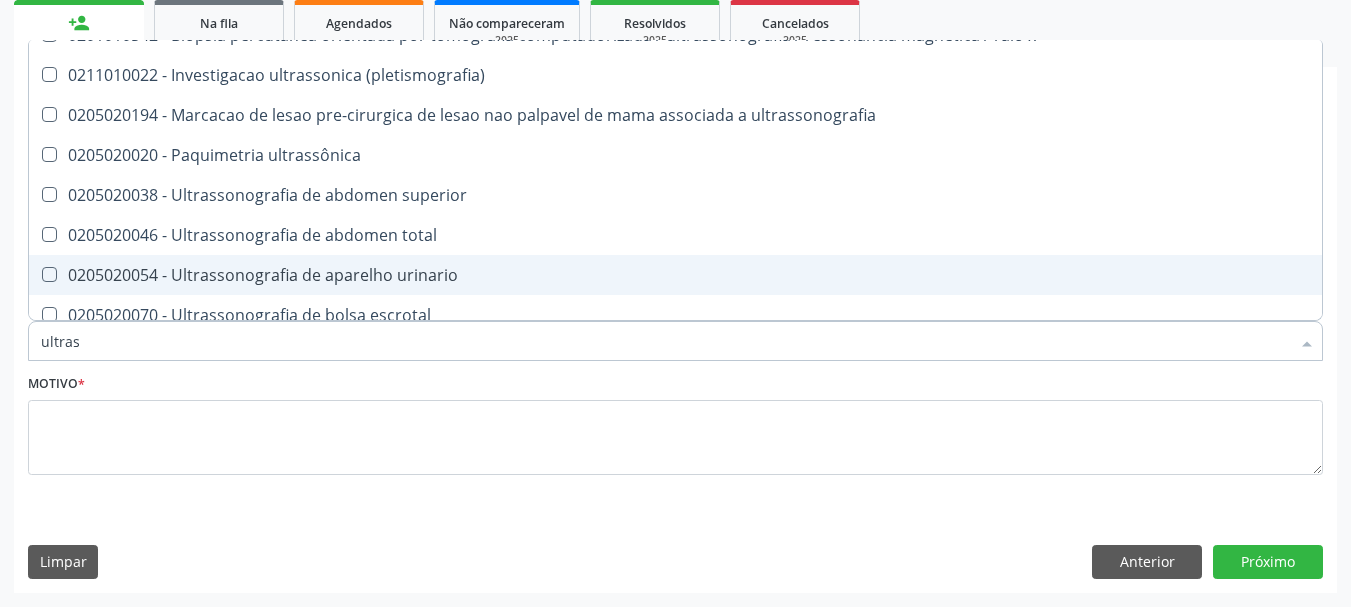scroll, scrollTop: 100, scrollLeft: 0, axis: vertical 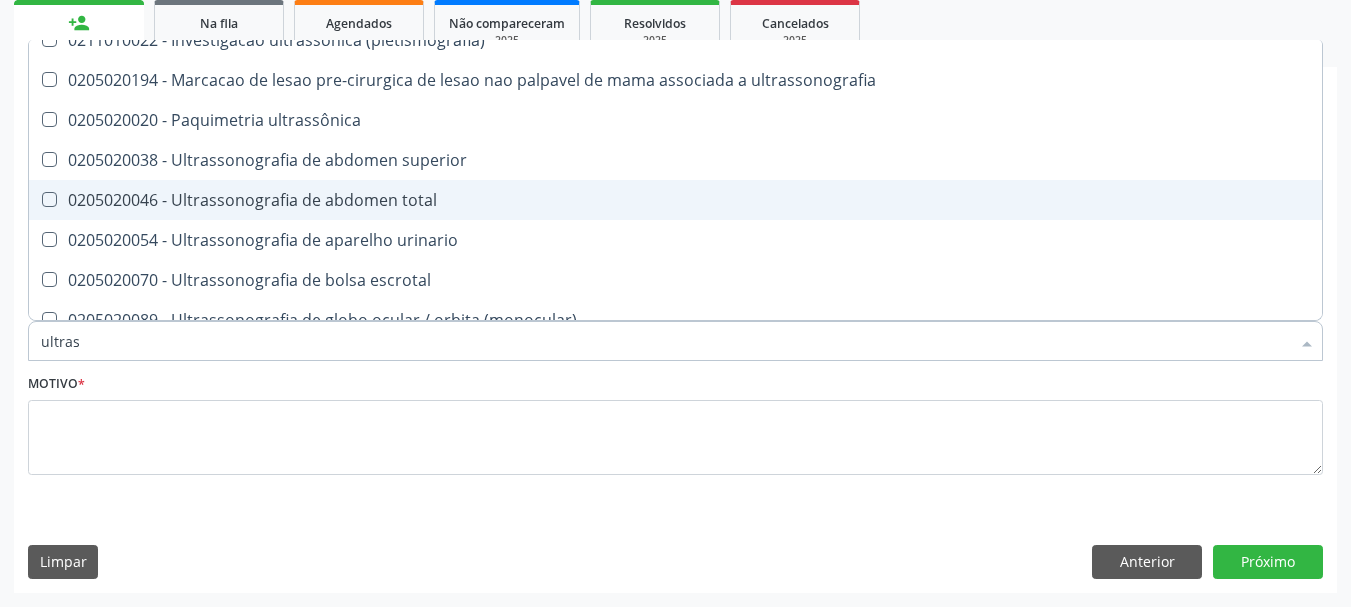 click on "0205020046 - Ultrassonografia de abdomen total" at bounding box center (675, 200) 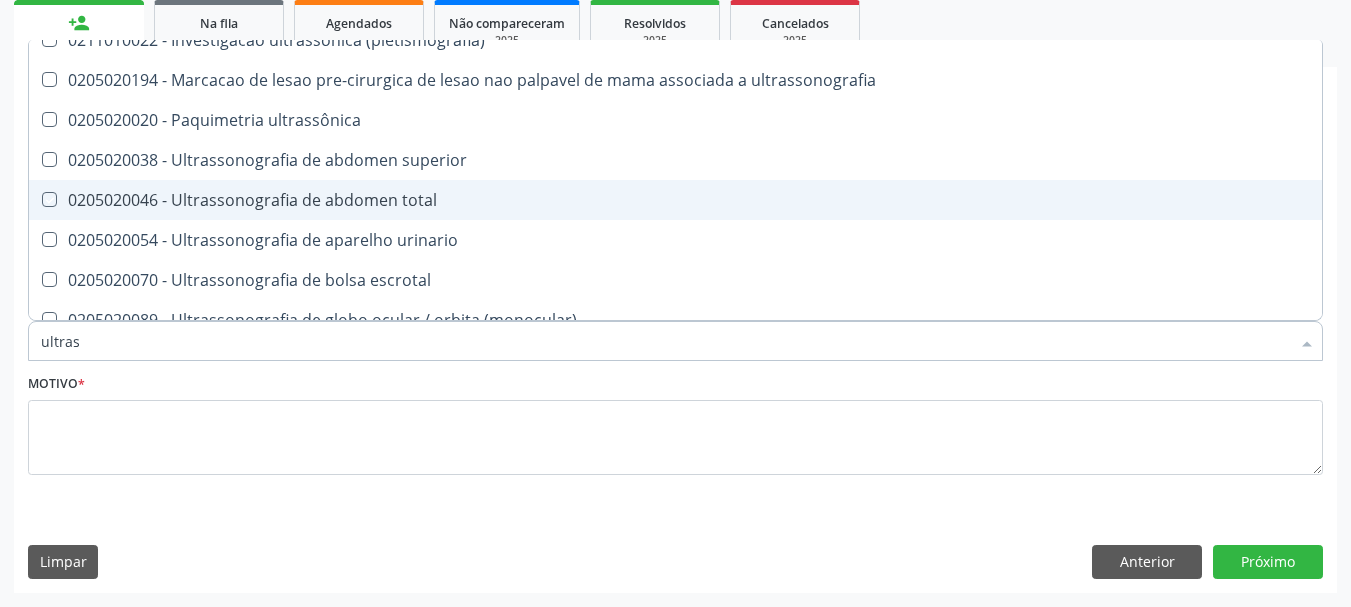 checkbox on "true" 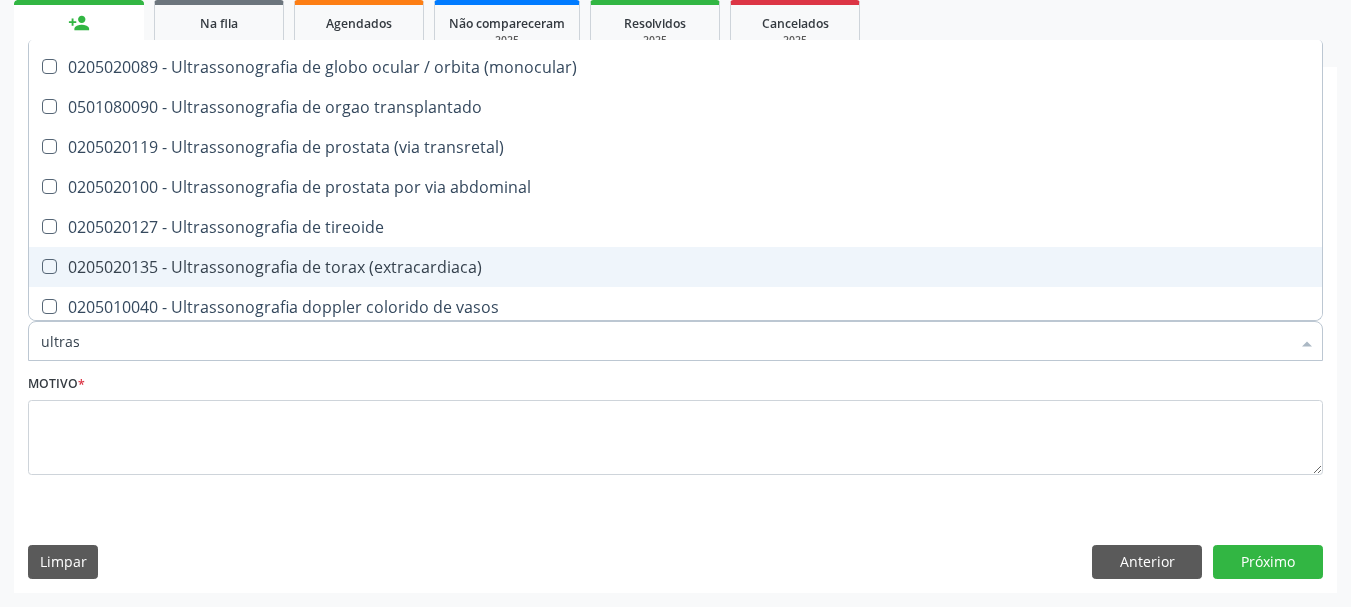 scroll, scrollTop: 400, scrollLeft: 0, axis: vertical 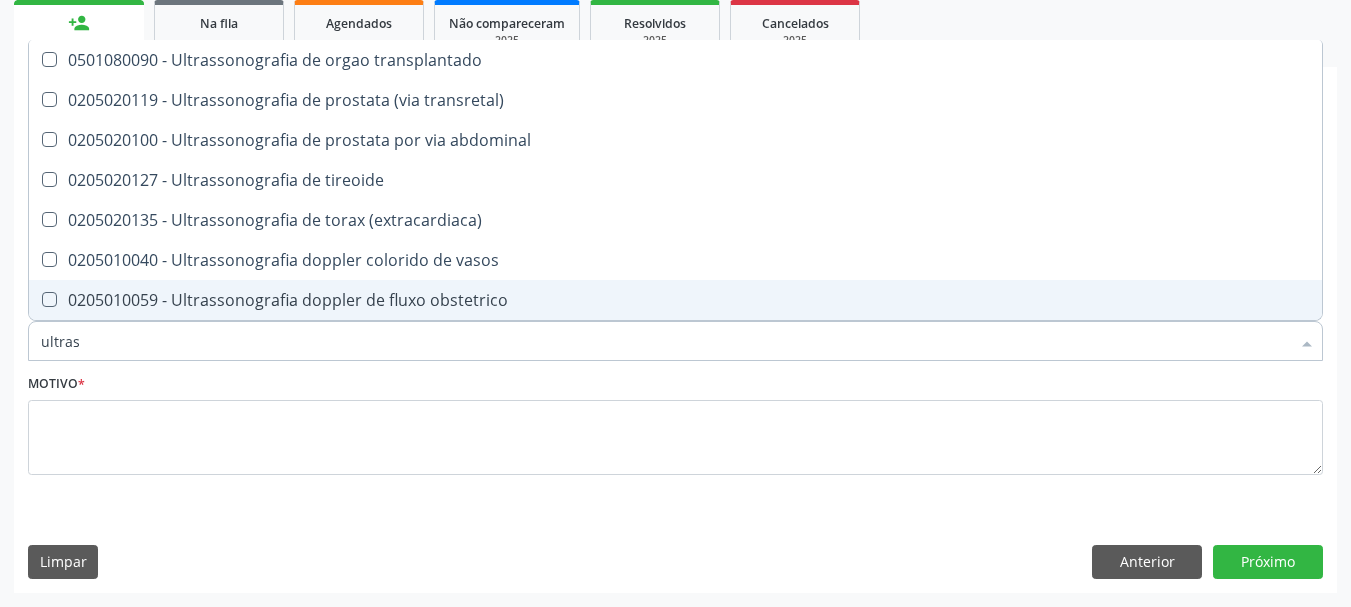 click on "Motivo
*" at bounding box center [675, 436] 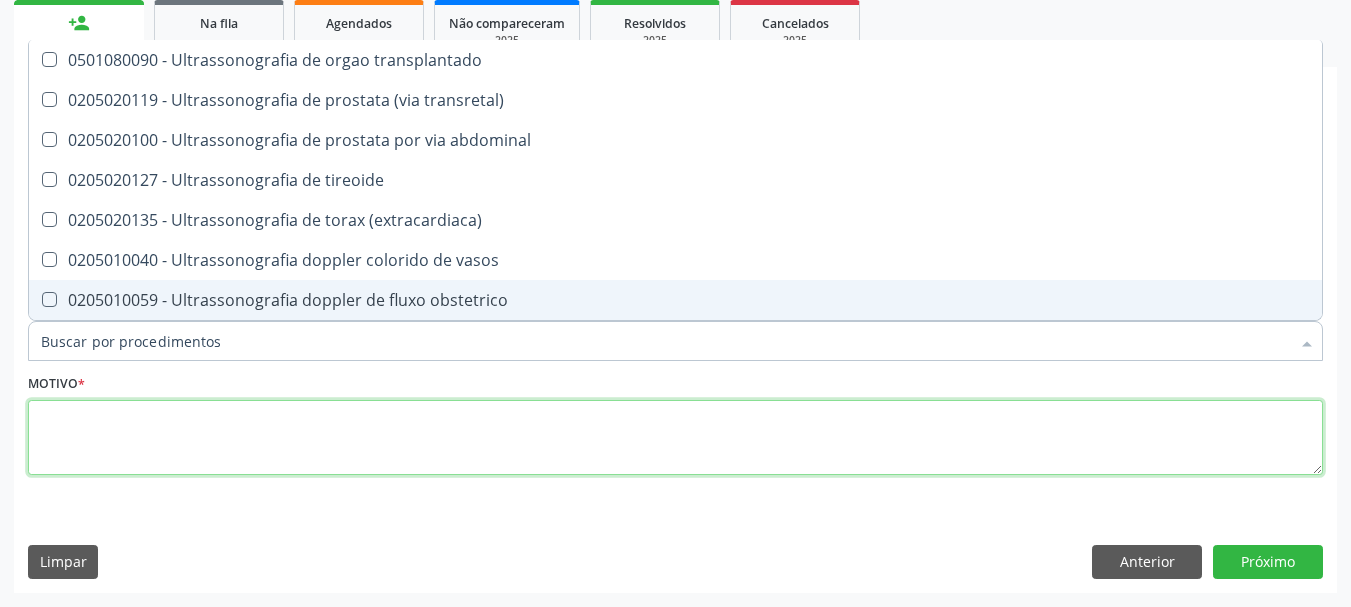 checkbox on "true" 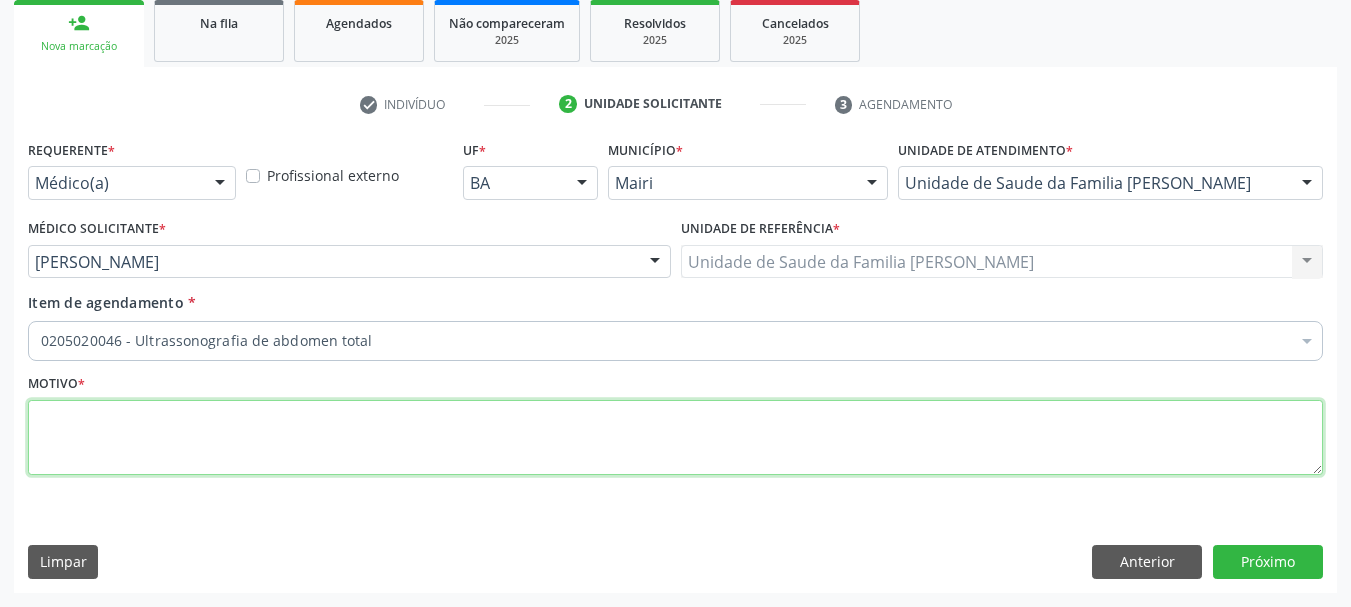 click at bounding box center [675, 438] 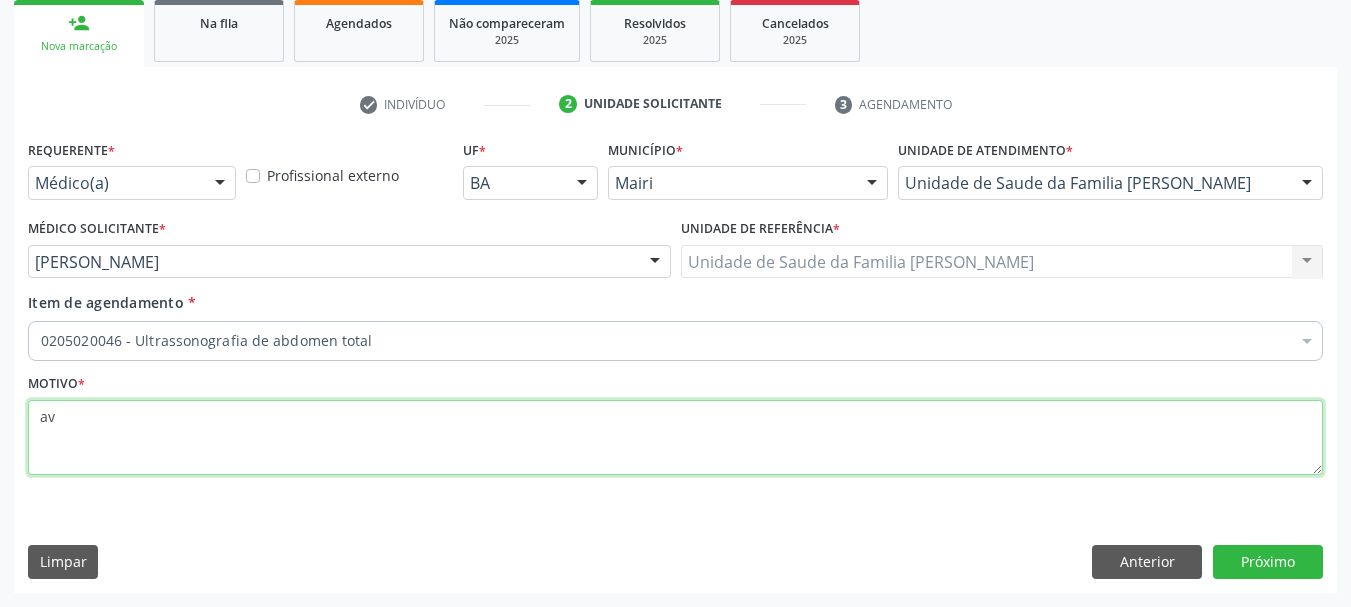 type on "a" 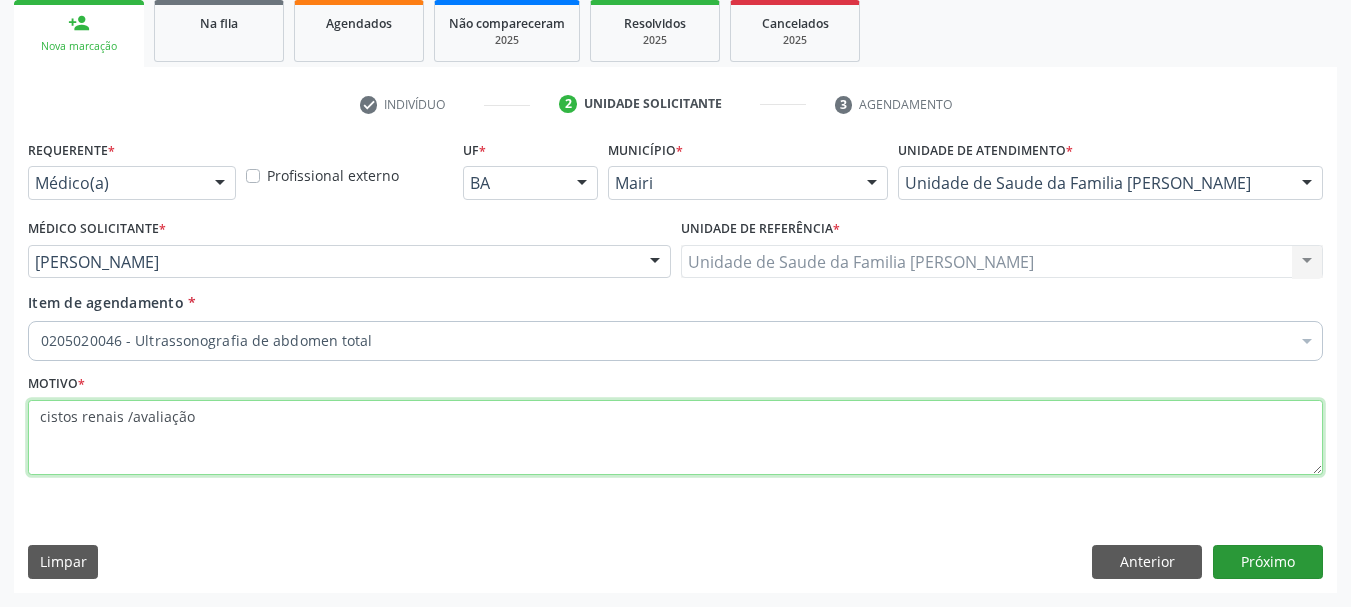 type on "cistos renais /avaliação" 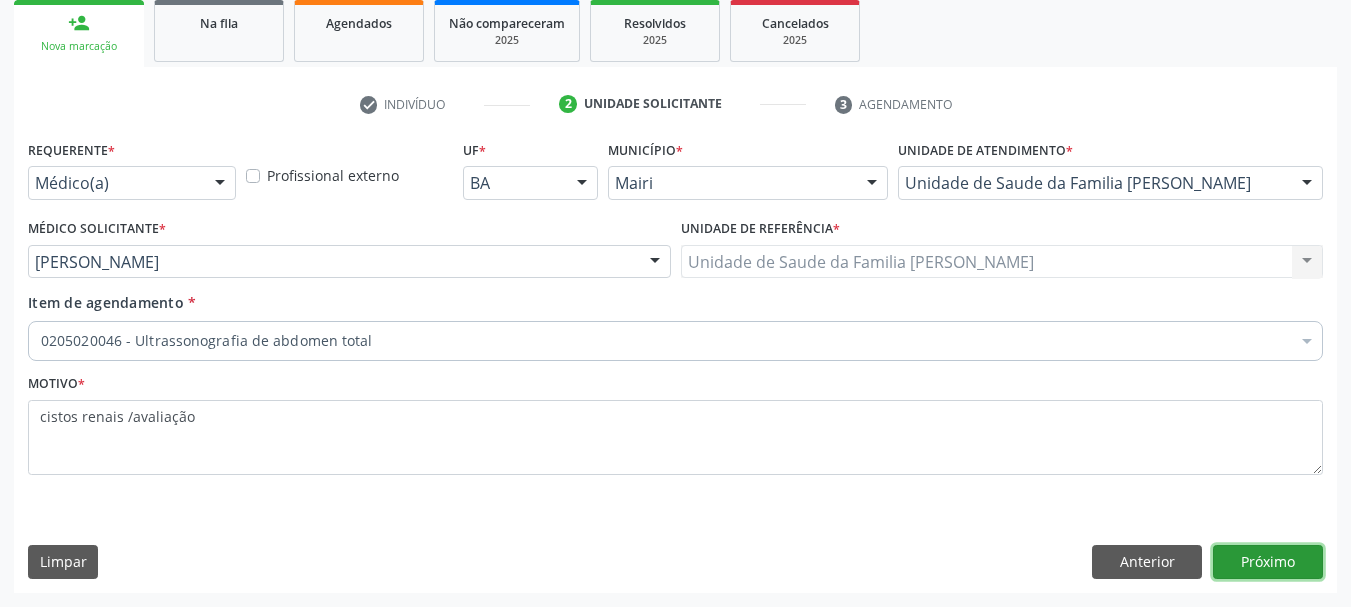 click on "Próximo" at bounding box center [1268, 562] 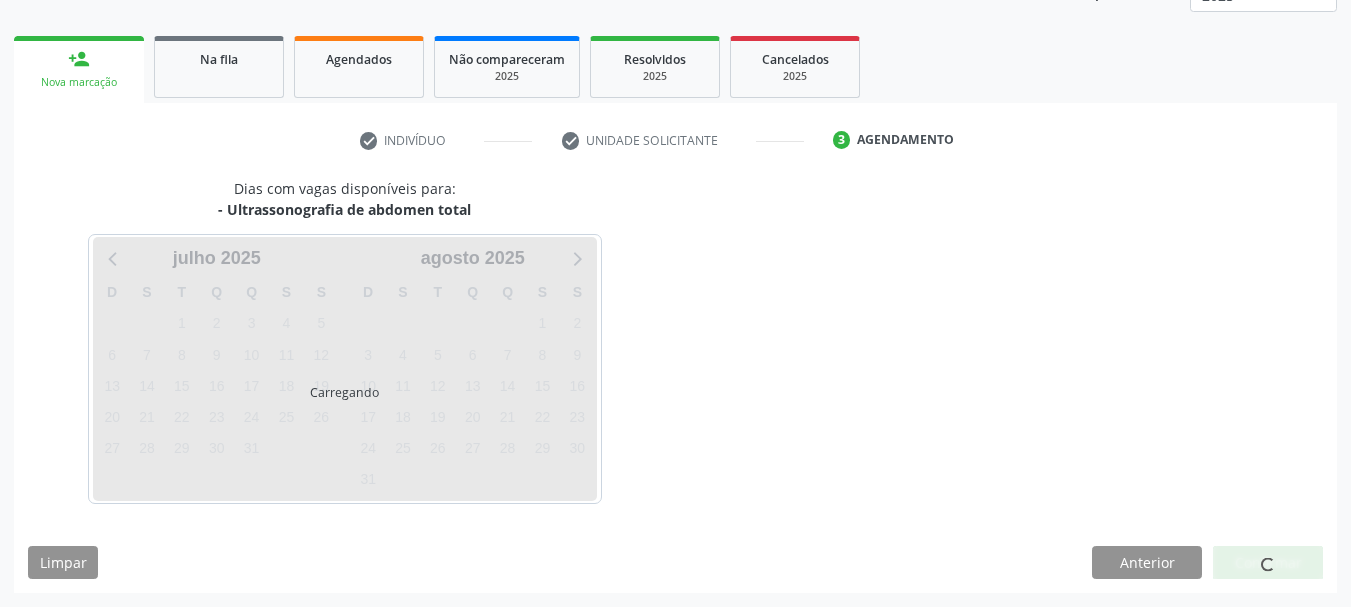 scroll, scrollTop: 299, scrollLeft: 0, axis: vertical 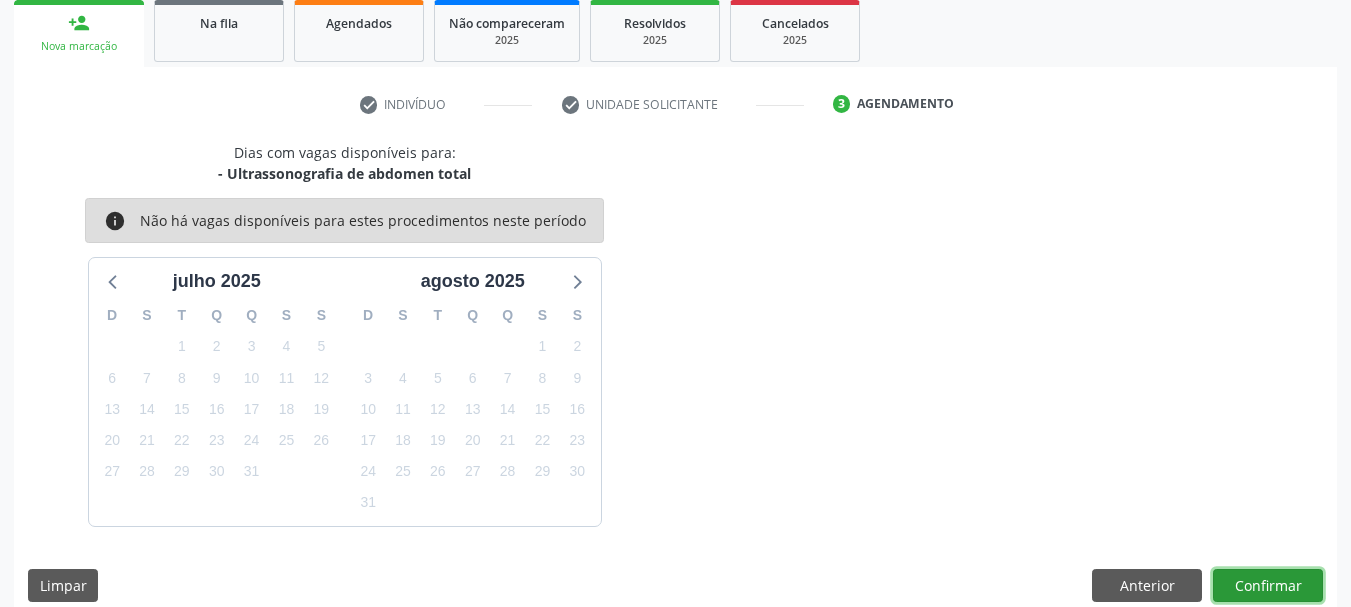 click on "Confirmar" at bounding box center [1268, 586] 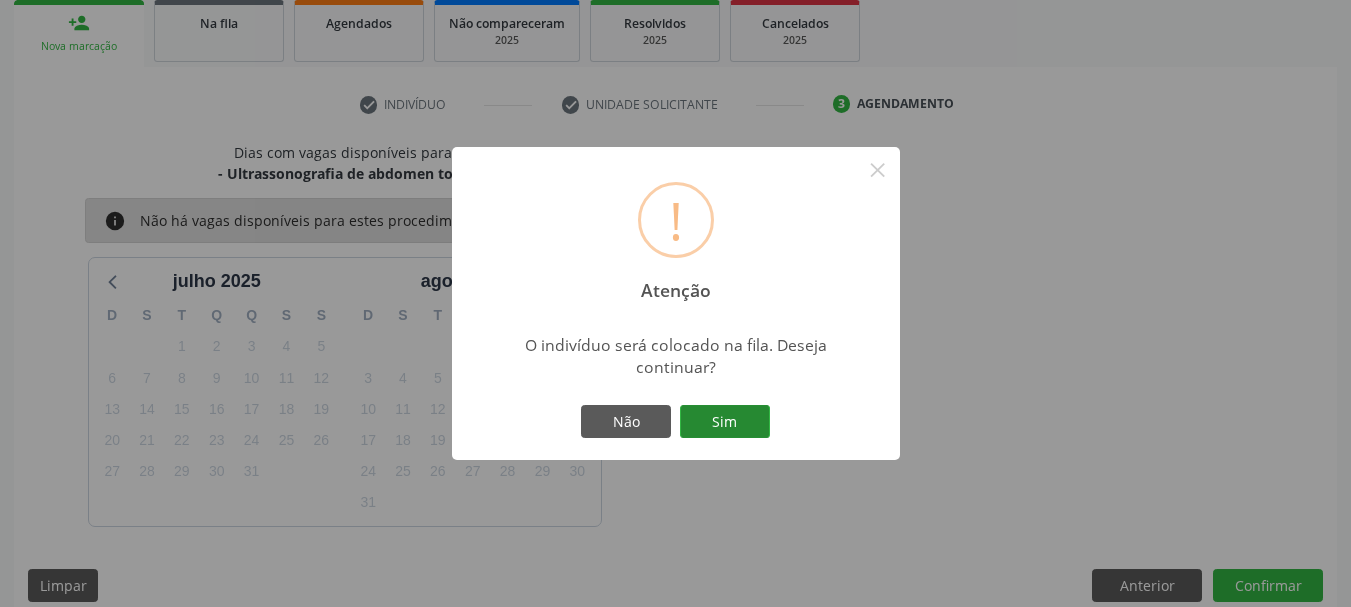 click on "Sim" at bounding box center [725, 422] 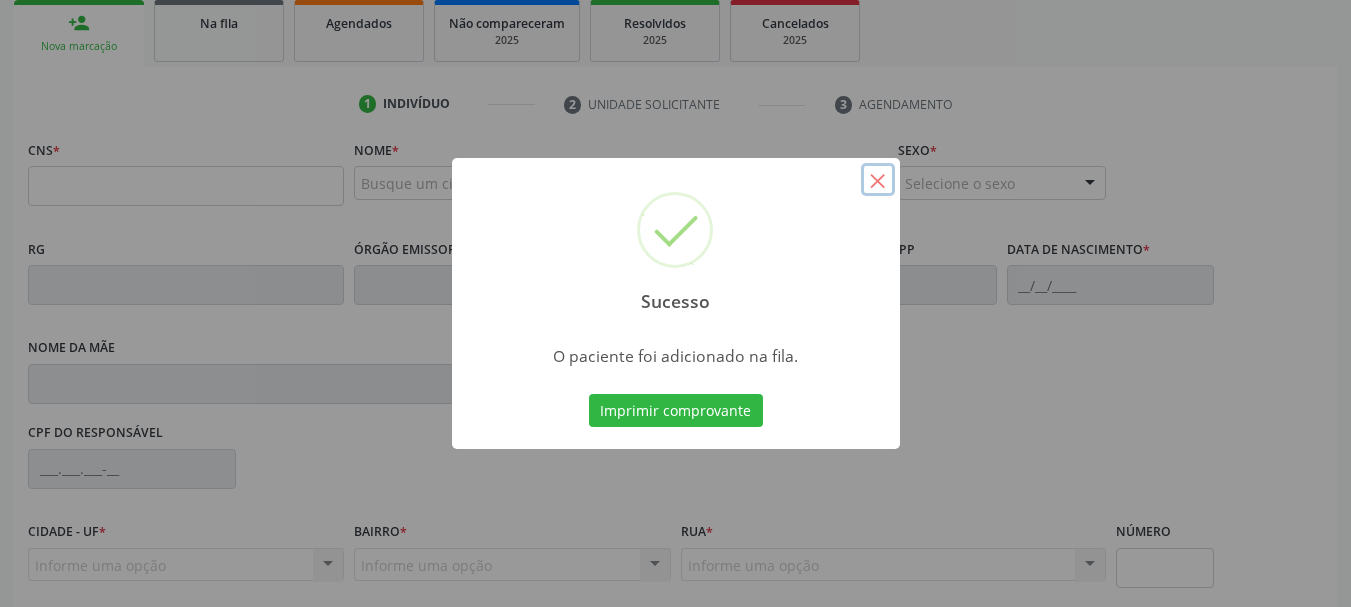 click on "×" at bounding box center (878, 180) 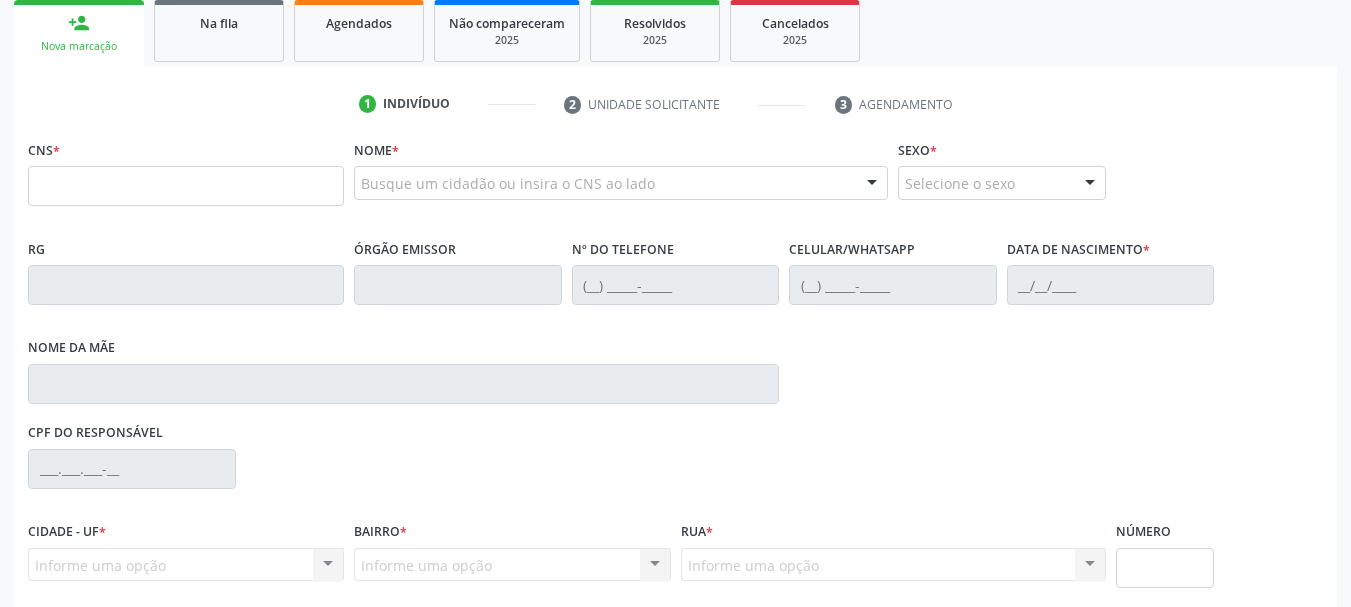 click on "Busque um cidadão ou insira o CNS ao lado" at bounding box center (621, 183) 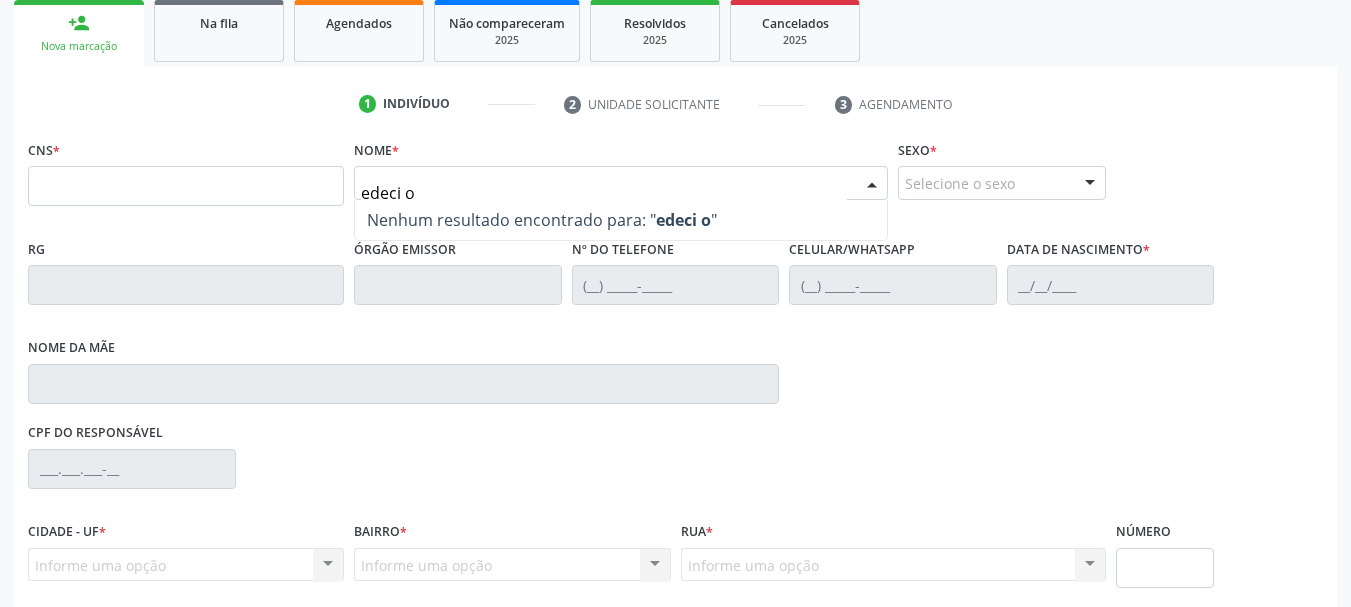 type on "edeci" 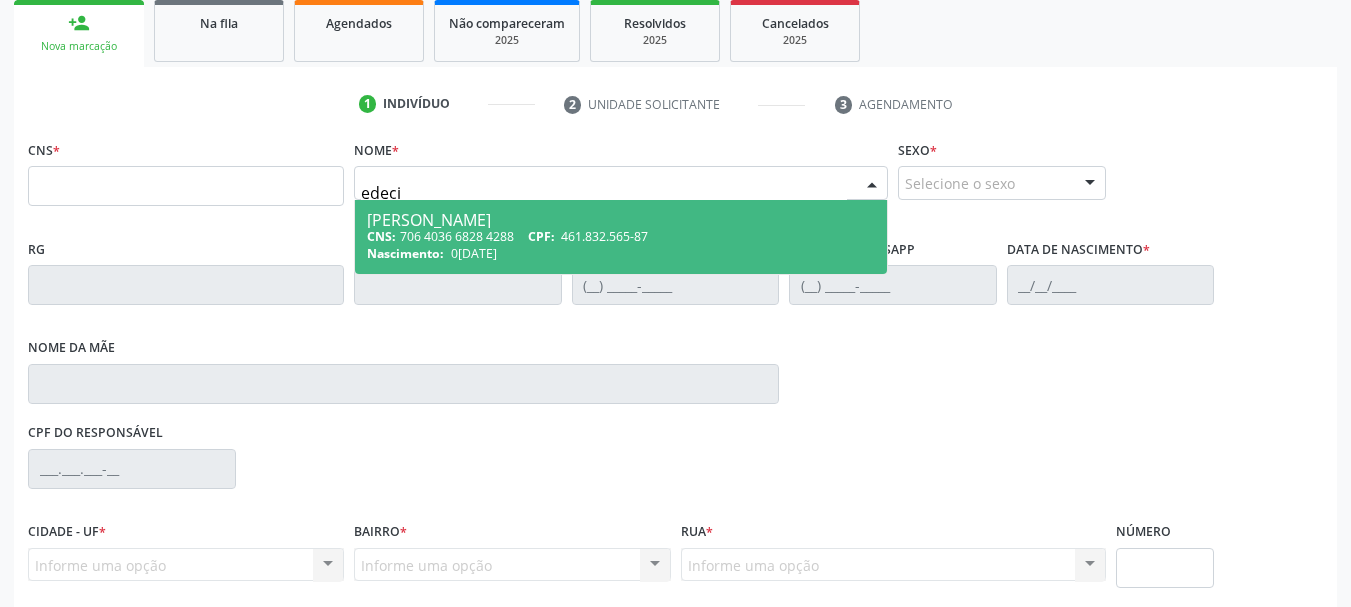 click on "CNS:
706 4036 6828 4288
CPF:
461.832.565-87" at bounding box center (621, 236) 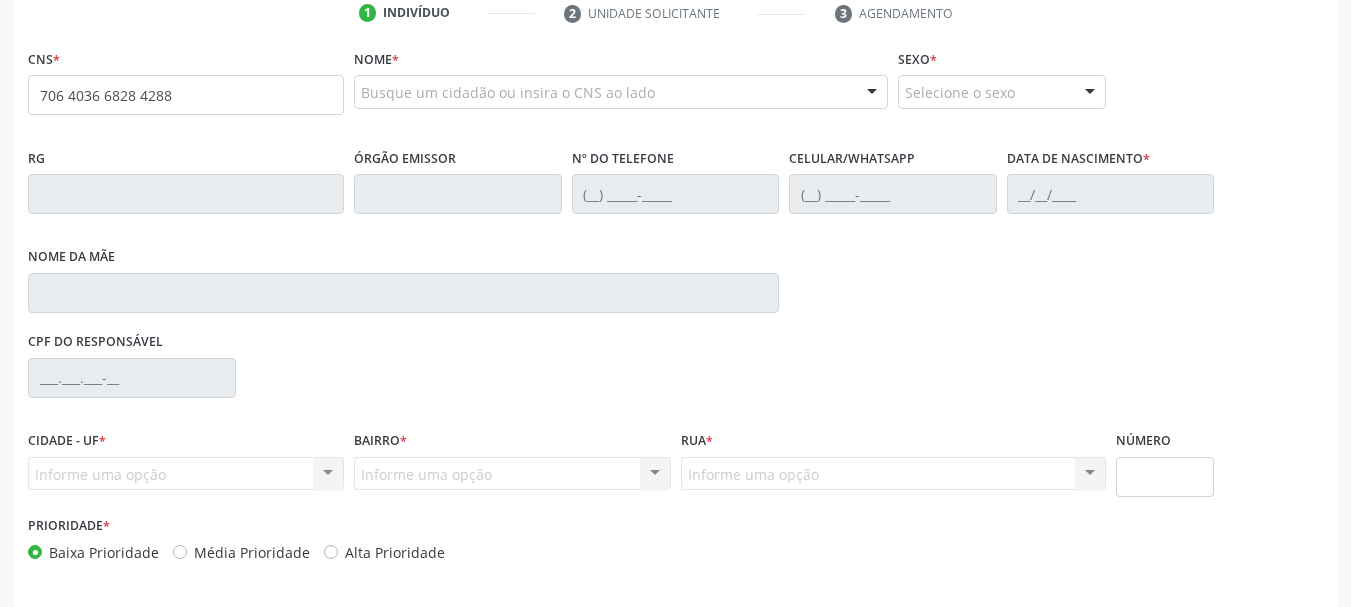 scroll, scrollTop: 463, scrollLeft: 0, axis: vertical 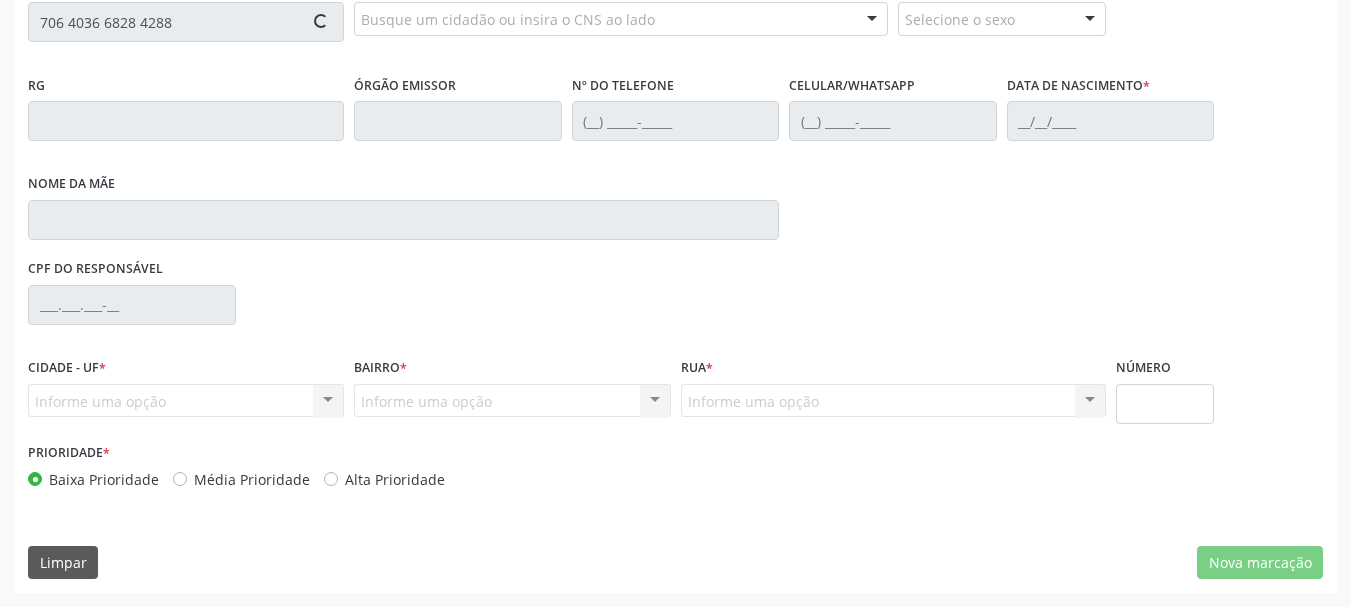 type on "706 4036 6828 4288" 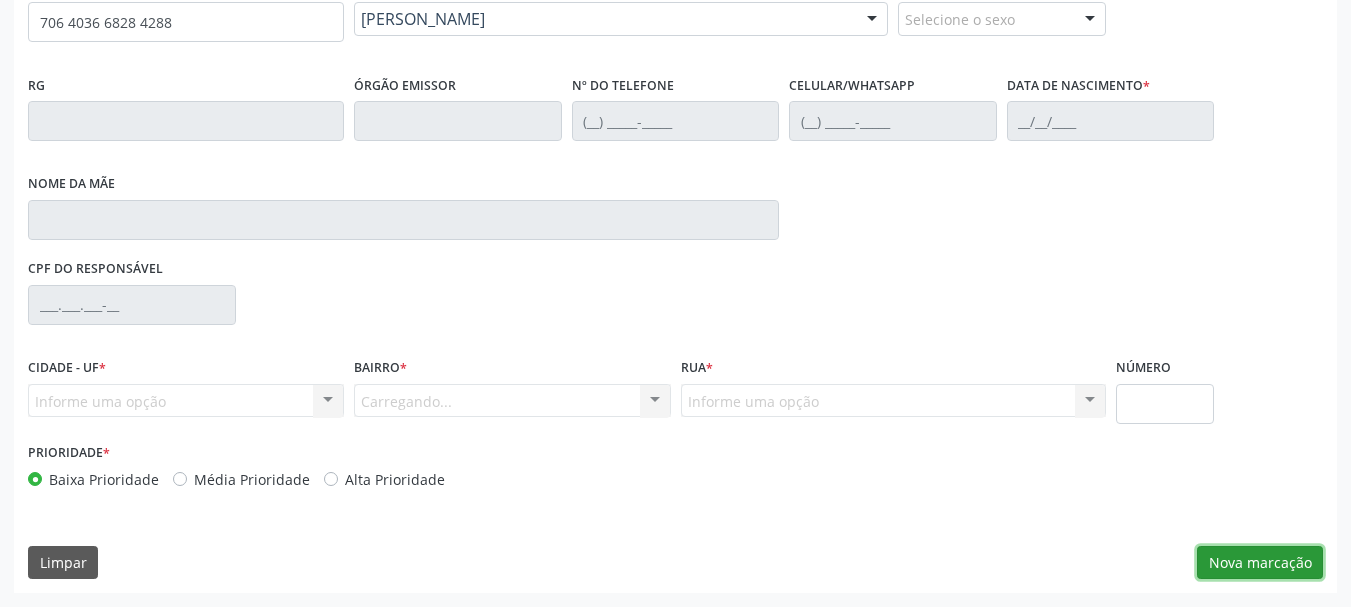 click on "Nova marcação" at bounding box center (1260, 563) 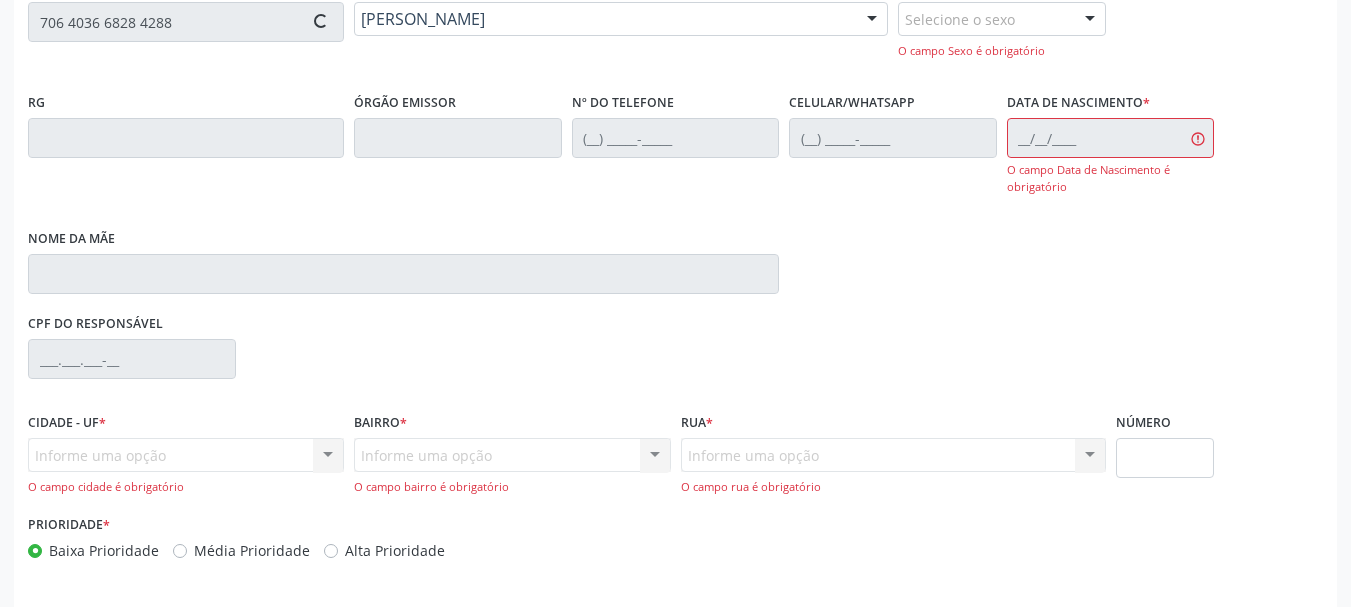 type on "461832565" 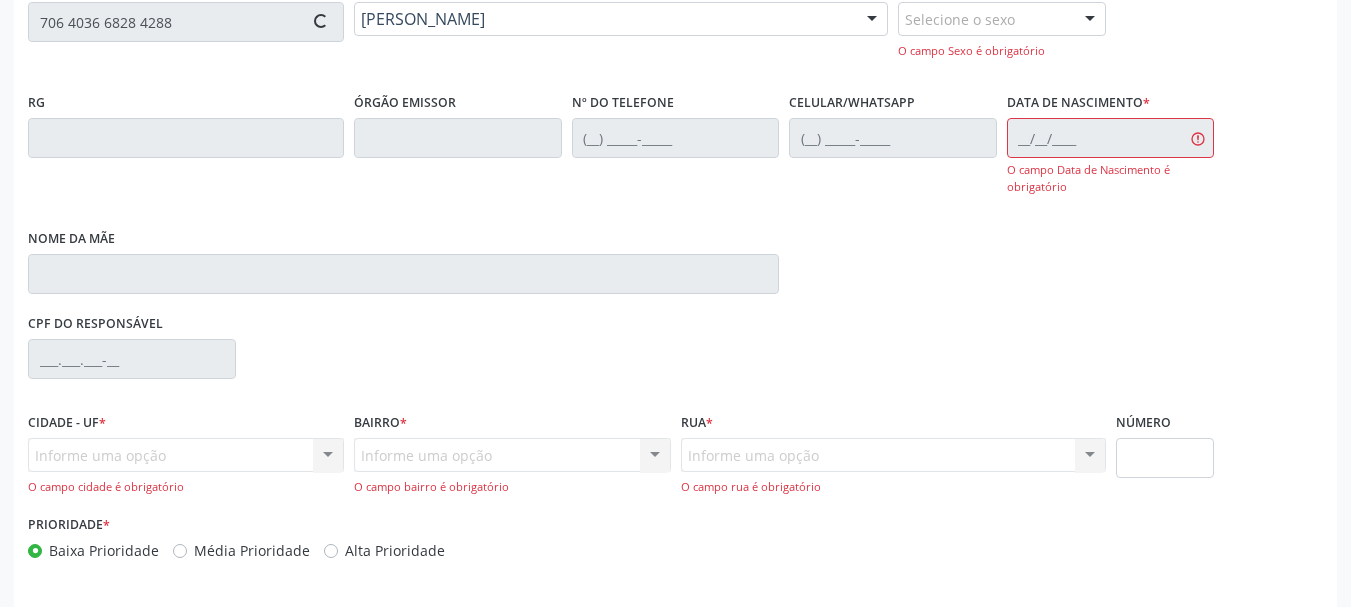 type on "[PHONE_NUMBER]" 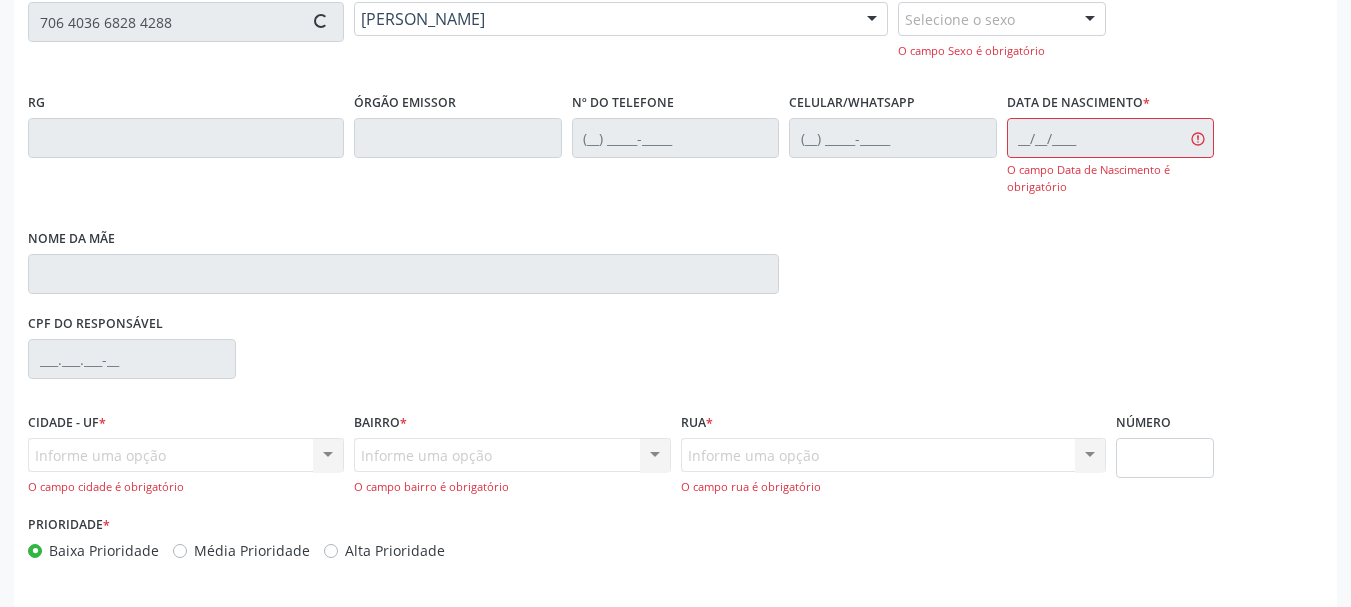 type on "S/N" 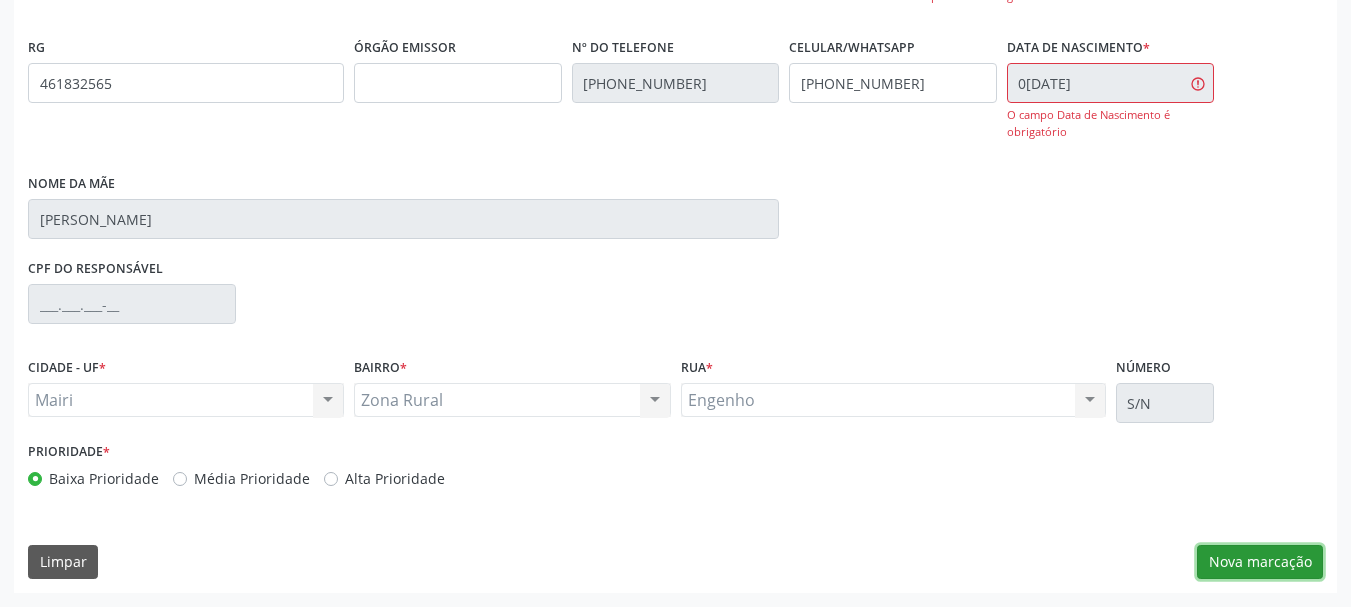 click on "Nova marcação" at bounding box center [1260, 562] 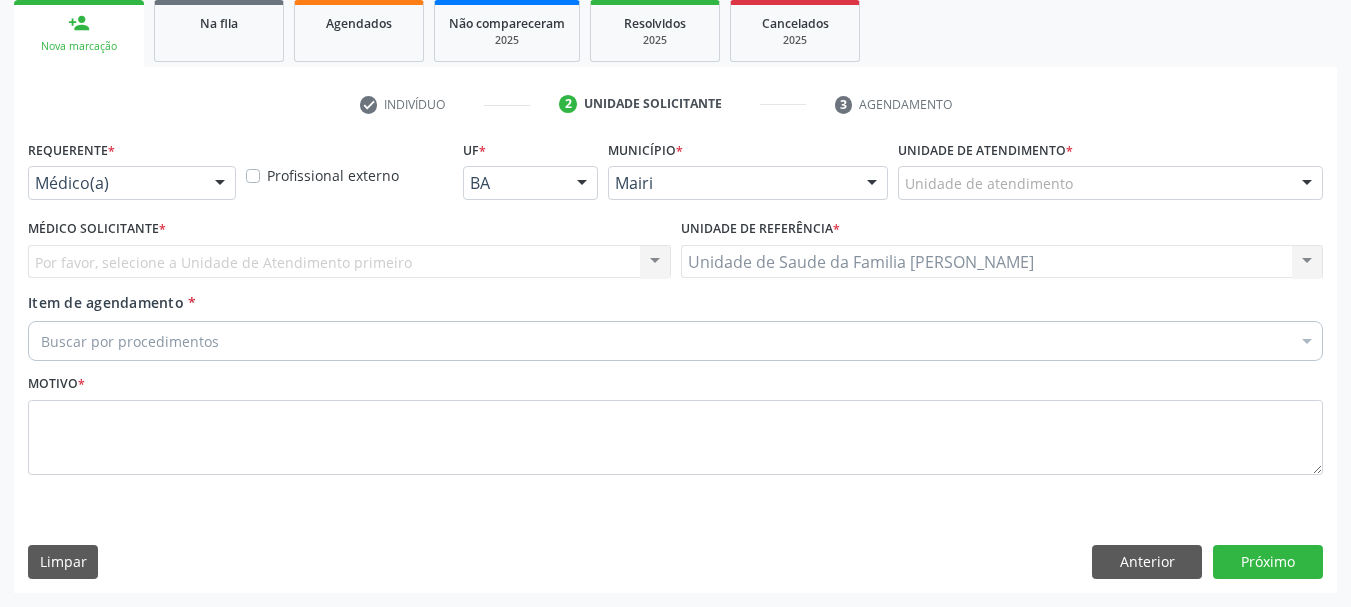 scroll, scrollTop: 299, scrollLeft: 0, axis: vertical 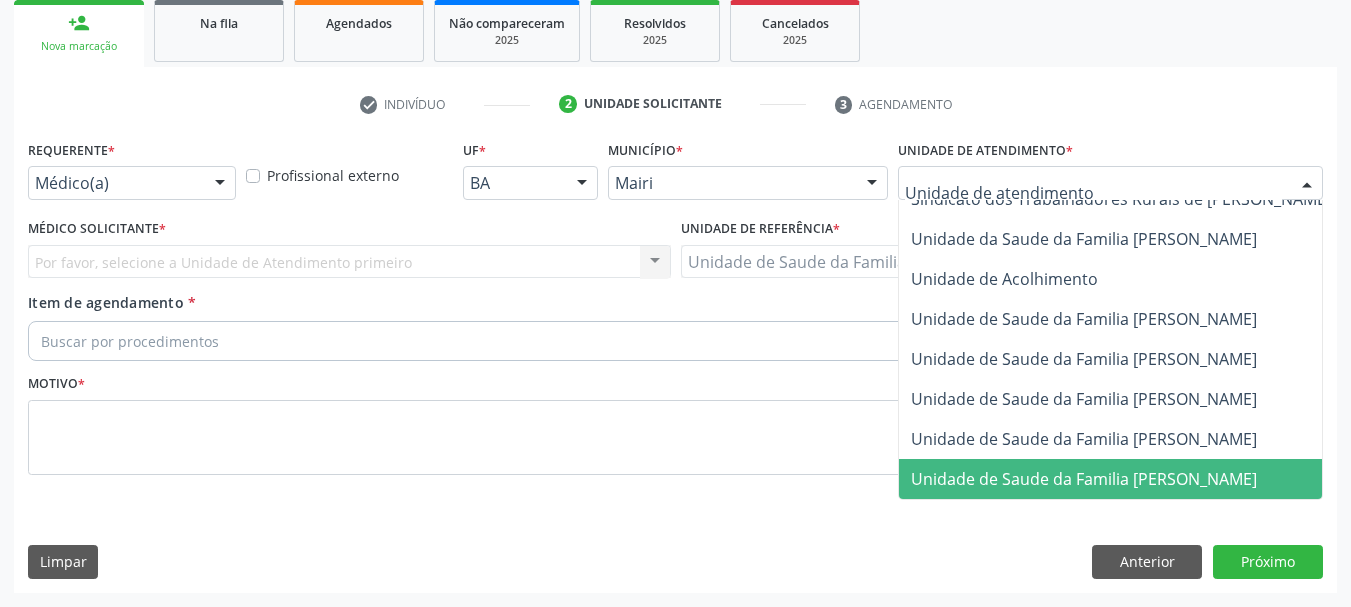 click on "Unidade de Saude da Familia [PERSON_NAME]" at bounding box center (1084, 479) 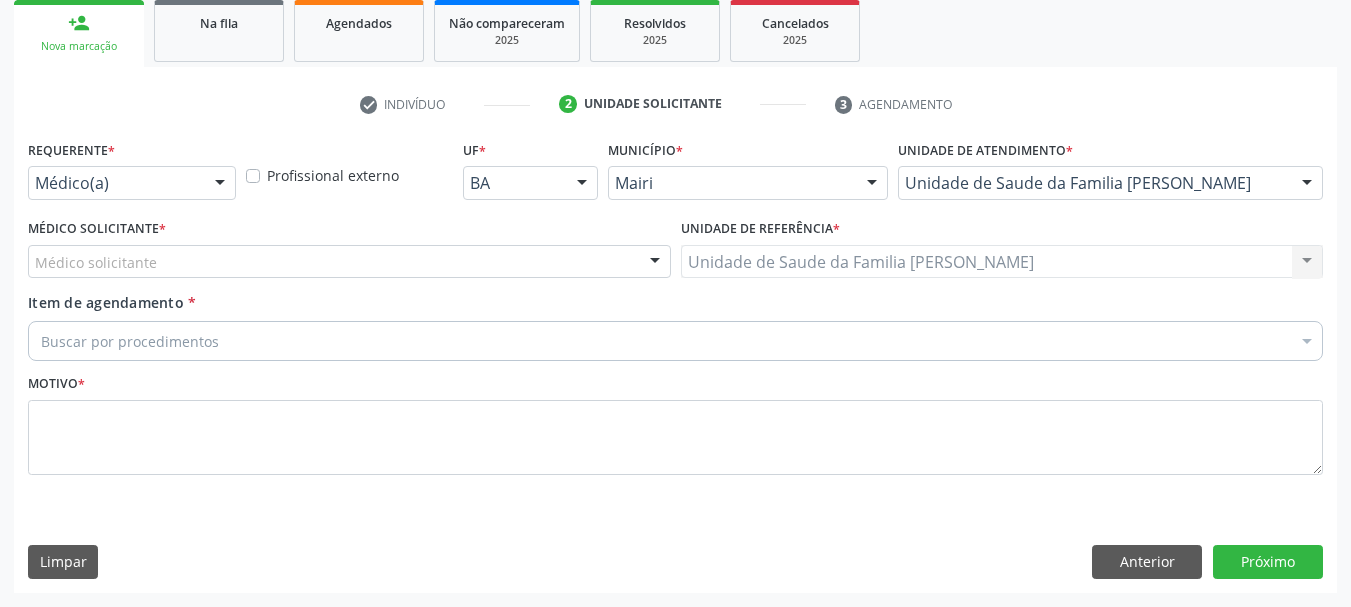 click at bounding box center [655, 263] 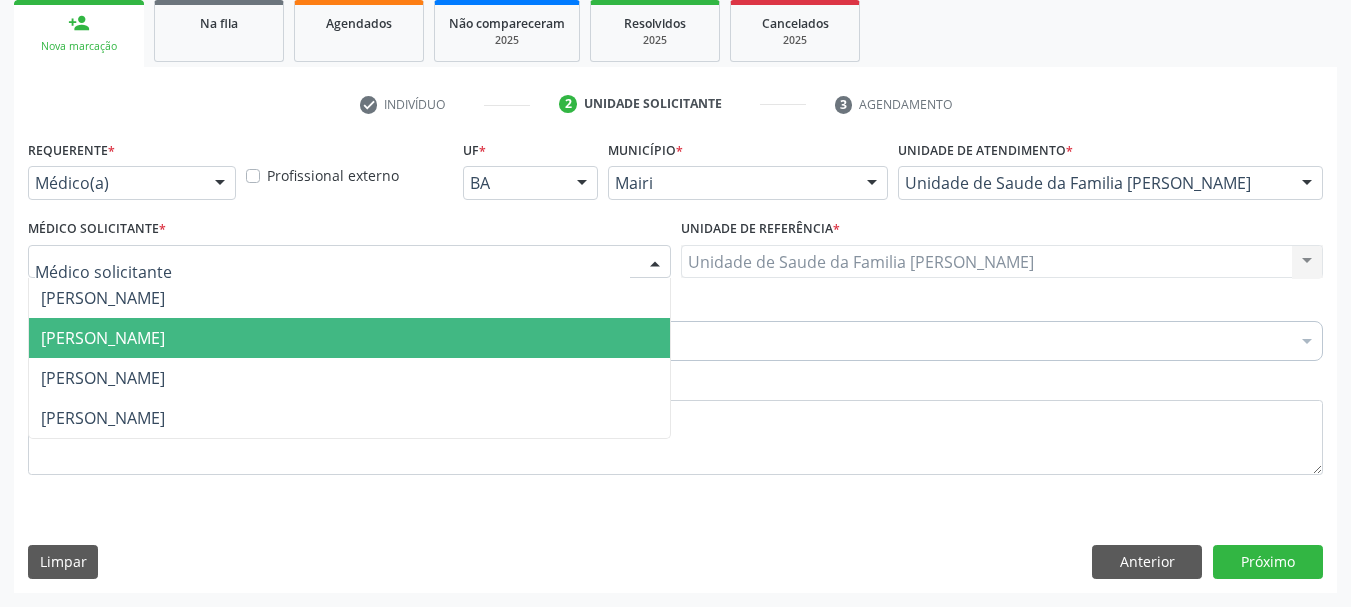 click on "[PERSON_NAME]" at bounding box center [349, 338] 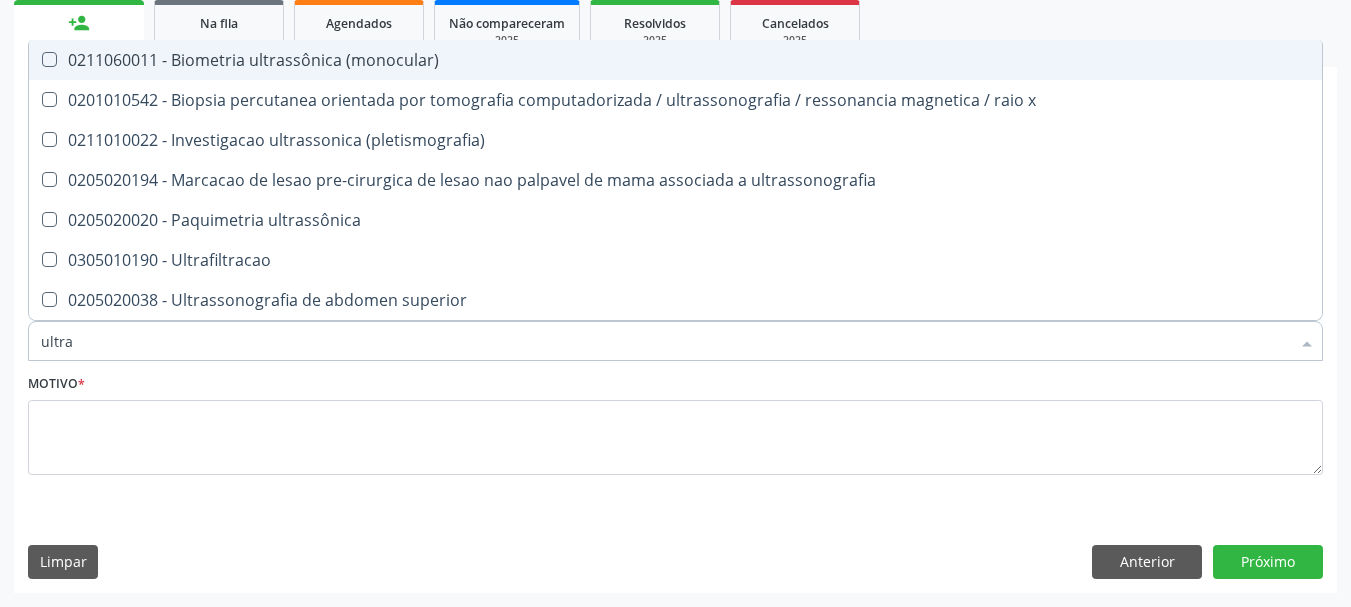 type on "ultras" 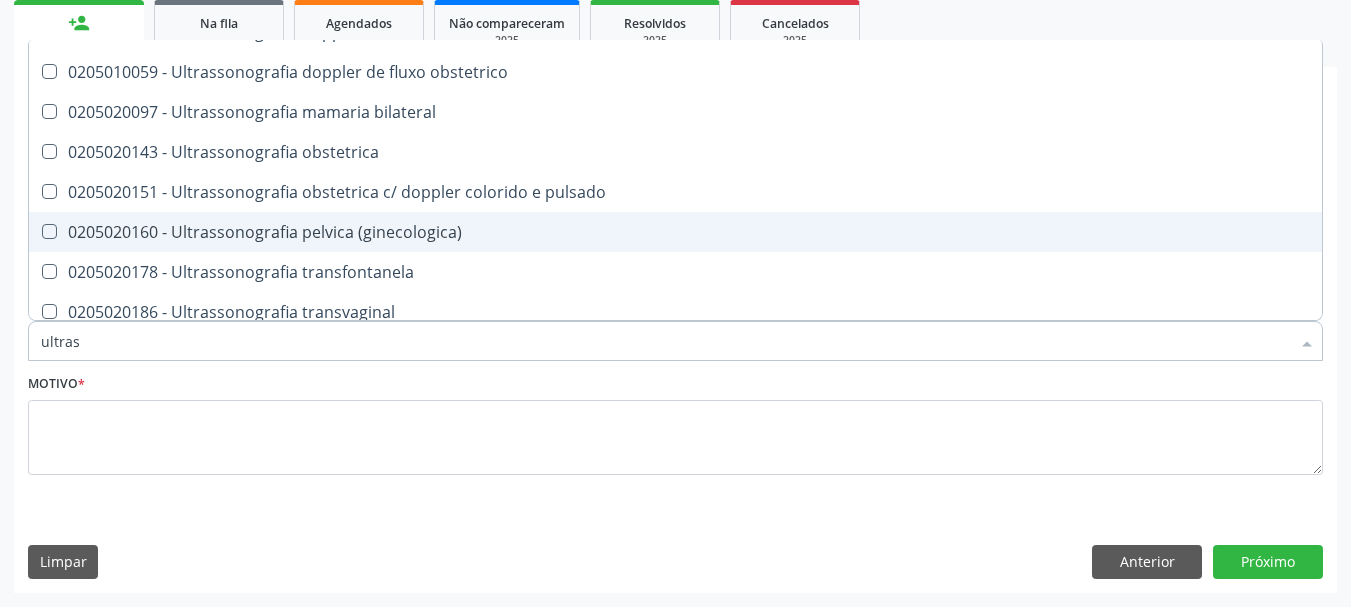 scroll, scrollTop: 640, scrollLeft: 0, axis: vertical 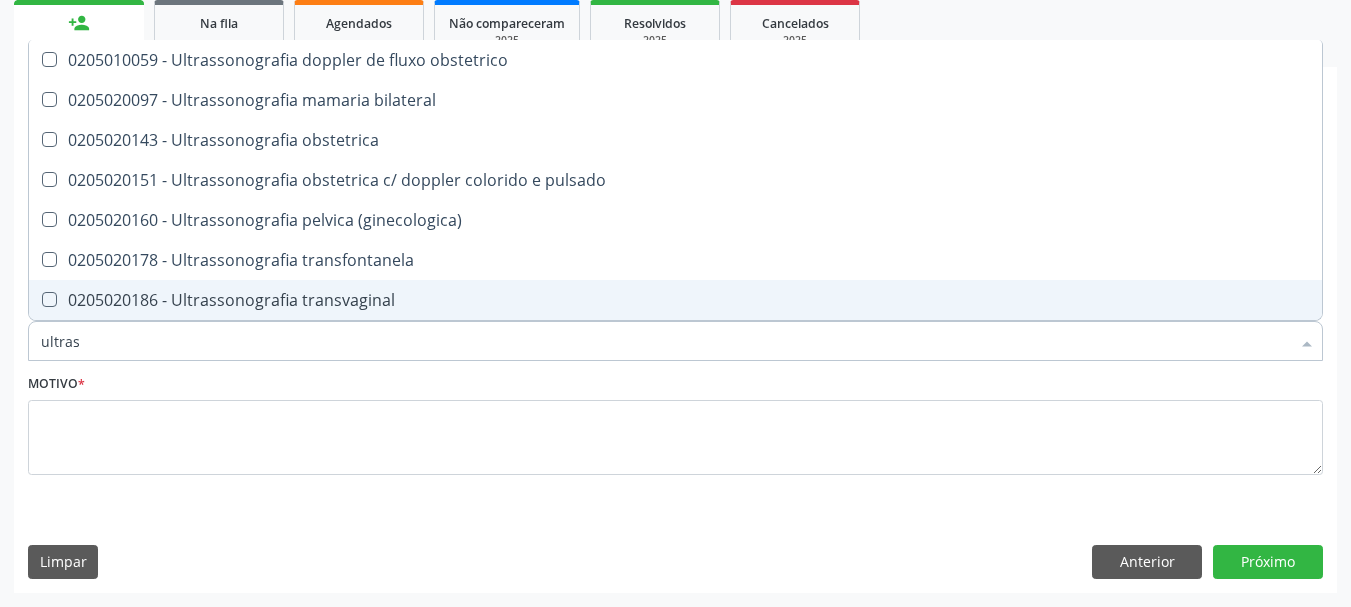 click on "0205020186 - Ultrassonografia transvaginal" at bounding box center (675, 300) 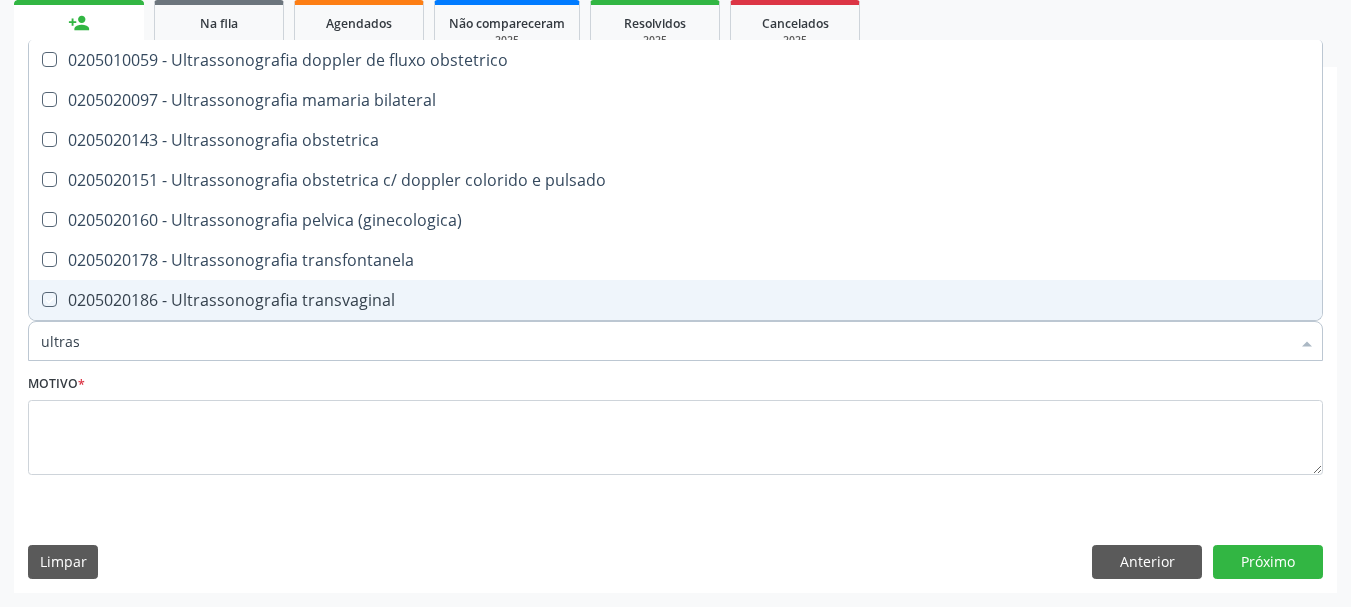 checkbox on "true" 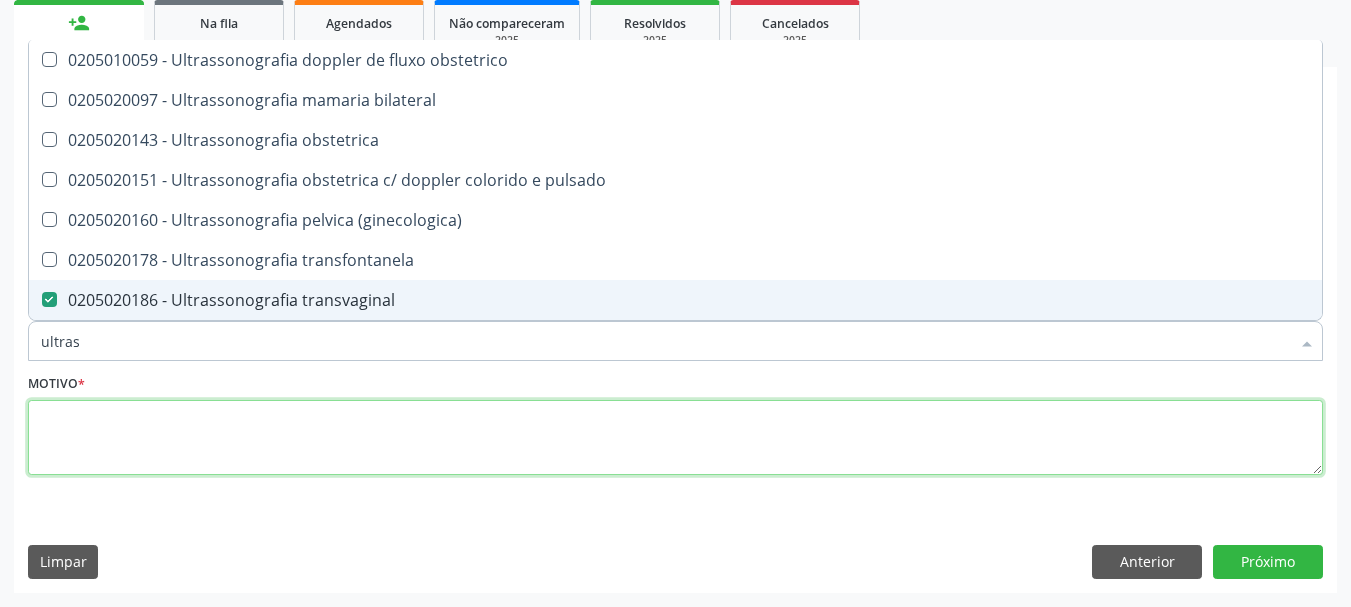 click at bounding box center (675, 438) 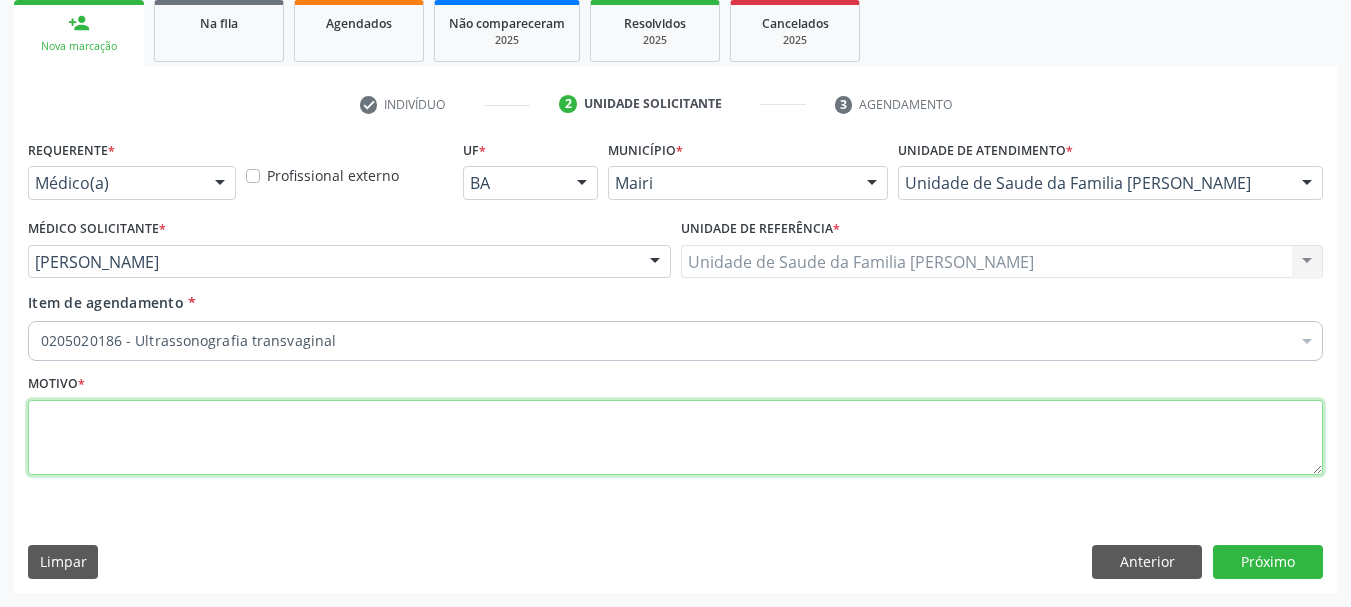 scroll, scrollTop: 0, scrollLeft: 0, axis: both 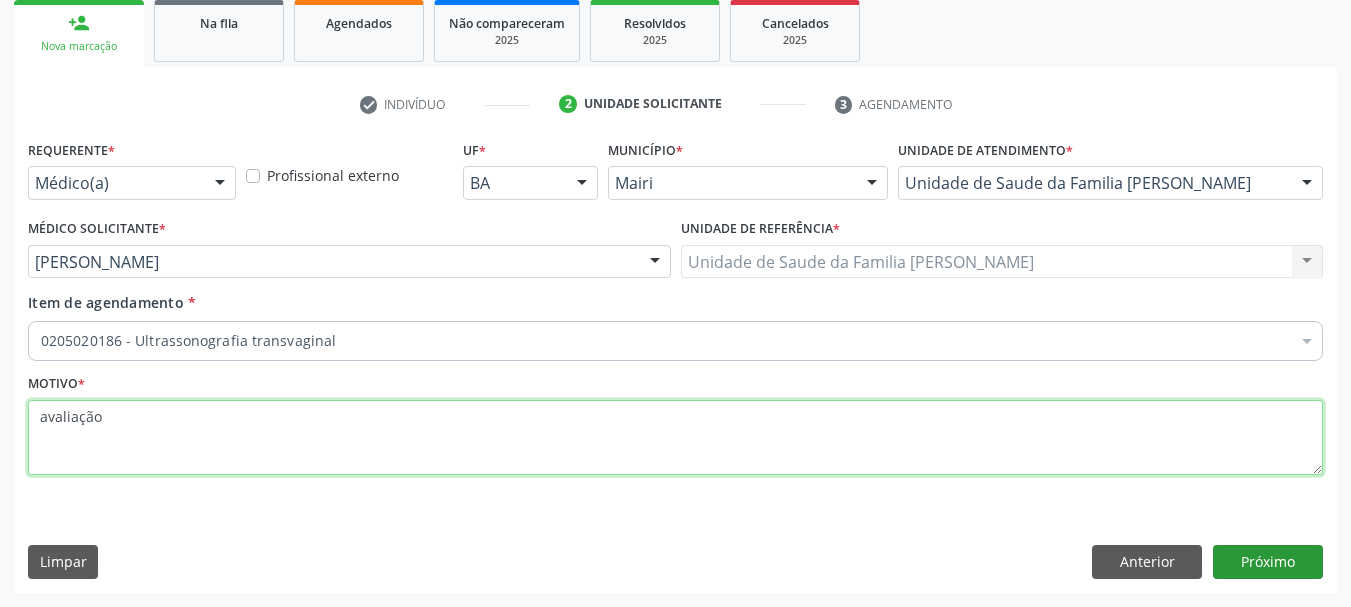 type on "avaliação" 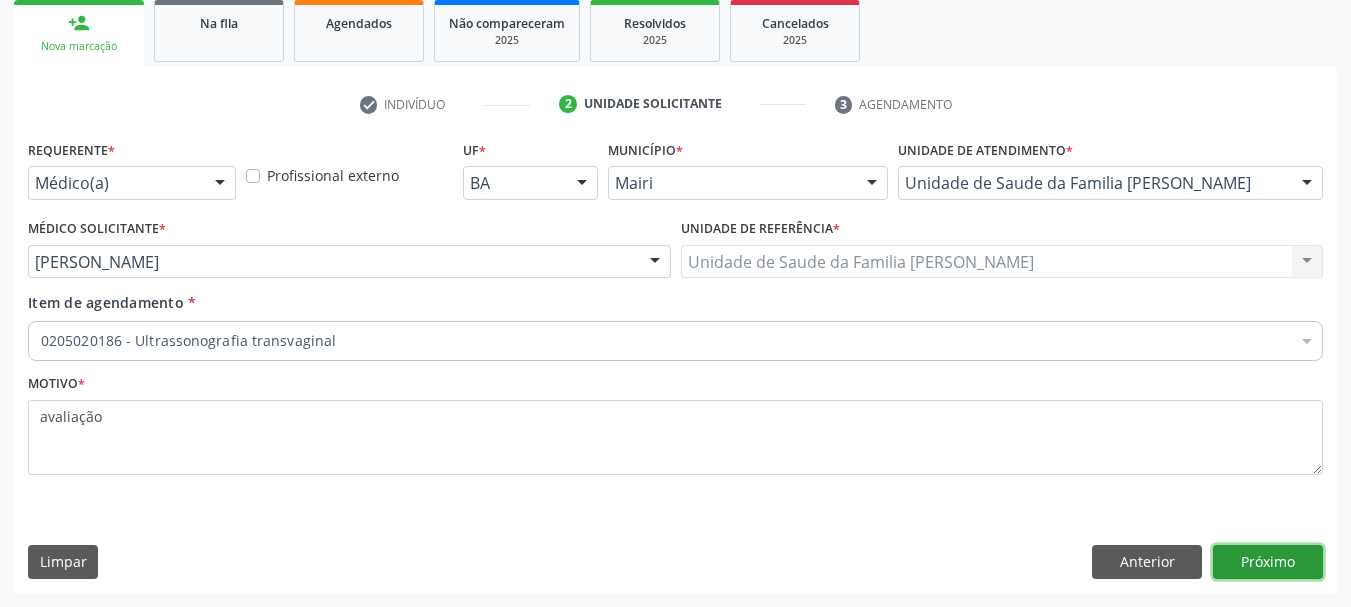 click on "Próximo" at bounding box center [1268, 562] 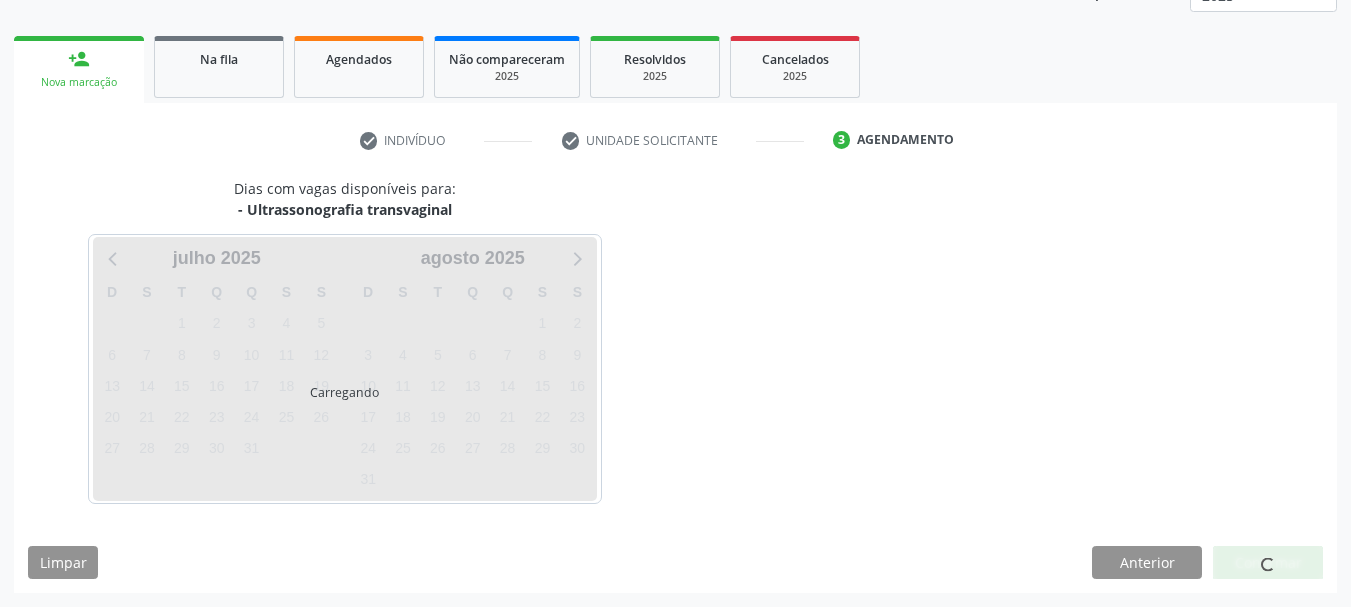 scroll, scrollTop: 299, scrollLeft: 0, axis: vertical 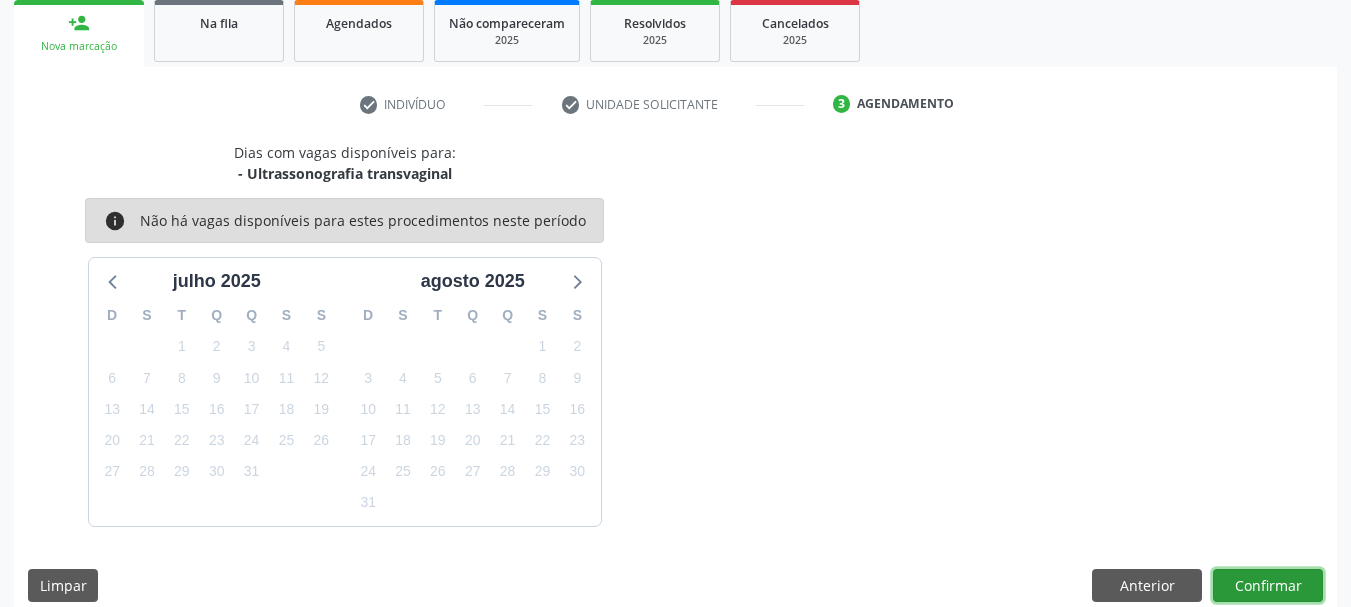 click on "Confirmar" at bounding box center (1268, 586) 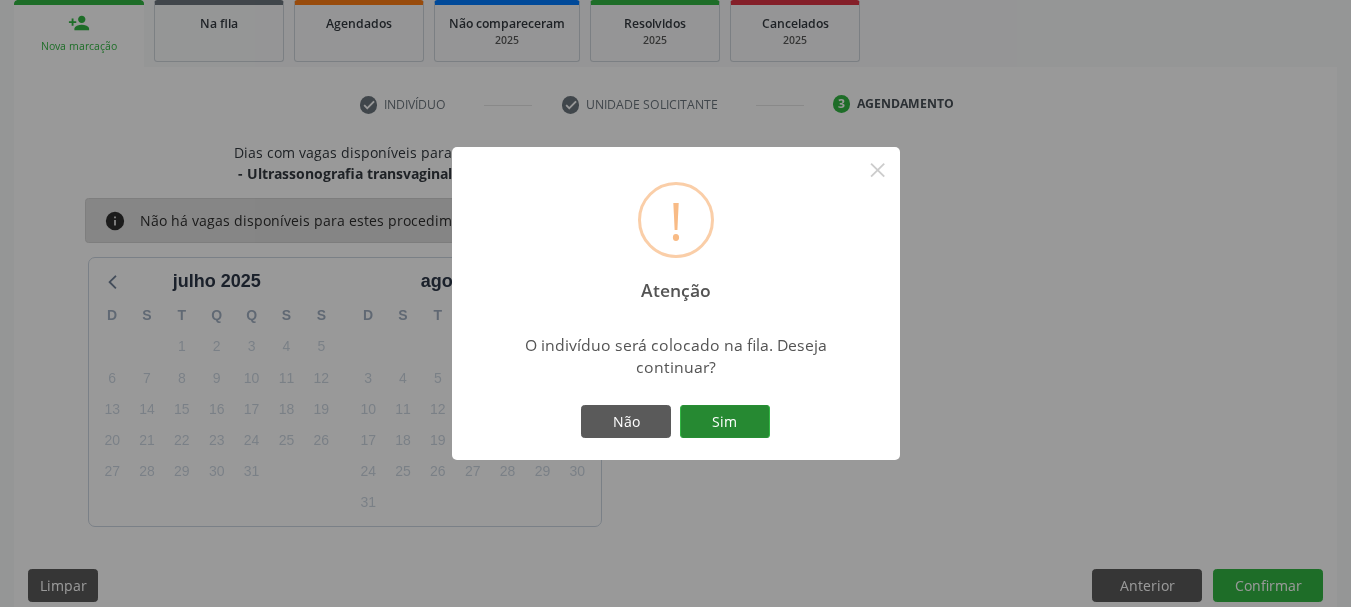 click on "Sim" at bounding box center (725, 422) 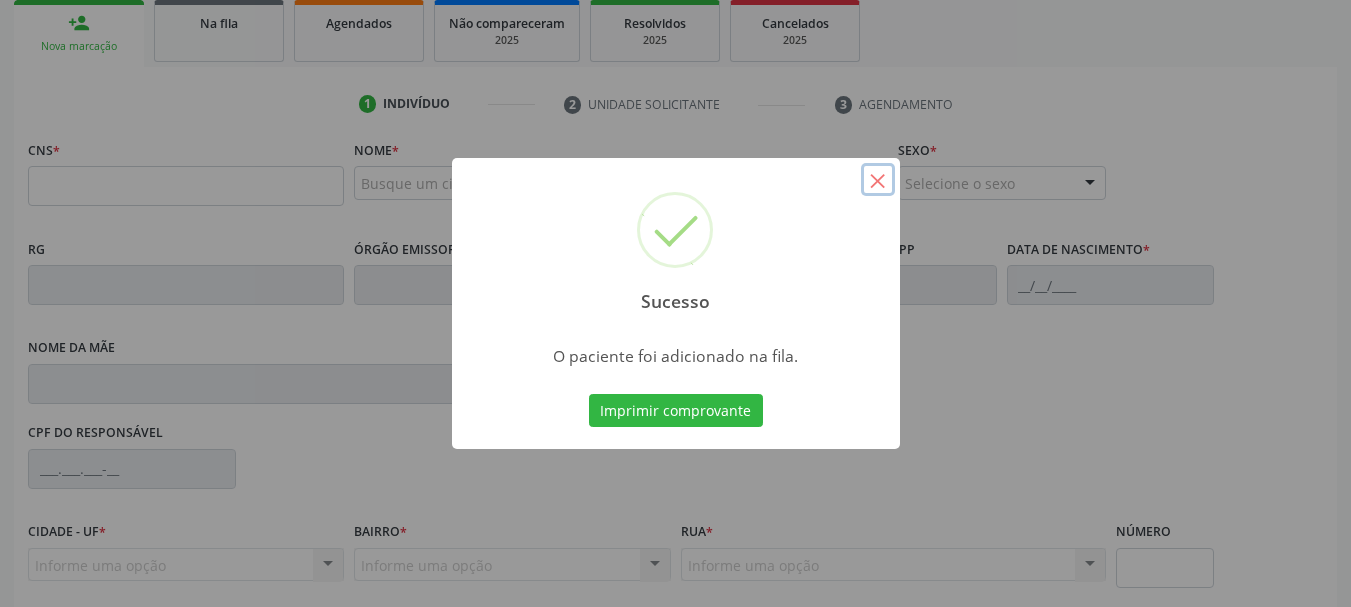 click on "×" at bounding box center [878, 180] 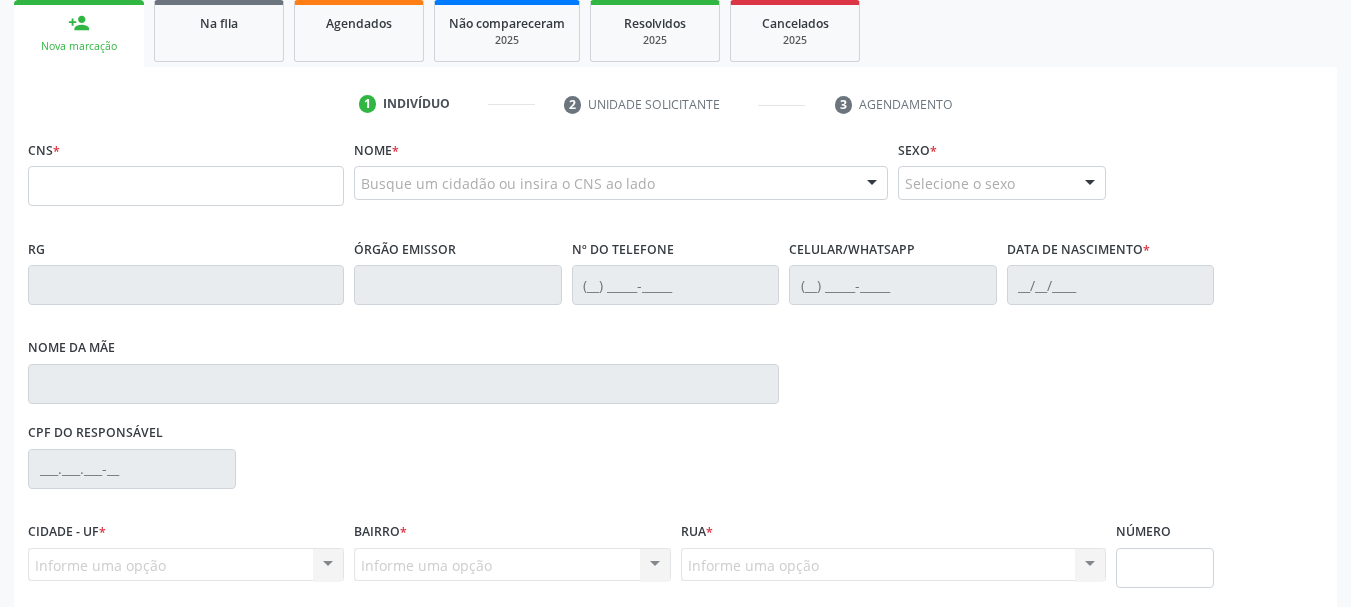 scroll, scrollTop: 99, scrollLeft: 0, axis: vertical 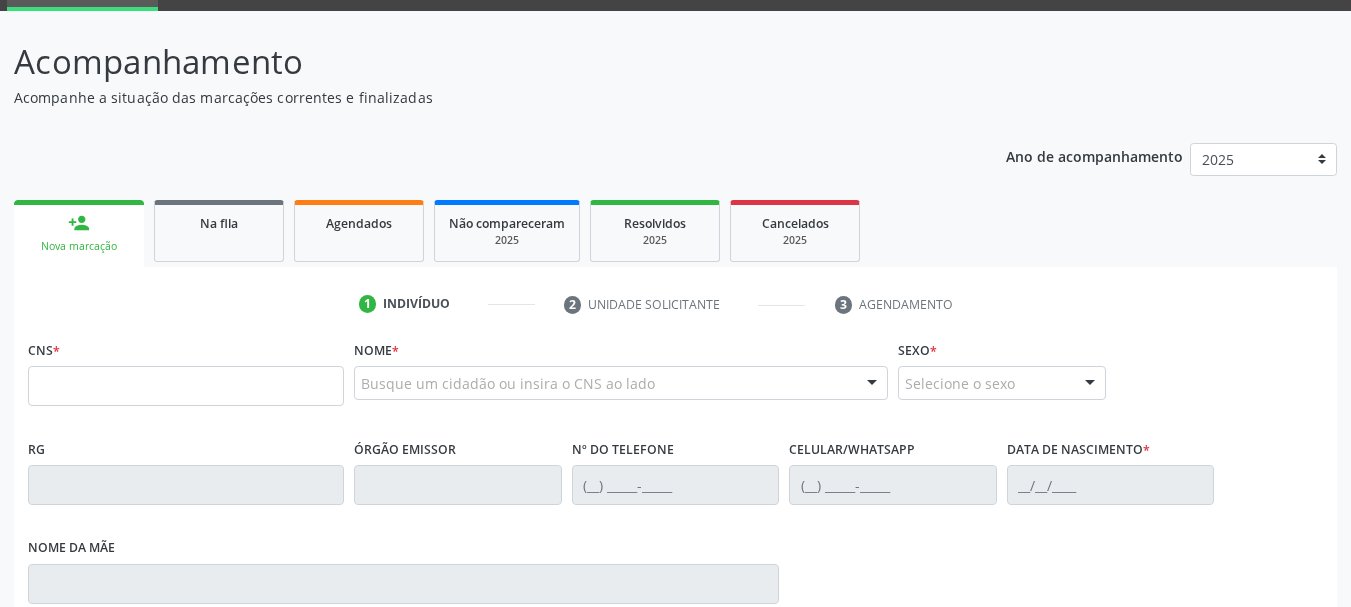 click on "person_add
Nova marcação" at bounding box center [79, 233] 